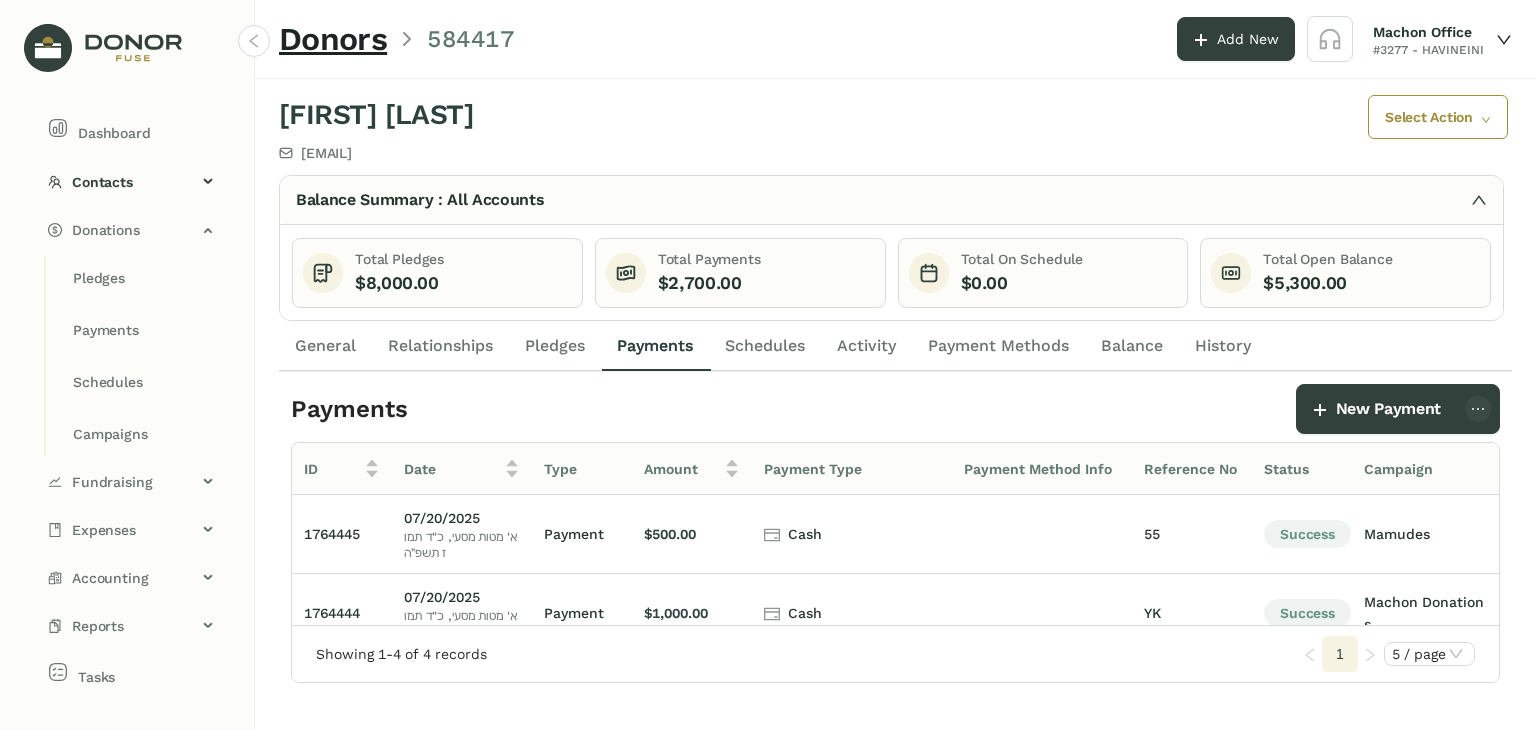 scroll, scrollTop: 0, scrollLeft: 0, axis: both 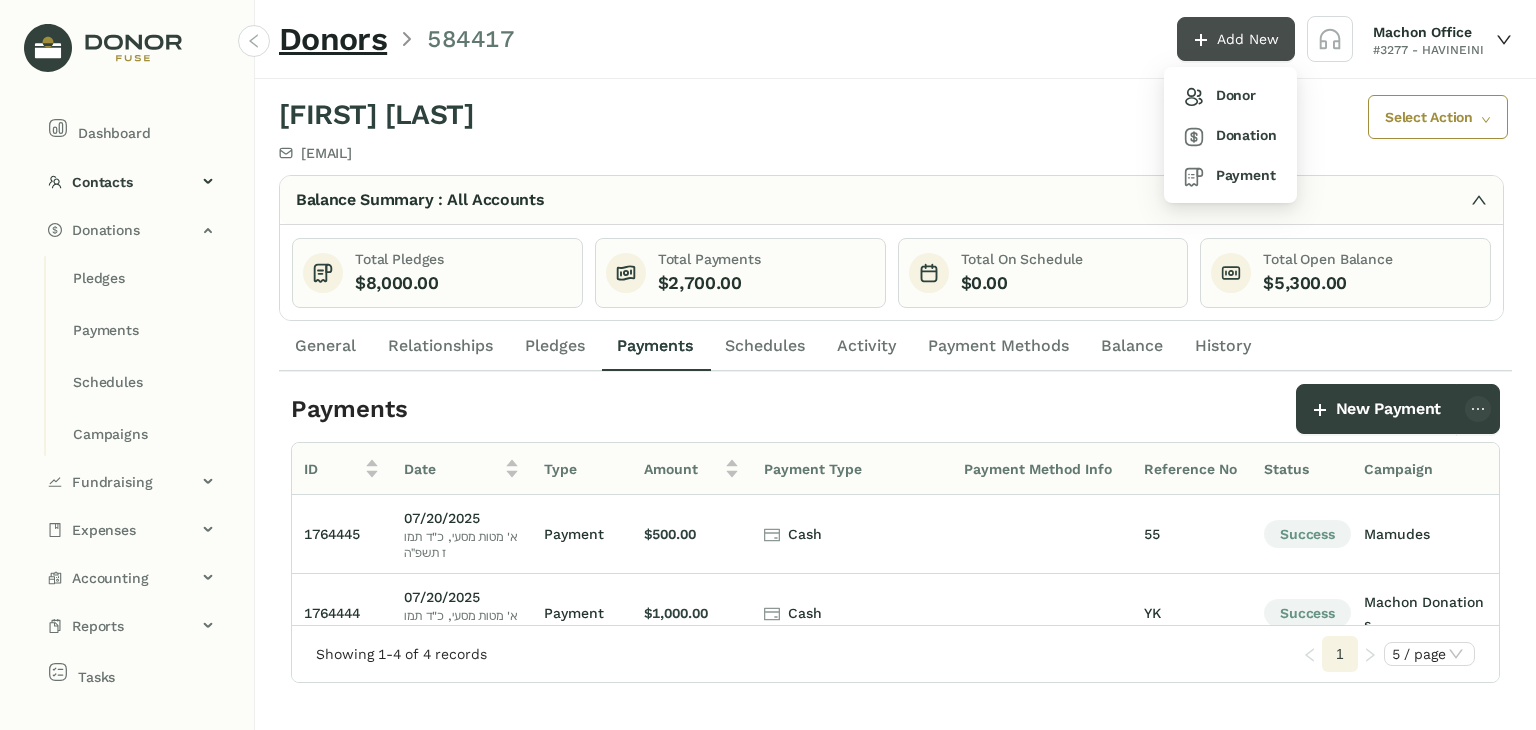 click on "Add New" 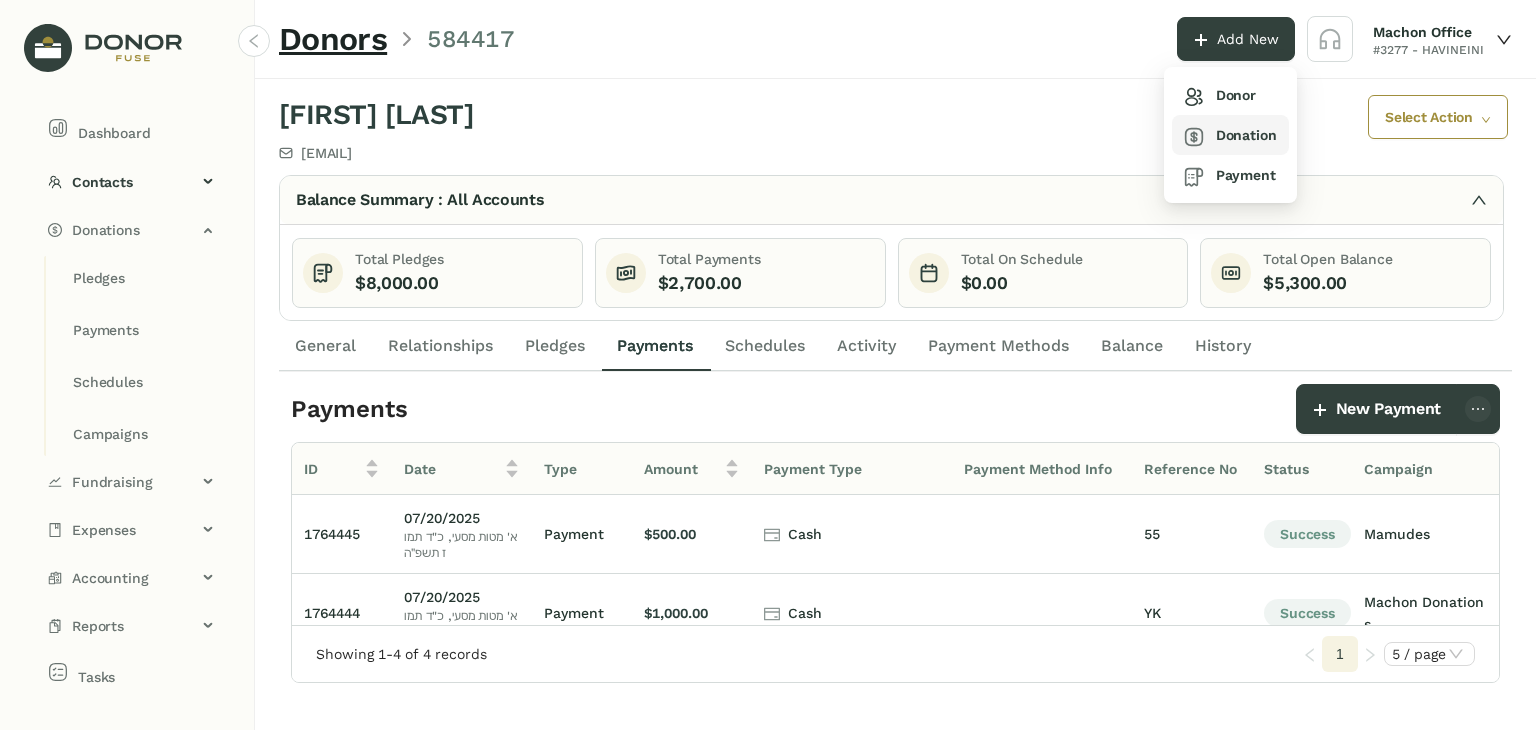 click on "Donation" at bounding box center (1230, 135) 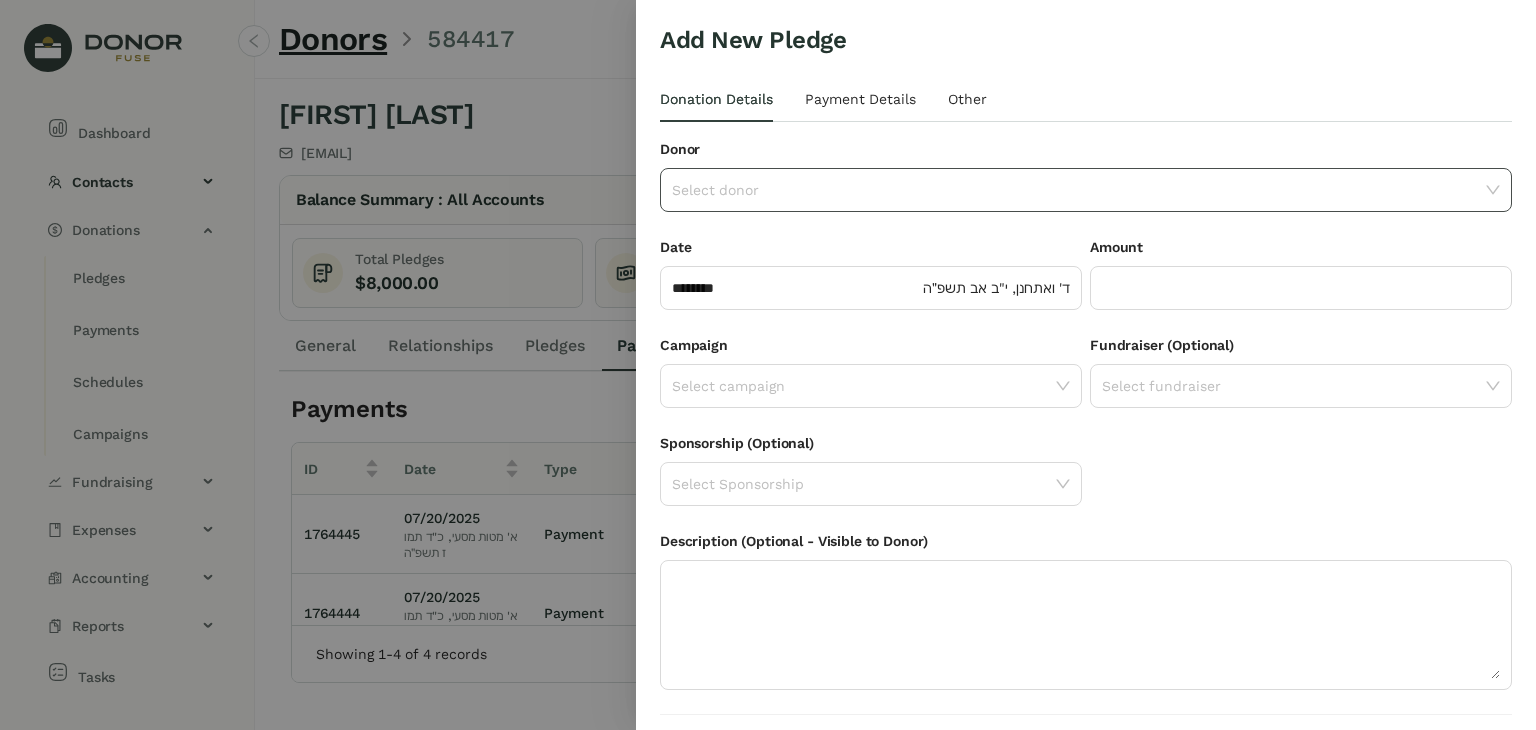 click 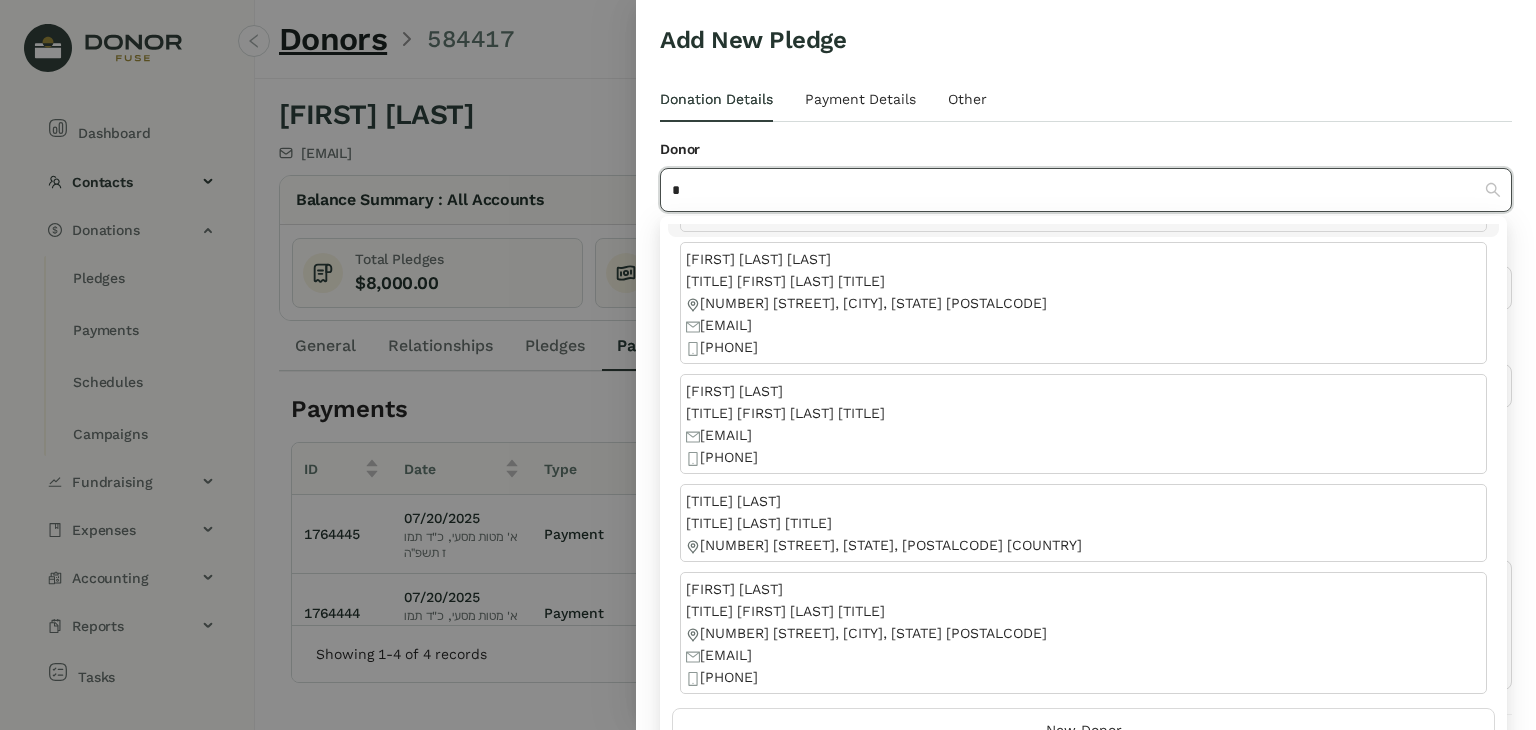 scroll, scrollTop: 560, scrollLeft: 0, axis: vertical 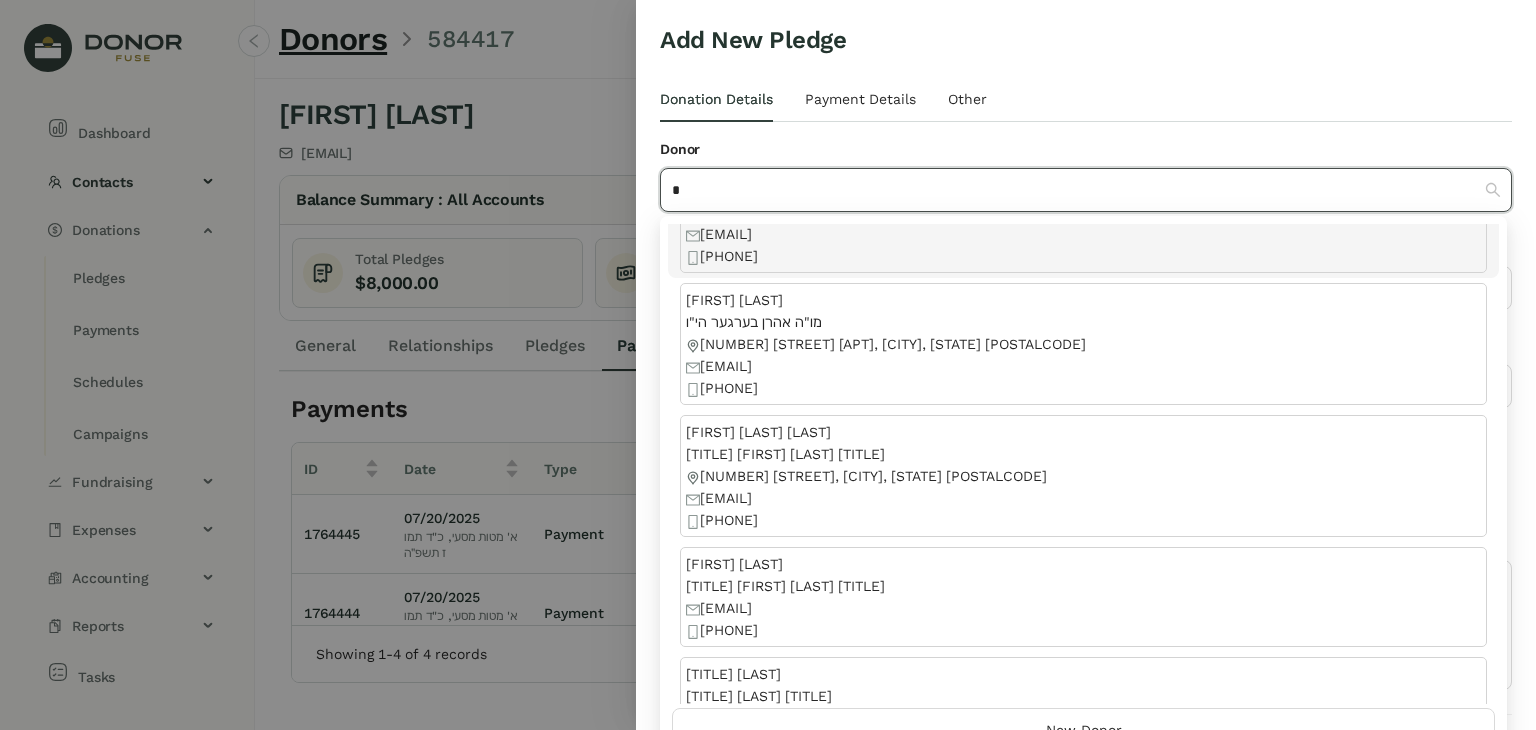 type on "*" 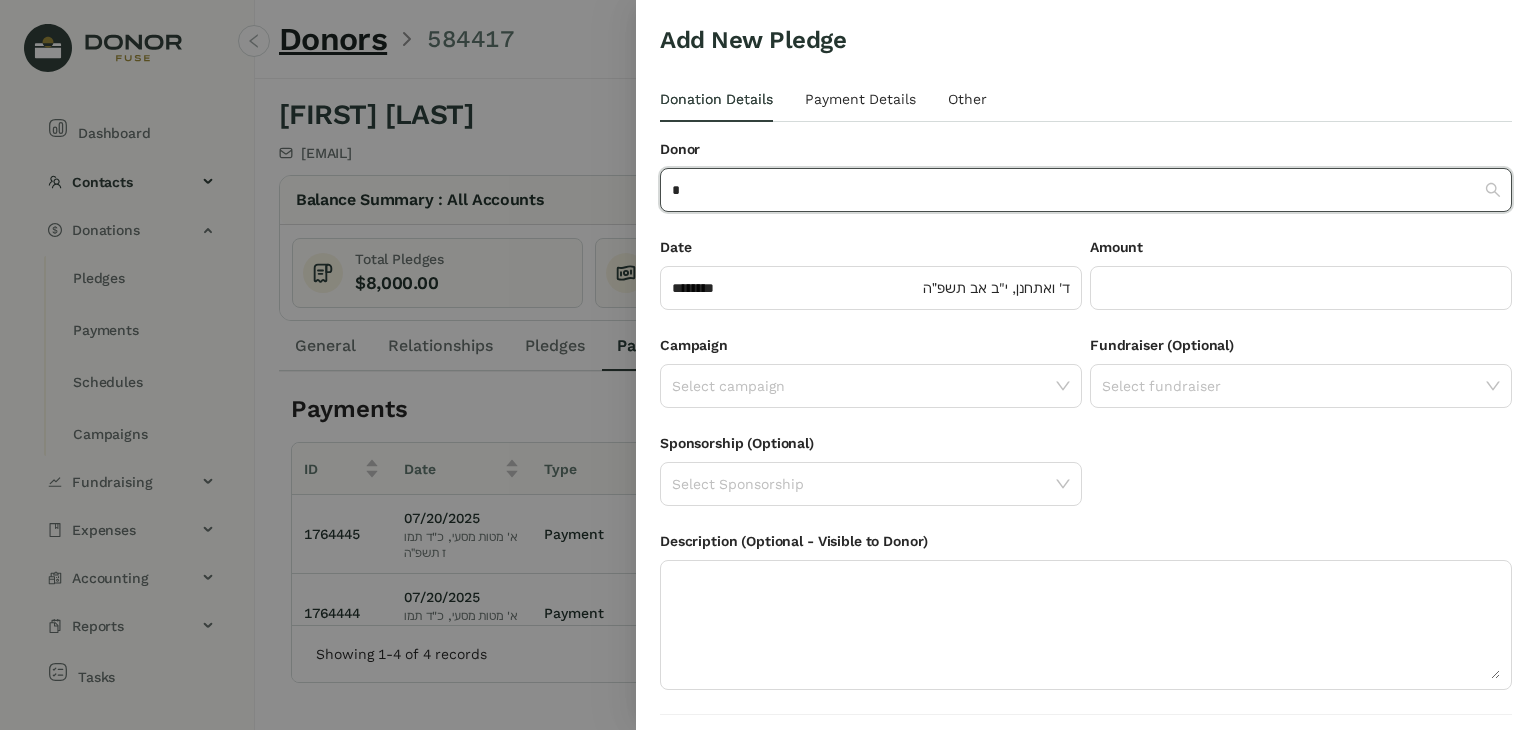 type 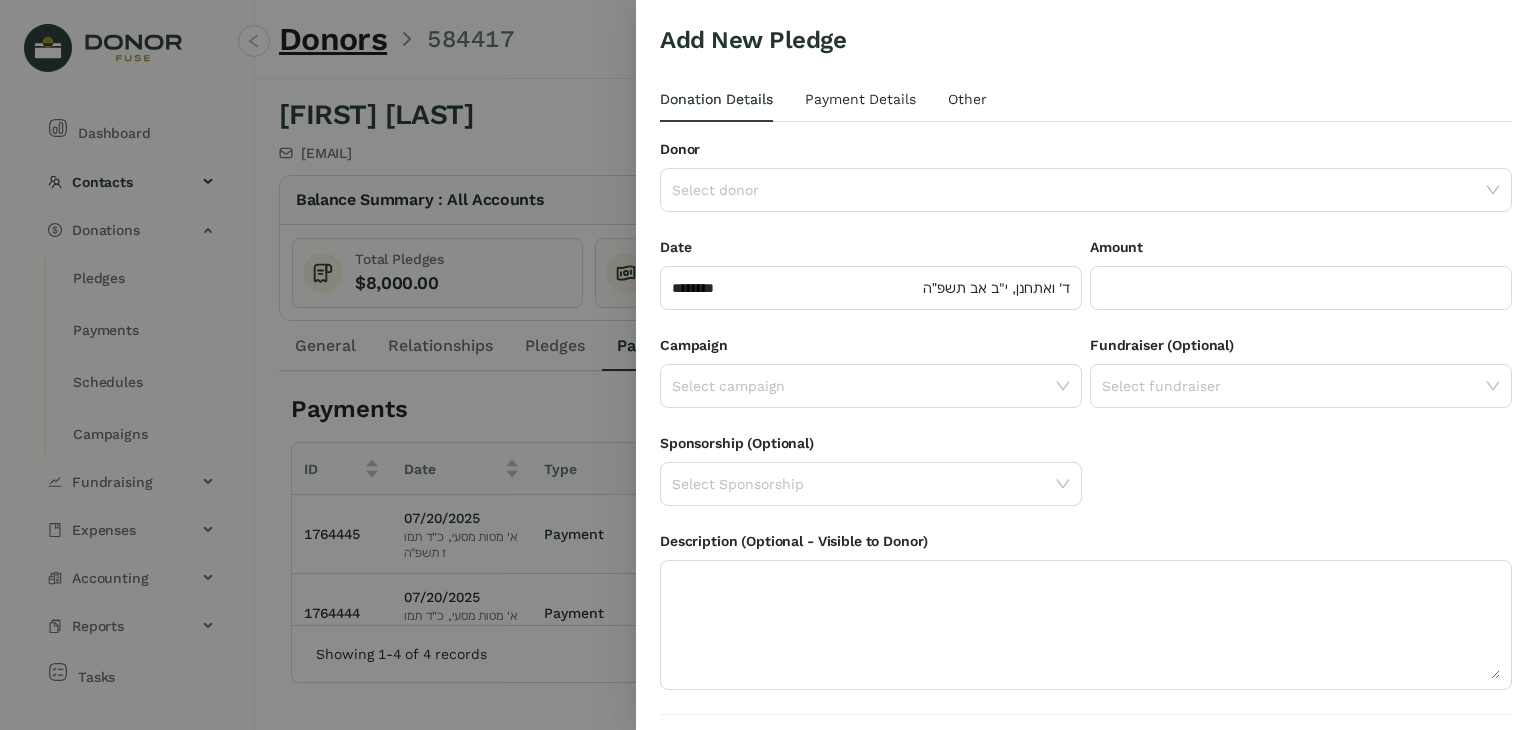 click at bounding box center [768, 365] 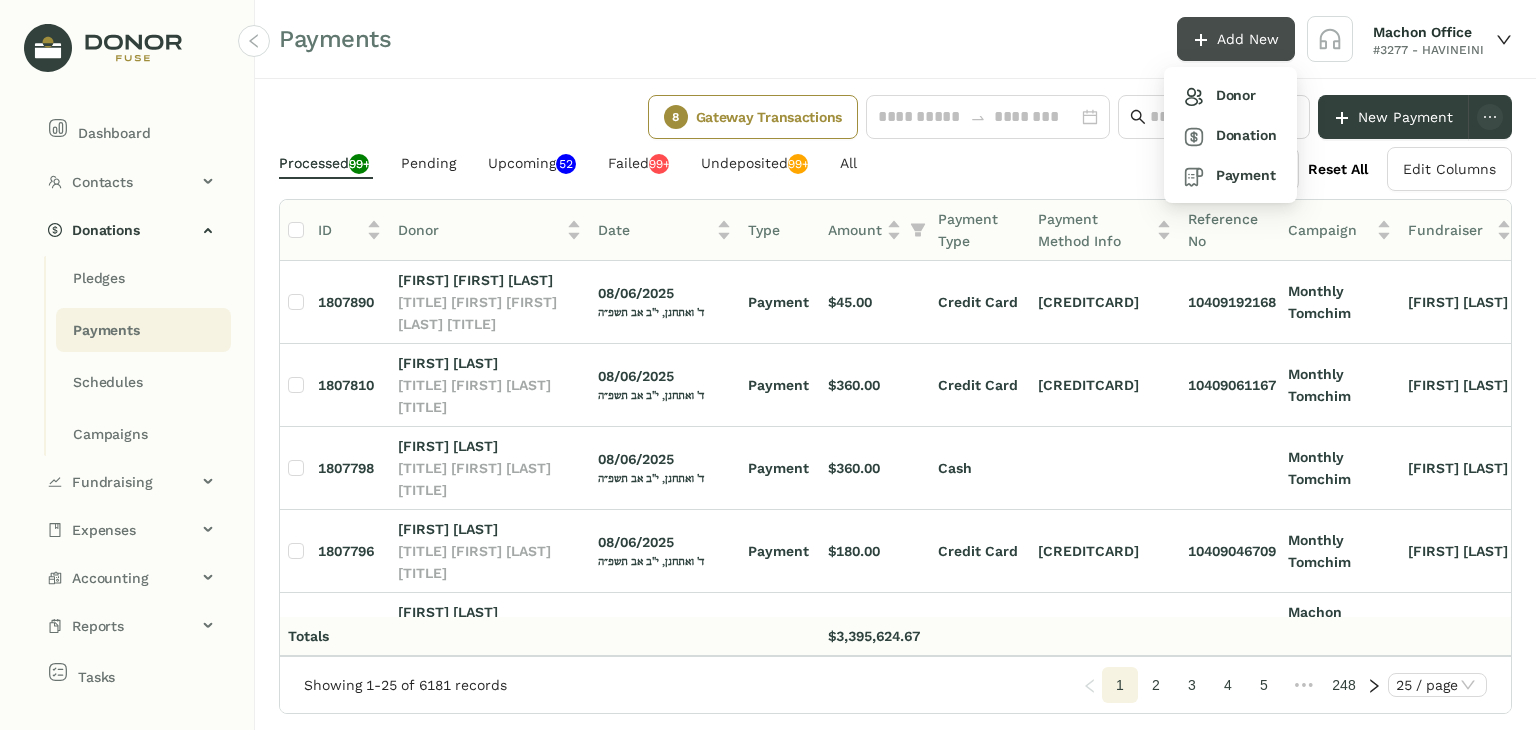 click on "Add New" 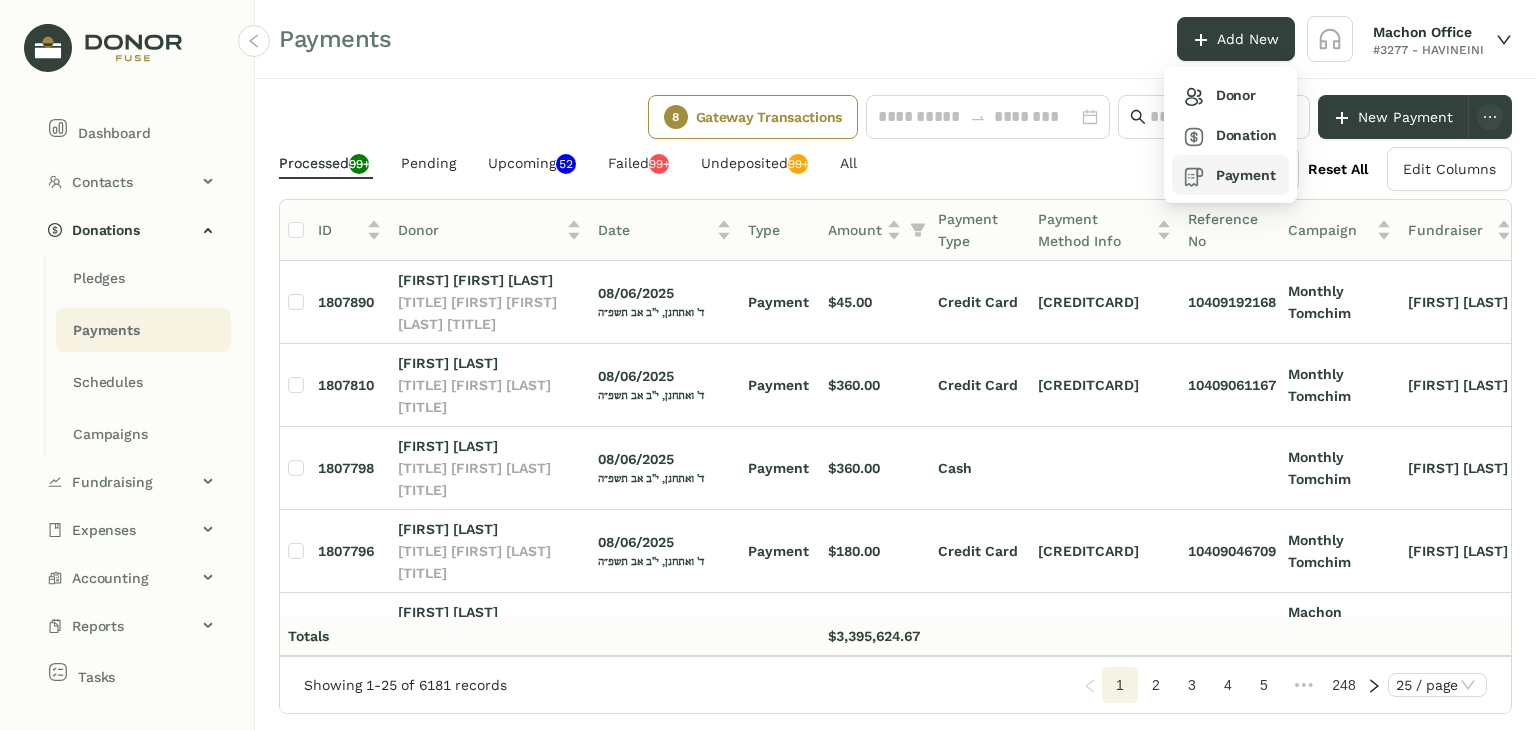 click on "Payment" at bounding box center [1230, 175] 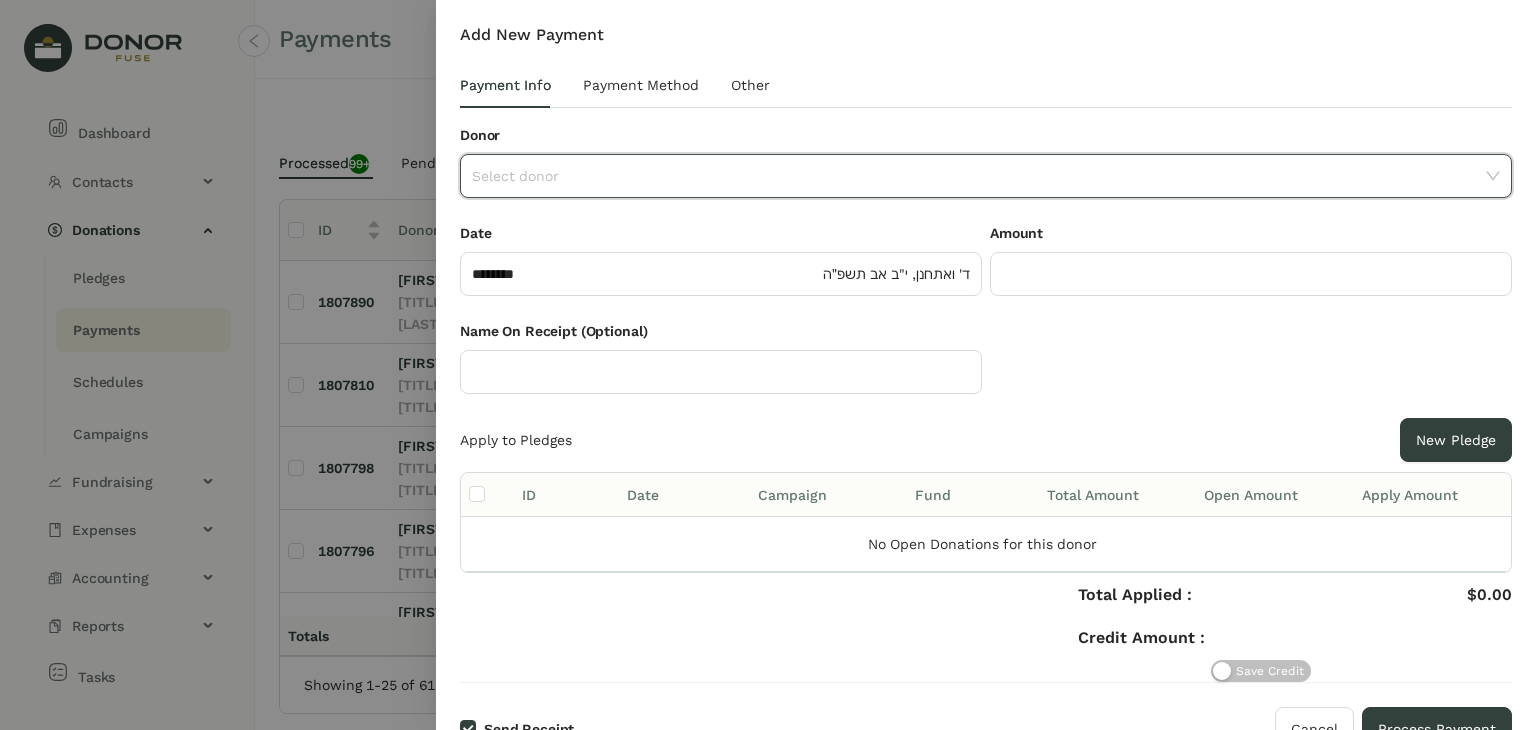 click 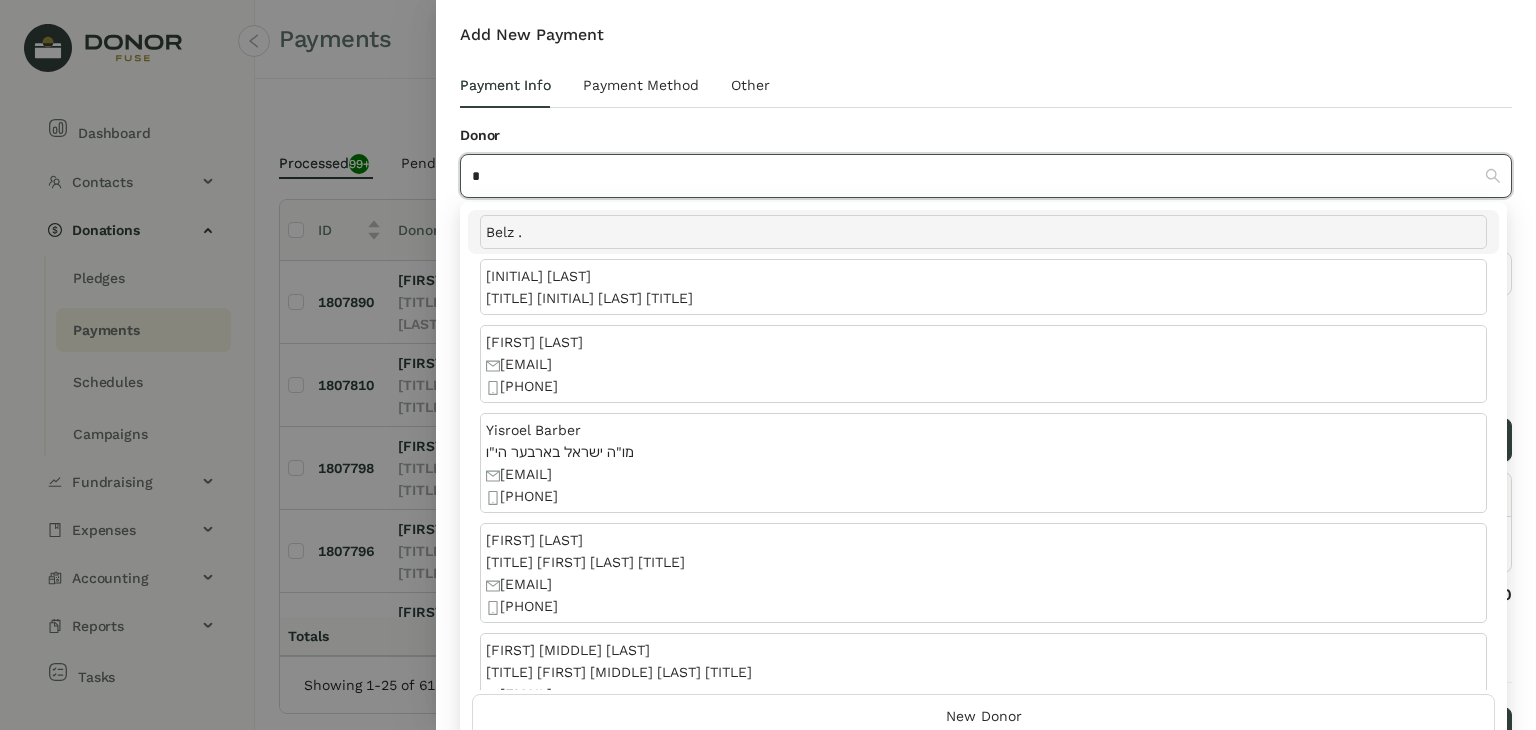 type on "*" 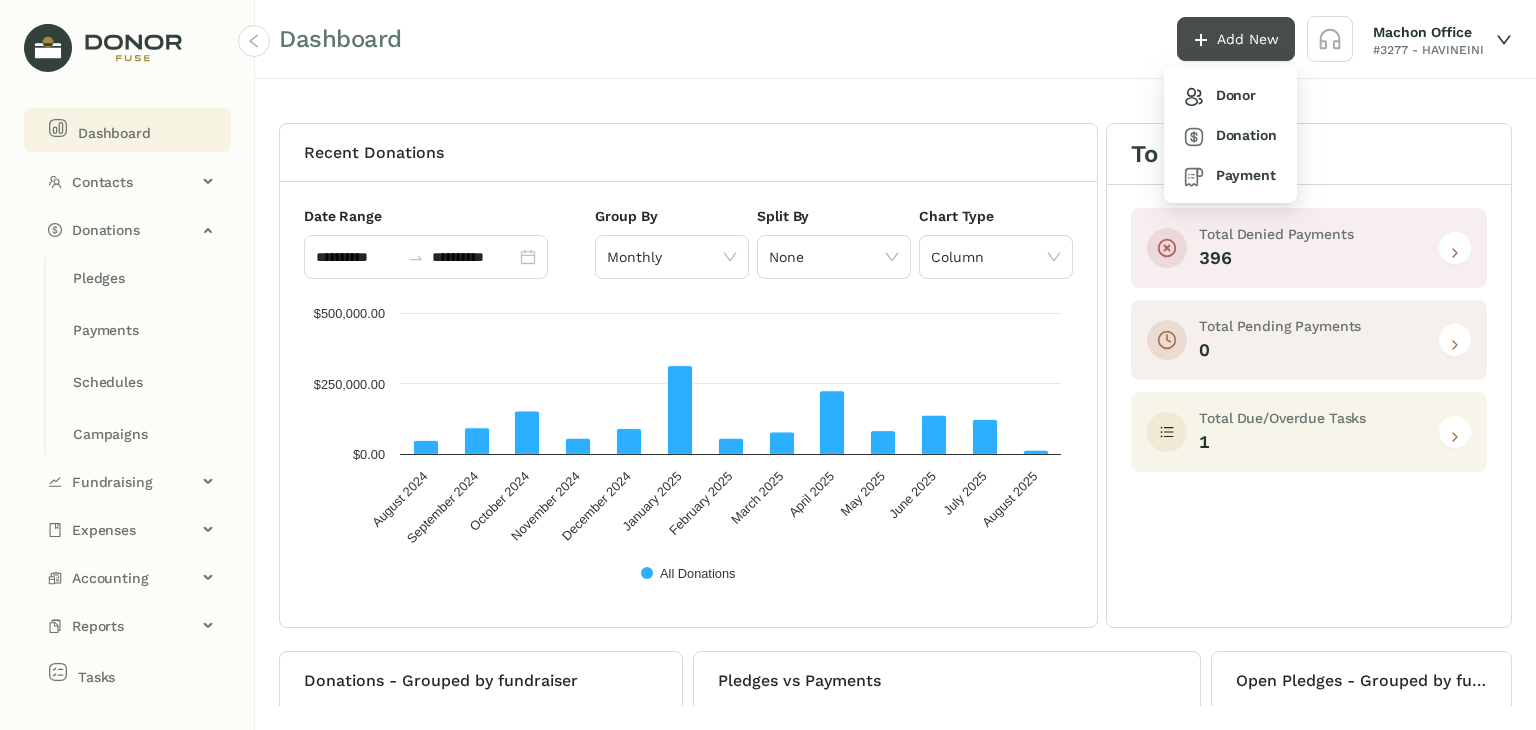 click on "Add New" 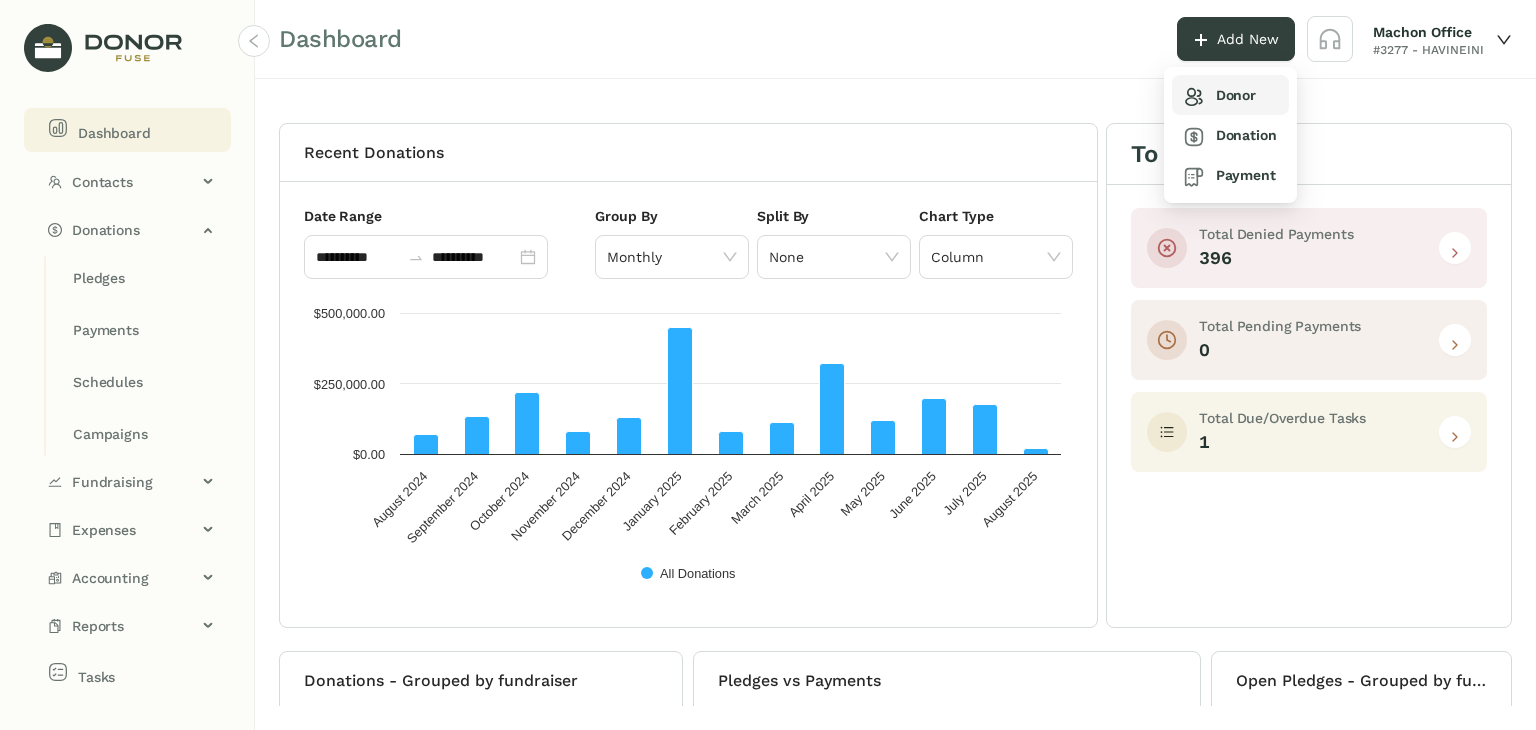 click on "Donor" at bounding box center [1220, 95] 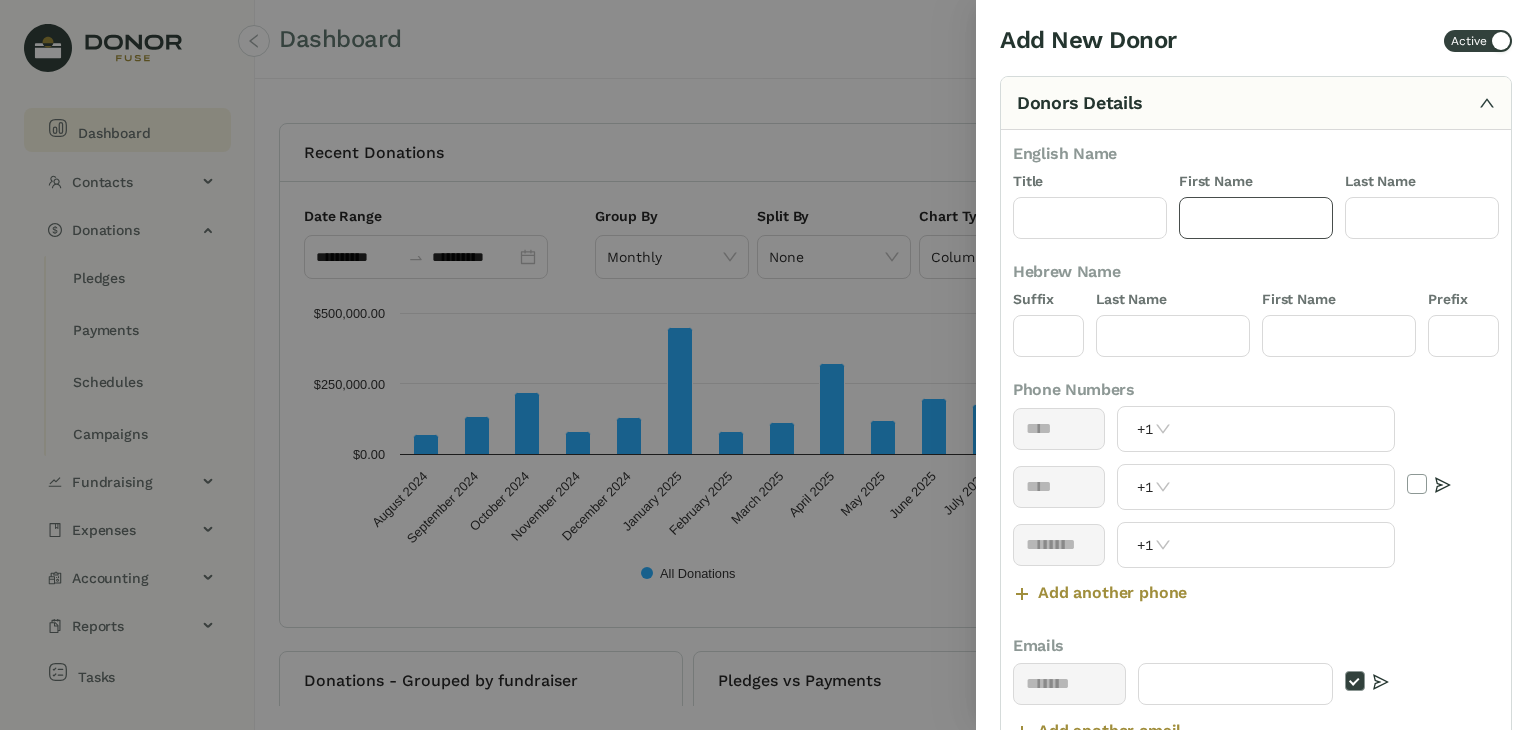 click 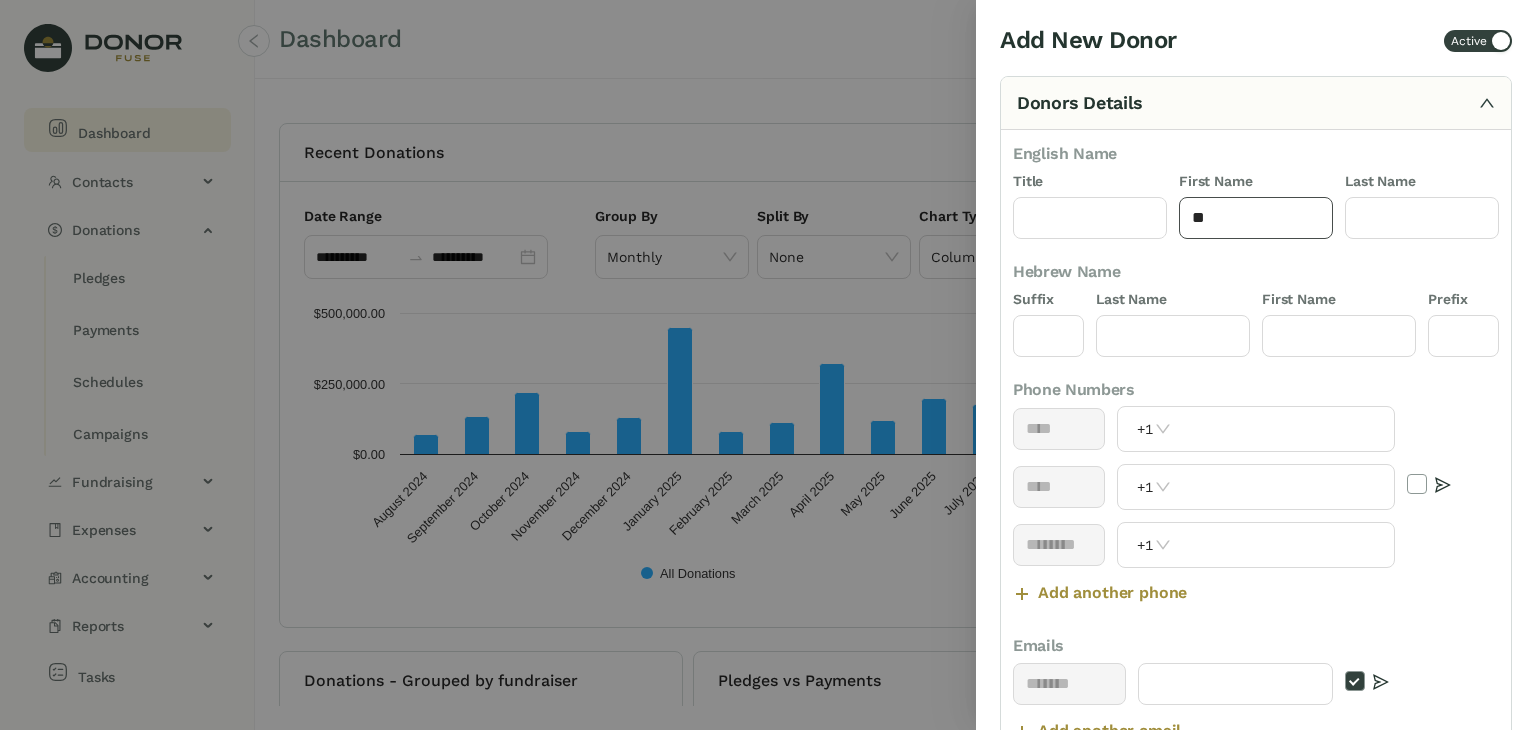 type on "*" 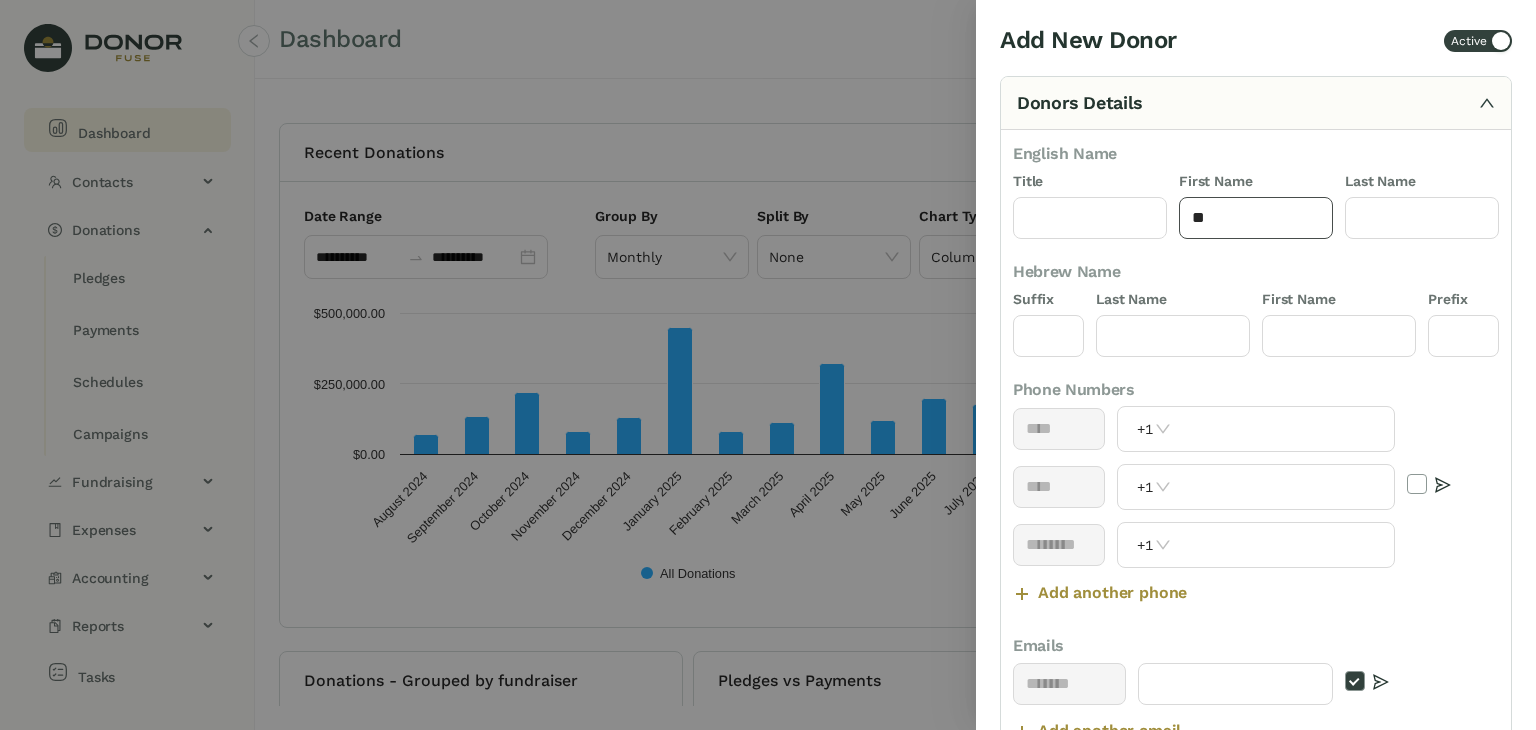 type on "*" 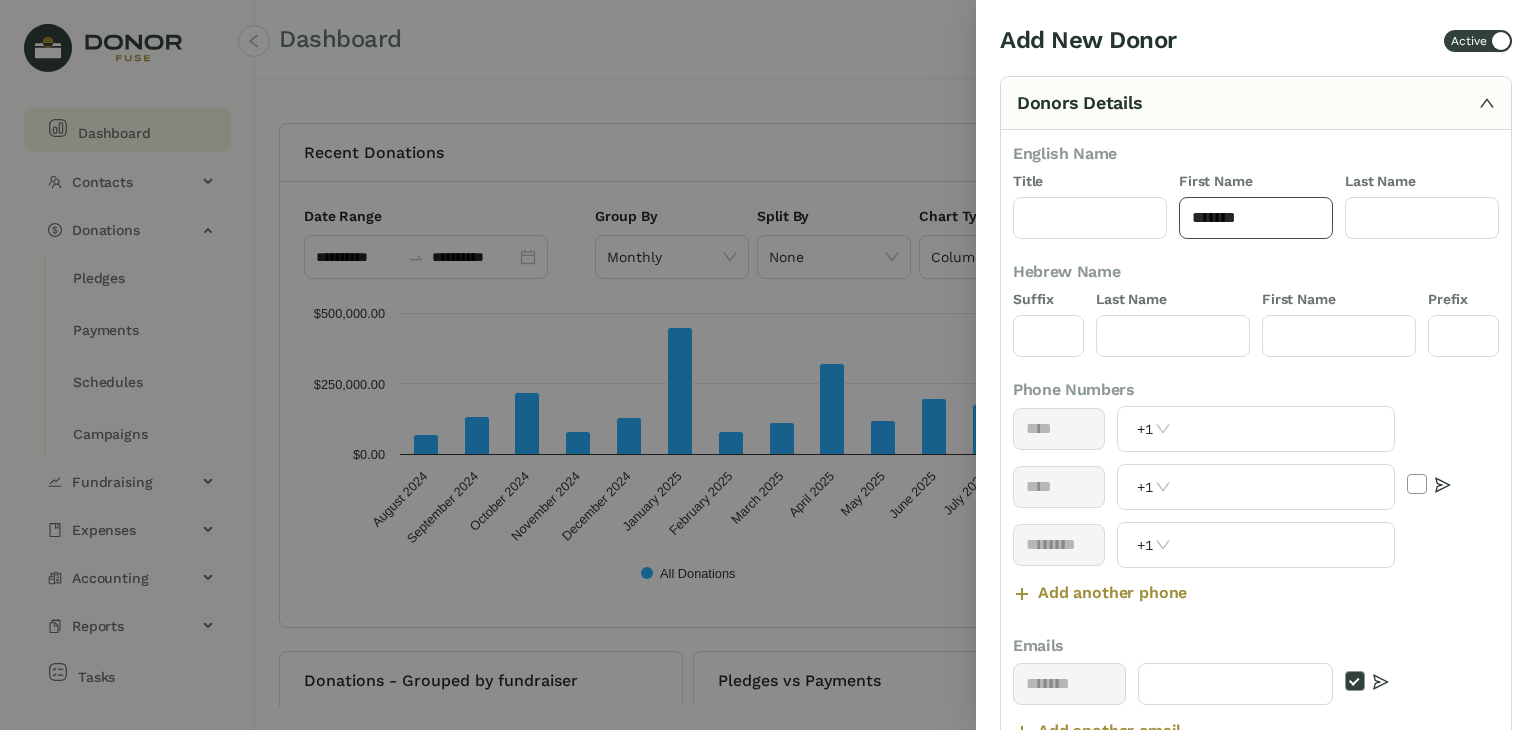 type on "******" 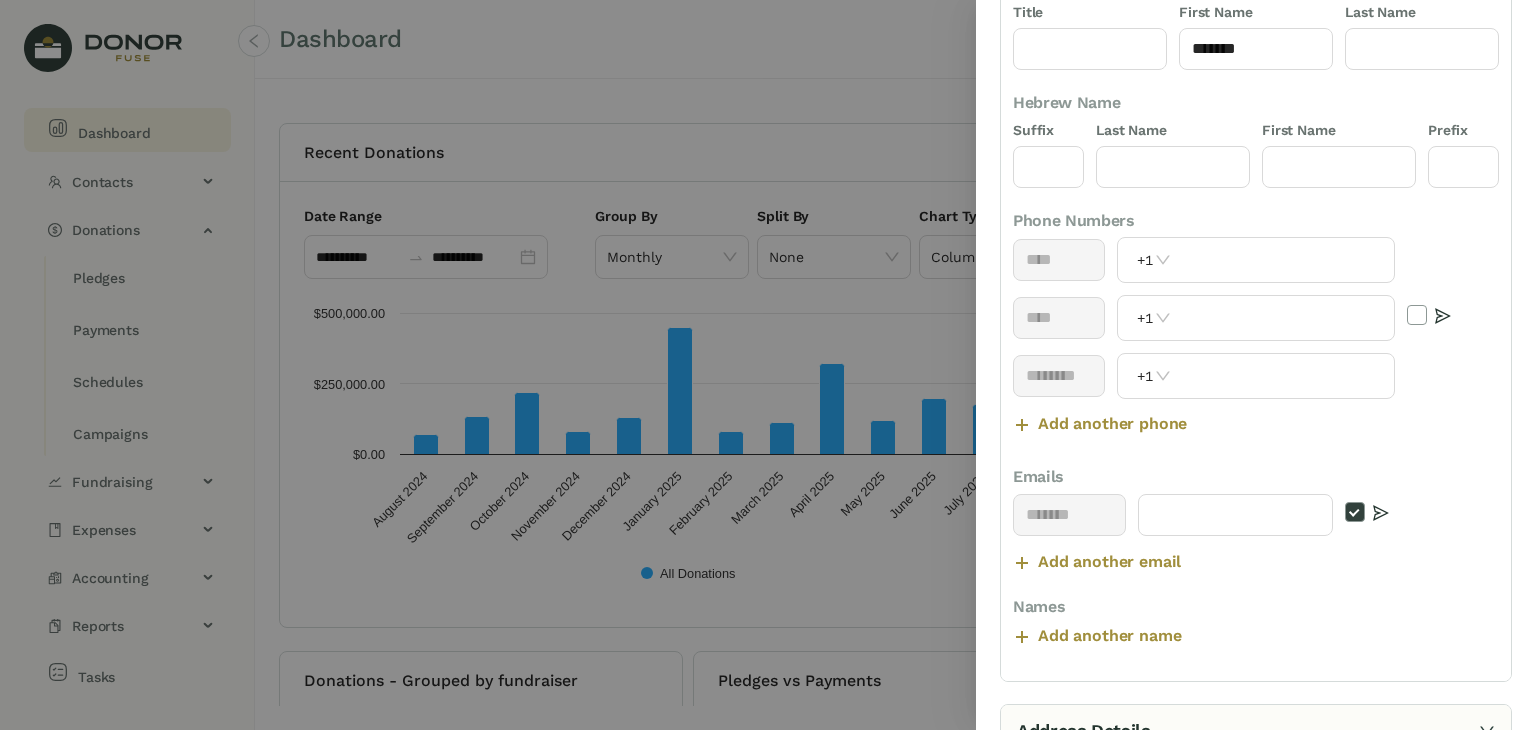 scroll, scrollTop: 200, scrollLeft: 0, axis: vertical 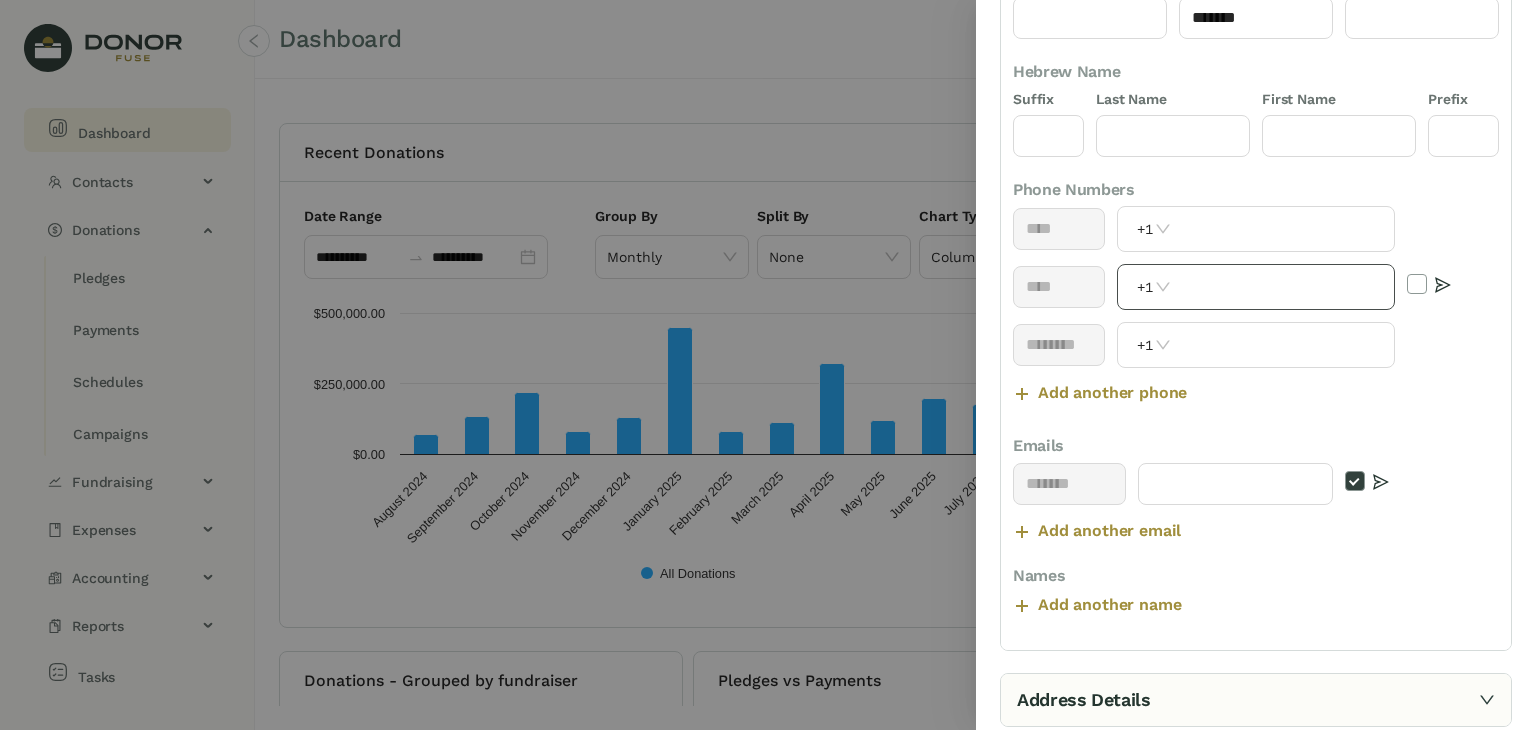 click at bounding box center (1285, 287) 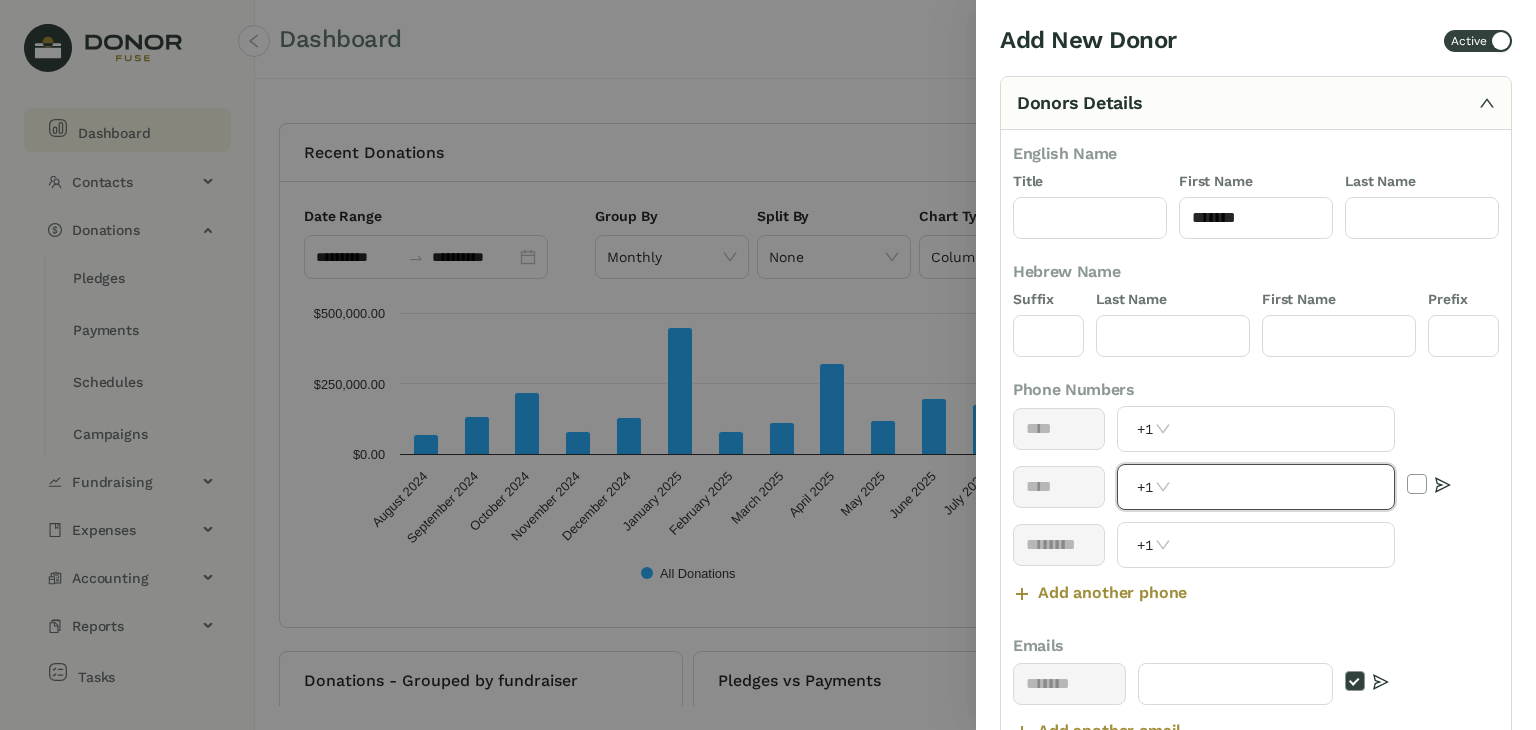 scroll, scrollTop: 466, scrollLeft: 0, axis: vertical 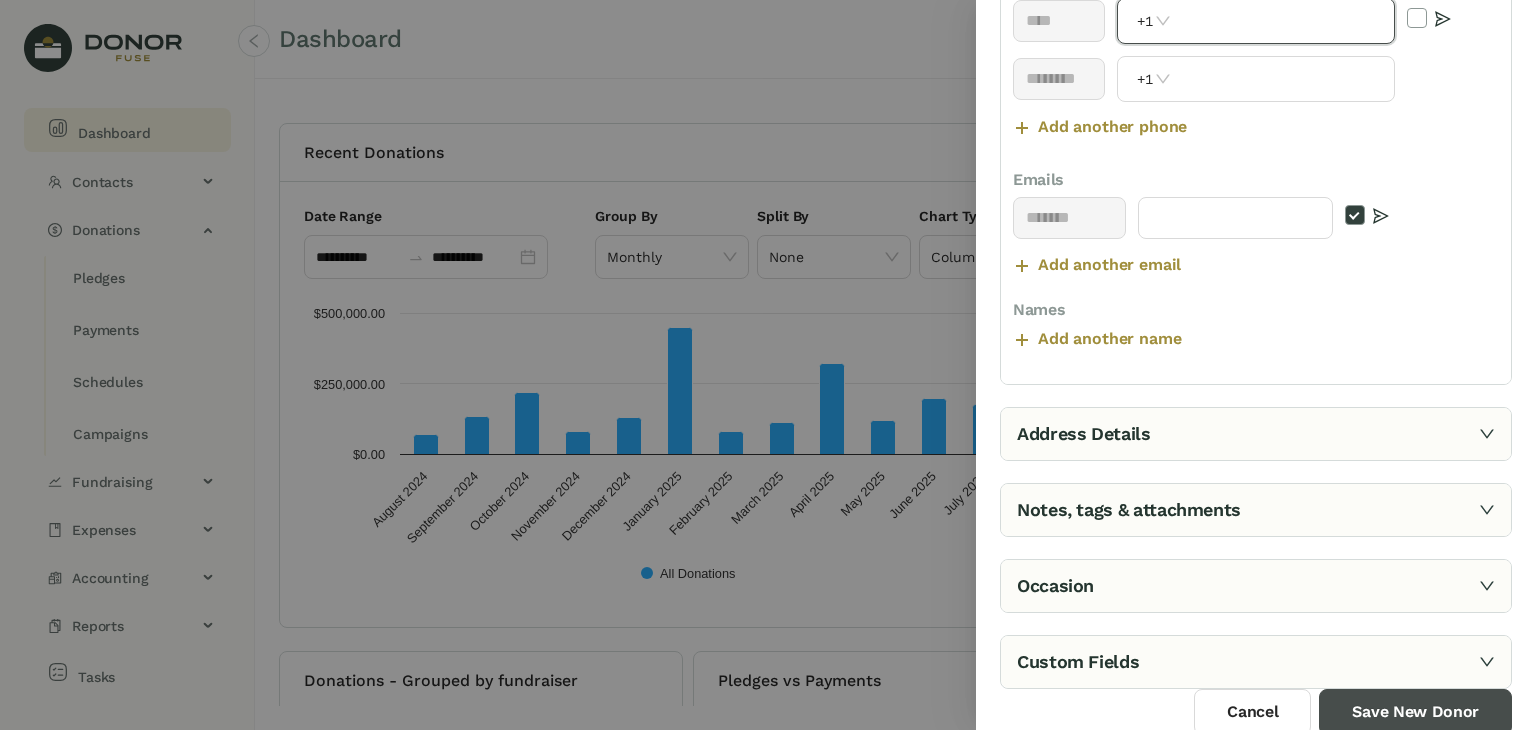 click on "Save New Donor" at bounding box center (1415, 712) 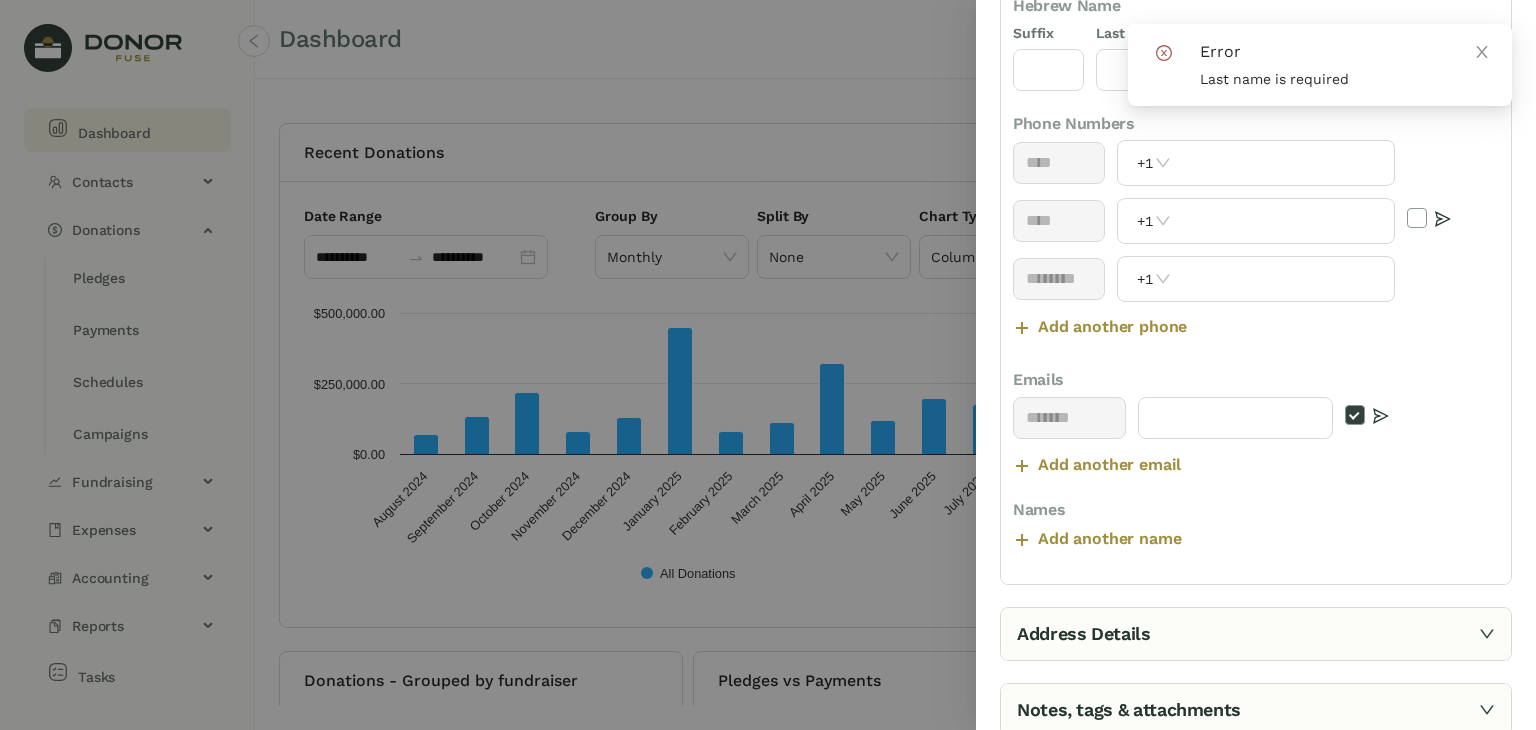 scroll, scrollTop: 0, scrollLeft: 0, axis: both 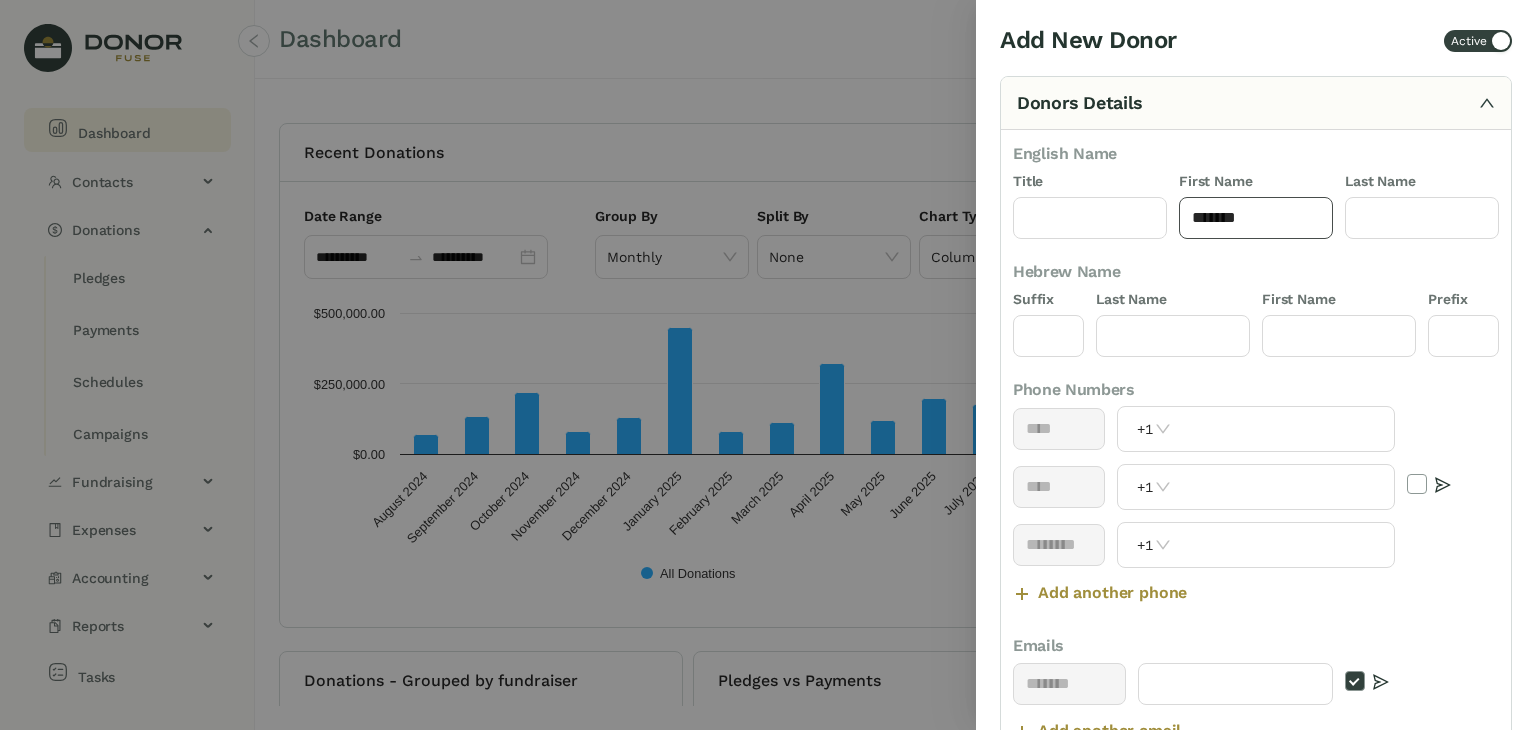 click on "******" 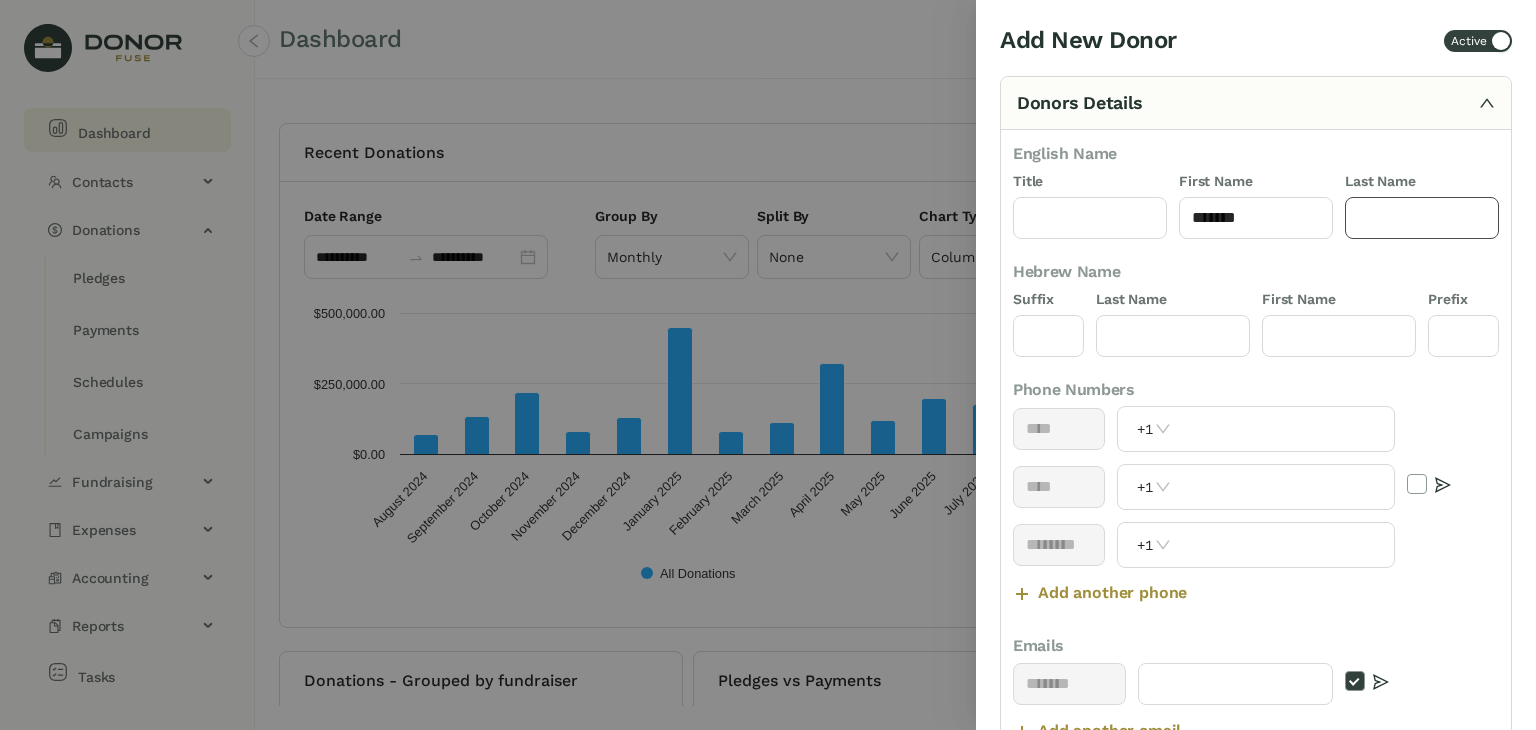 click 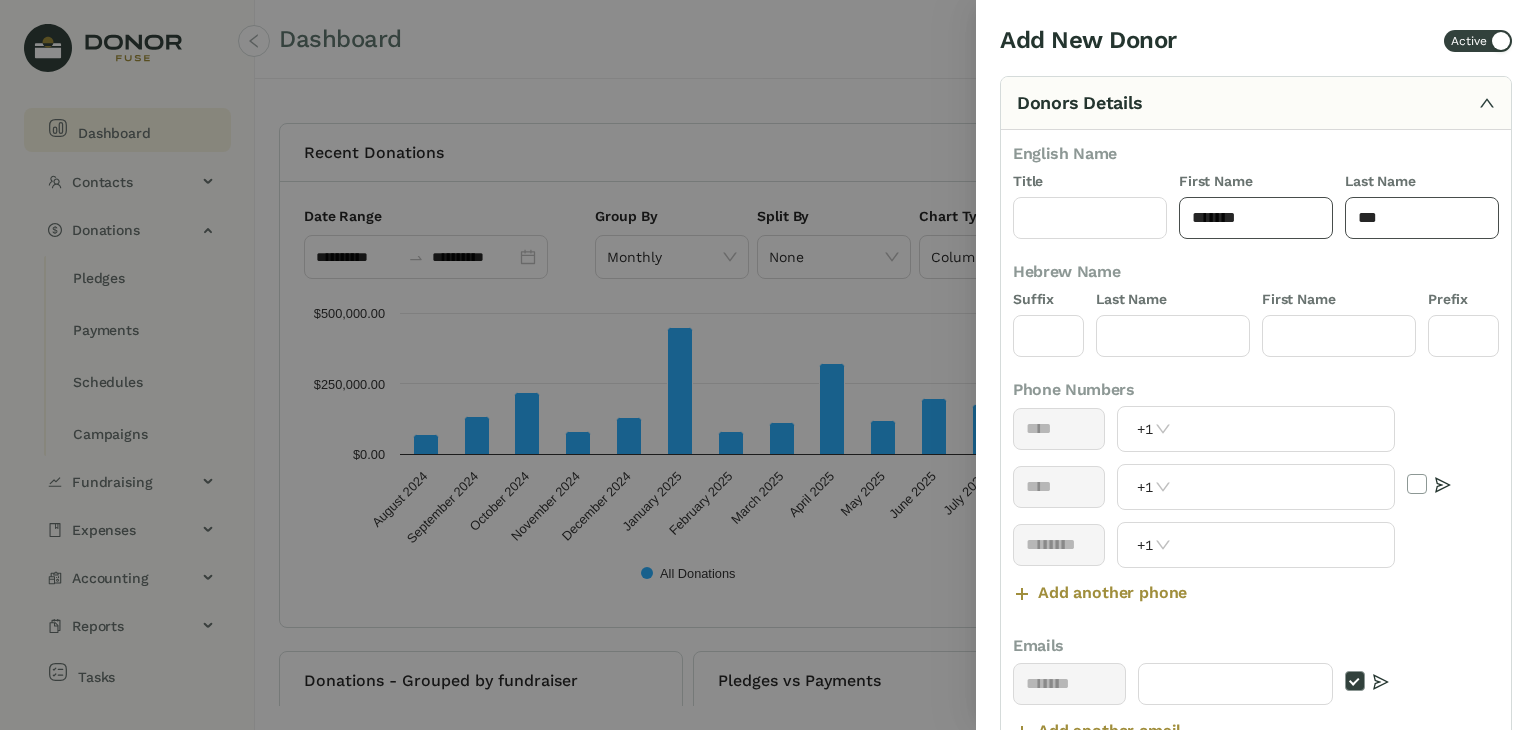 type on "**" 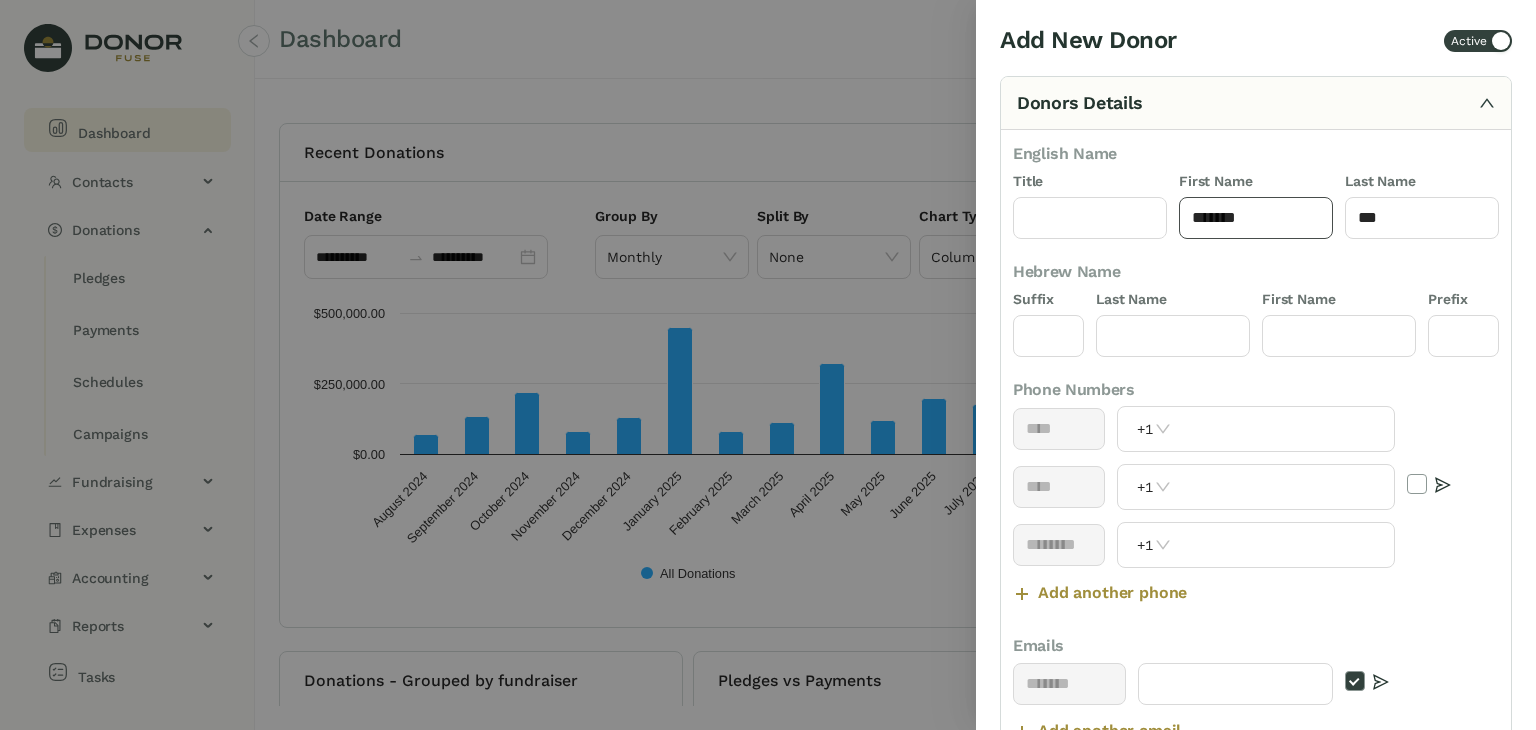 drag, startPoint x: 1276, startPoint y: 221, endPoint x: 1214, endPoint y: 217, distance: 62.1289 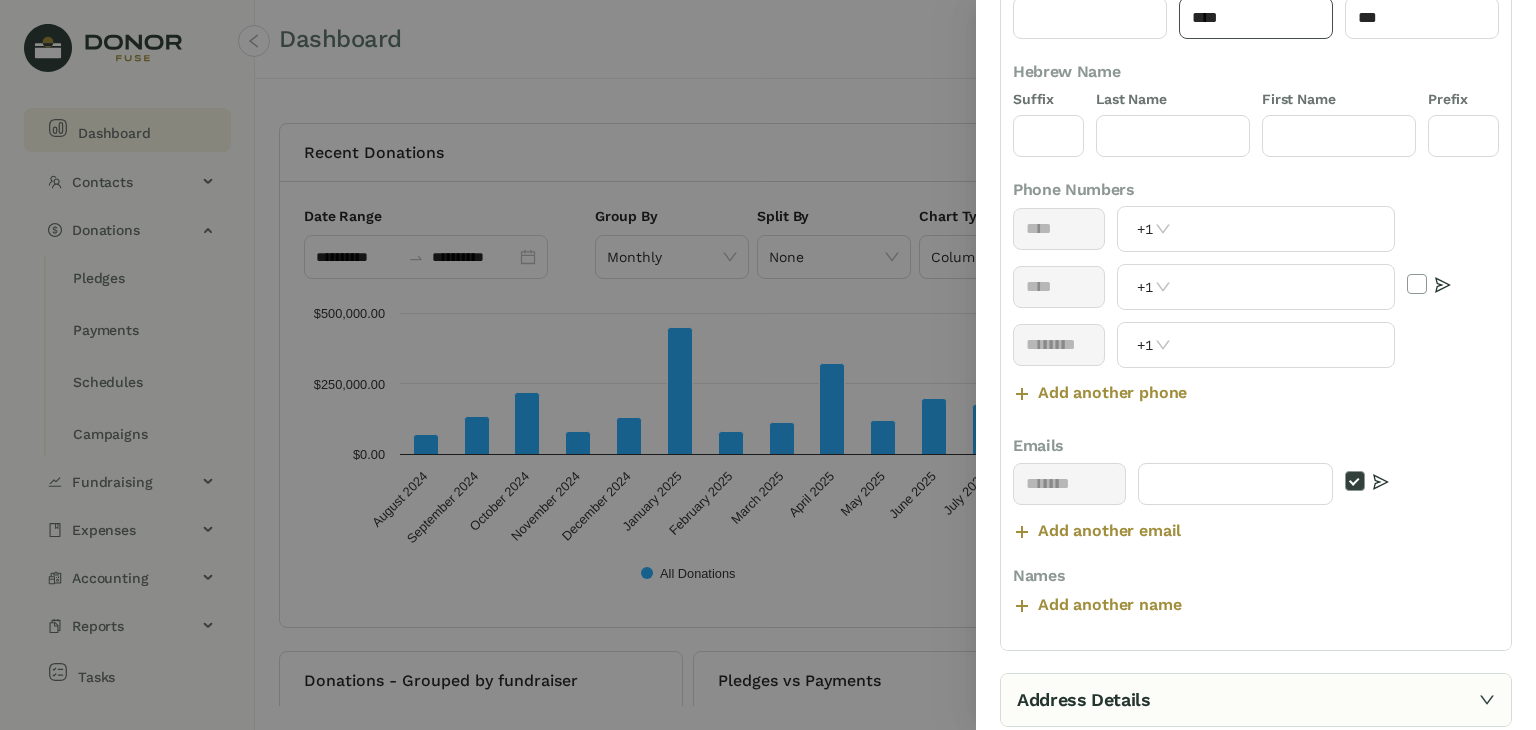 scroll, scrollTop: 466, scrollLeft: 0, axis: vertical 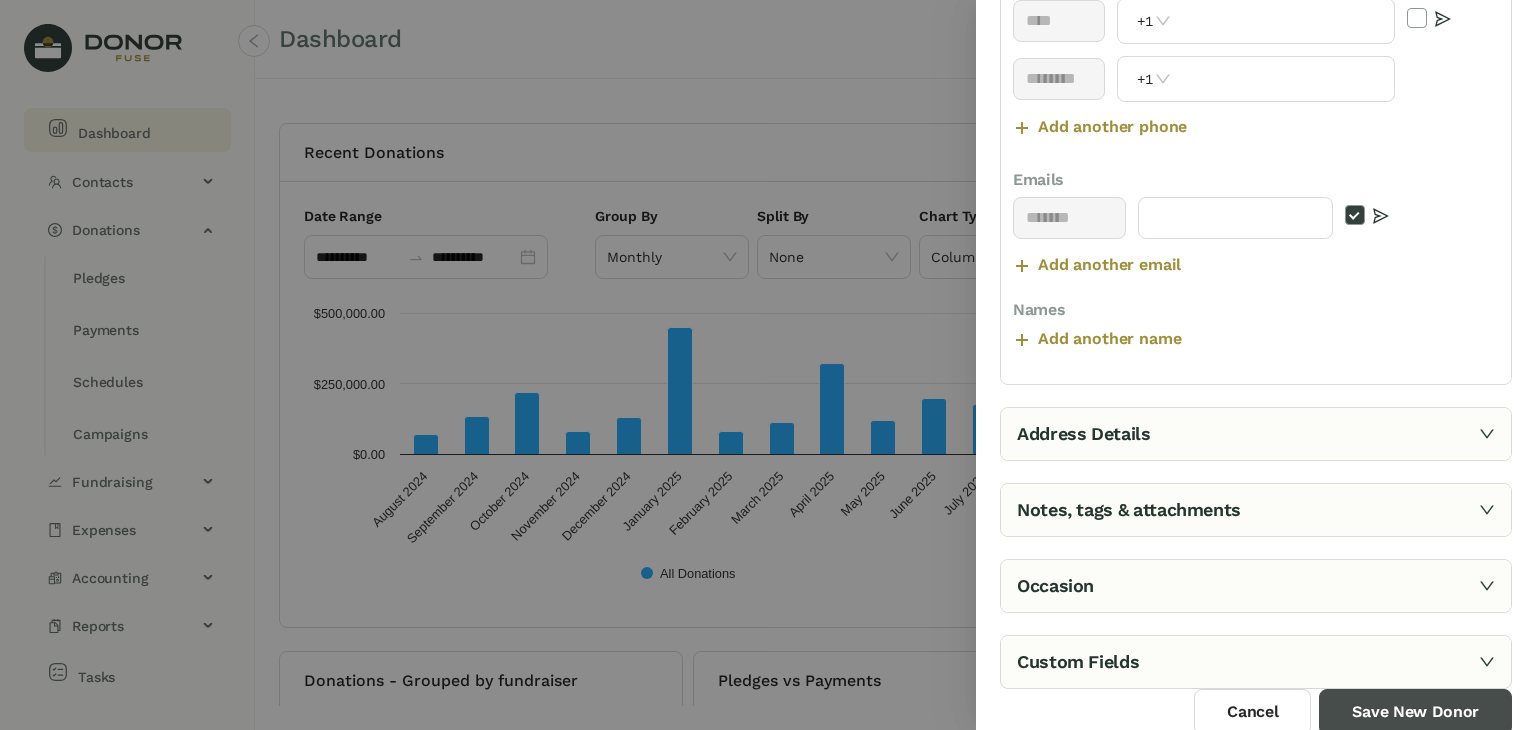 type on "***" 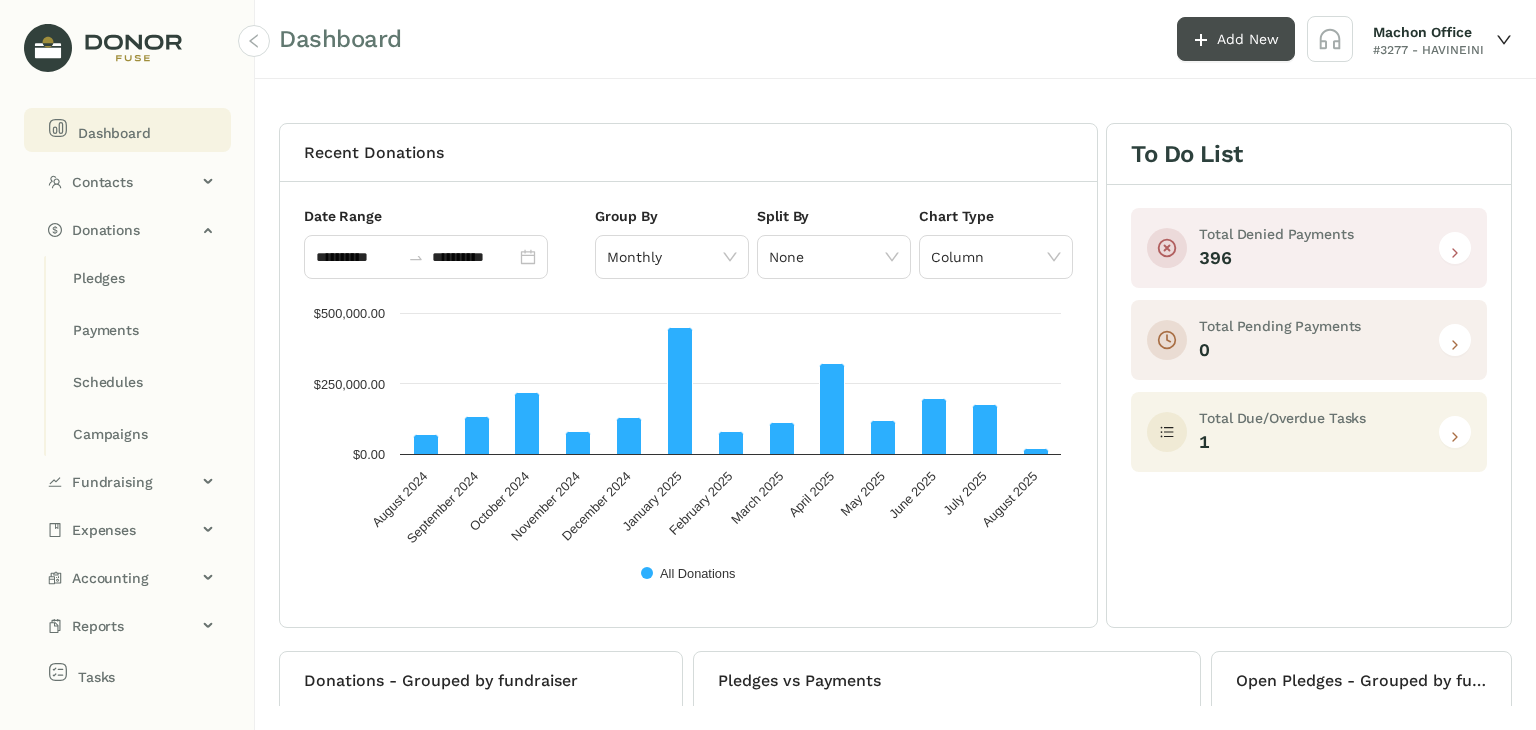 click on "Add New" 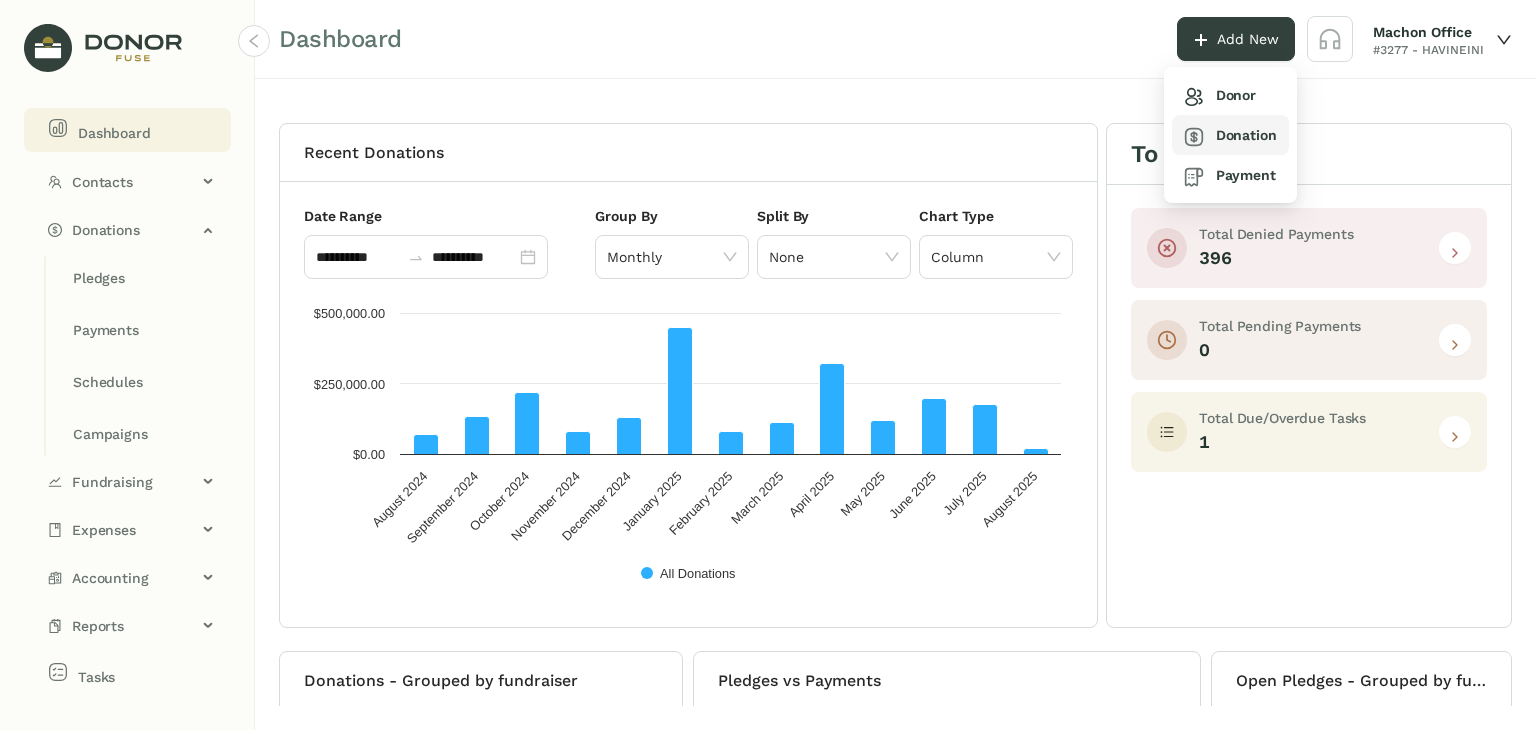 click on "Donation" at bounding box center [1230, 135] 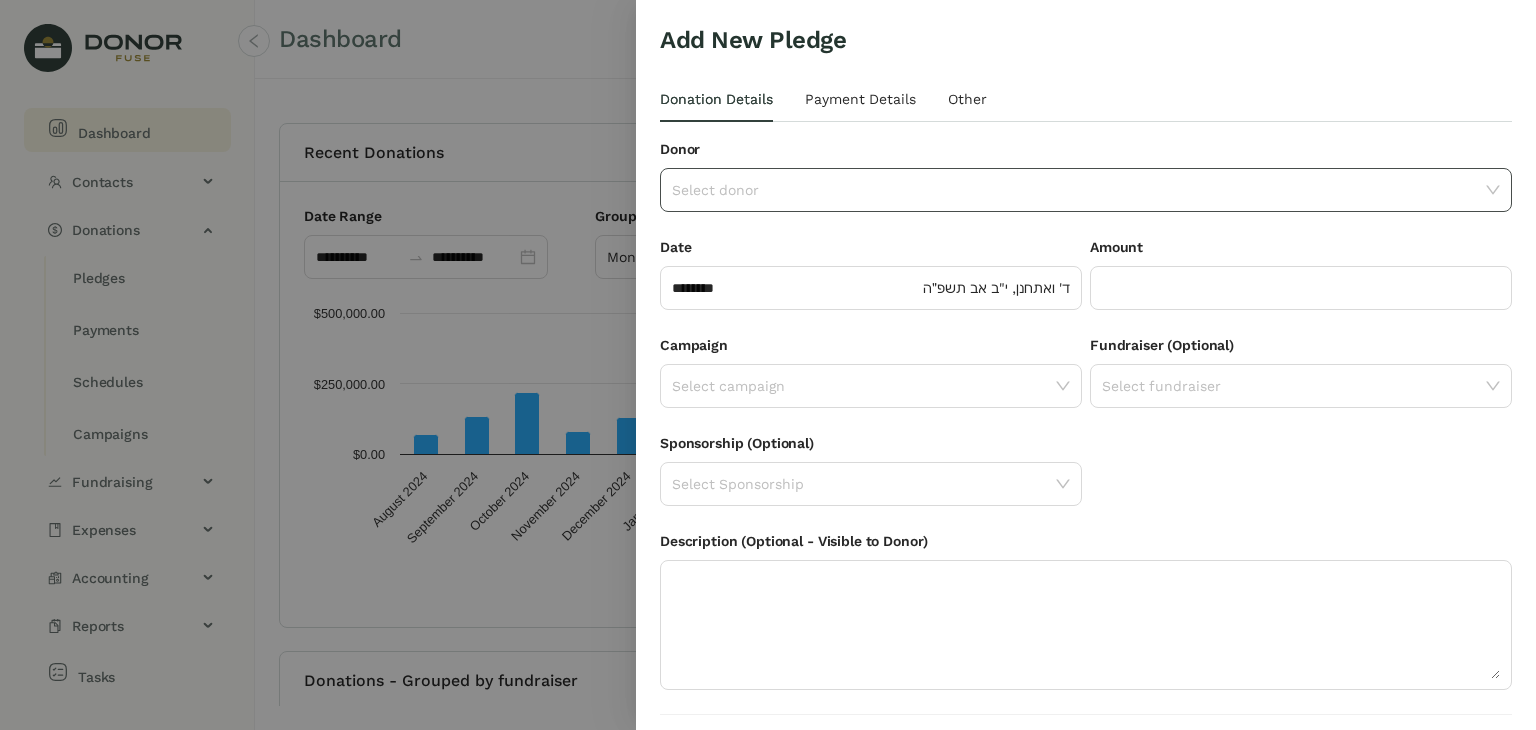 click 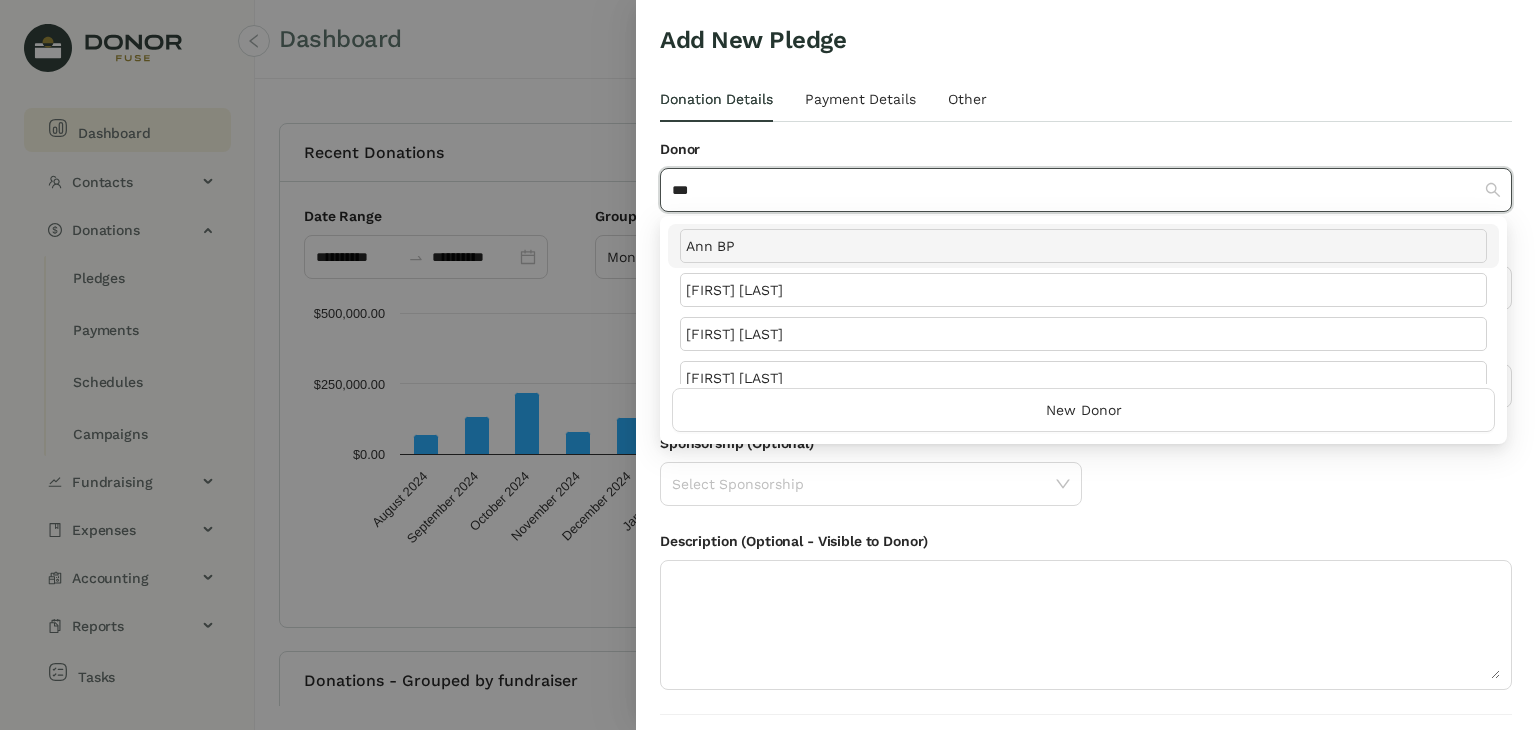 type on "***" 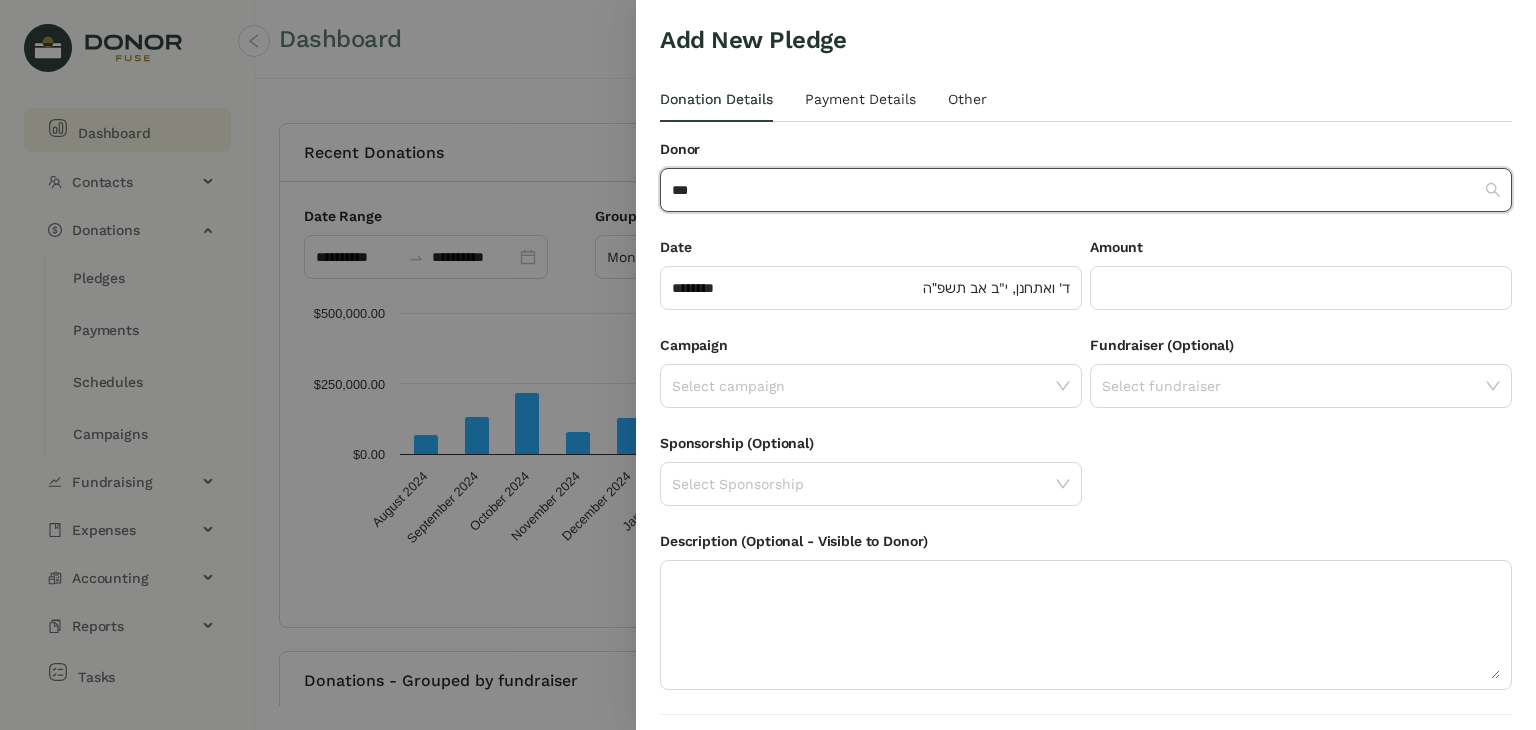 type 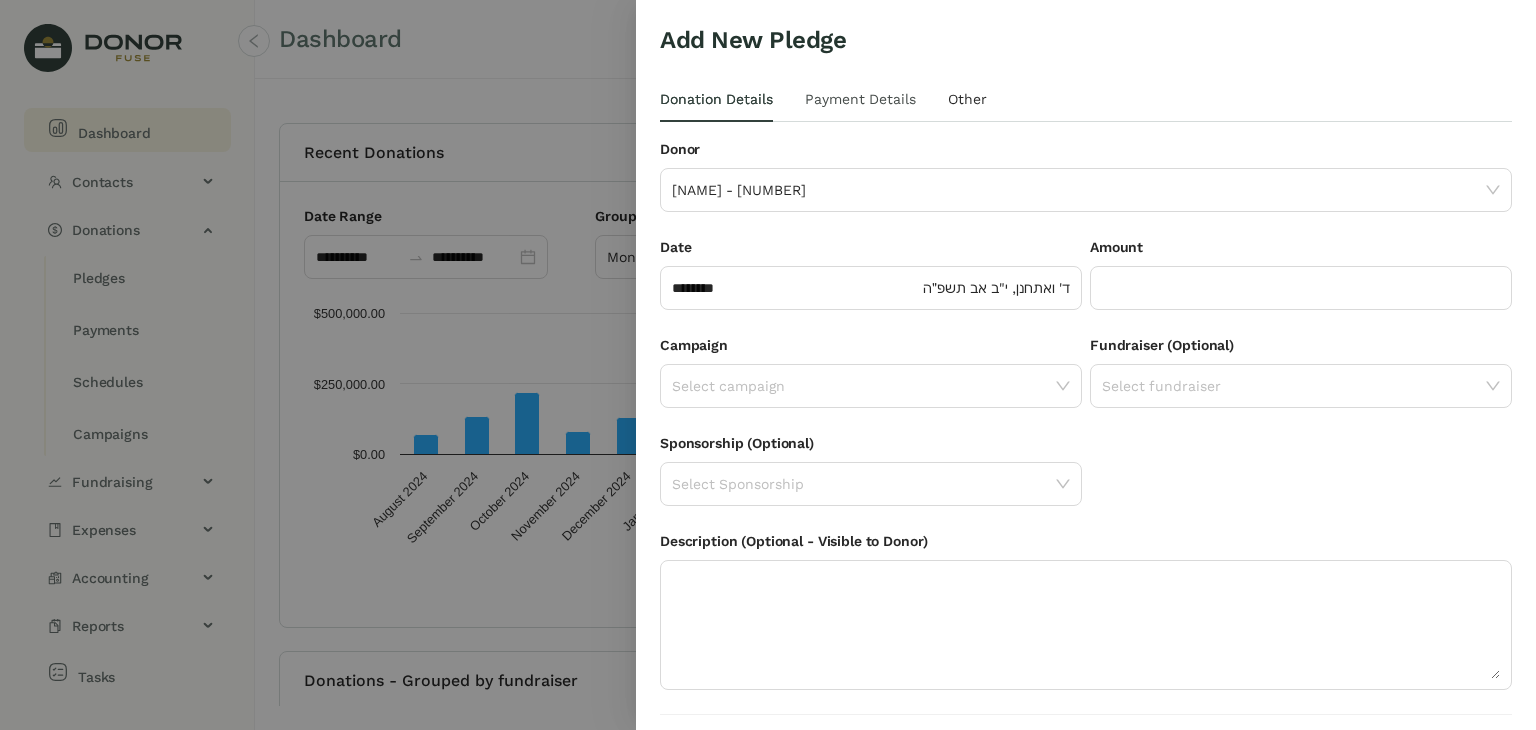 click on "Payment Details" at bounding box center [860, 99] 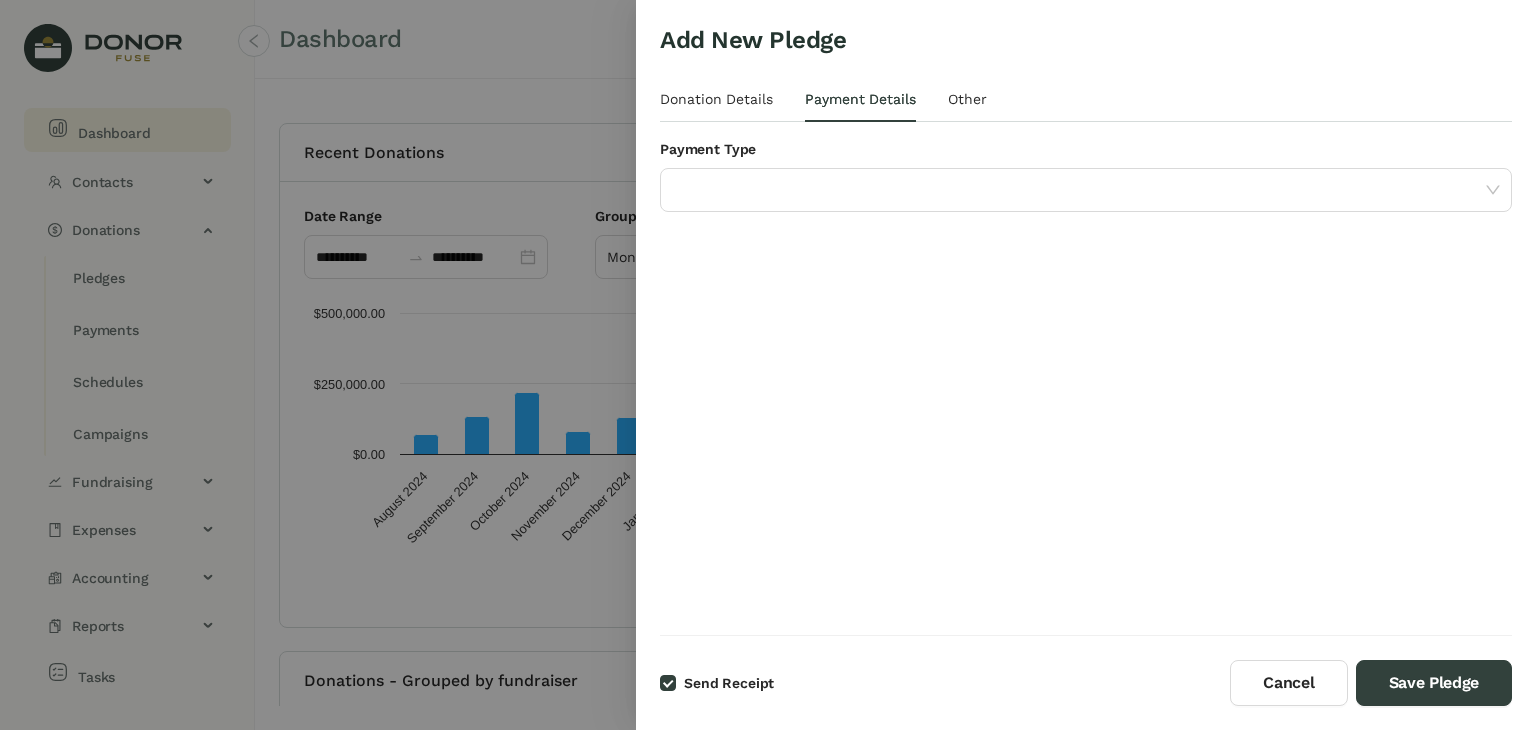 click at bounding box center (768, 365) 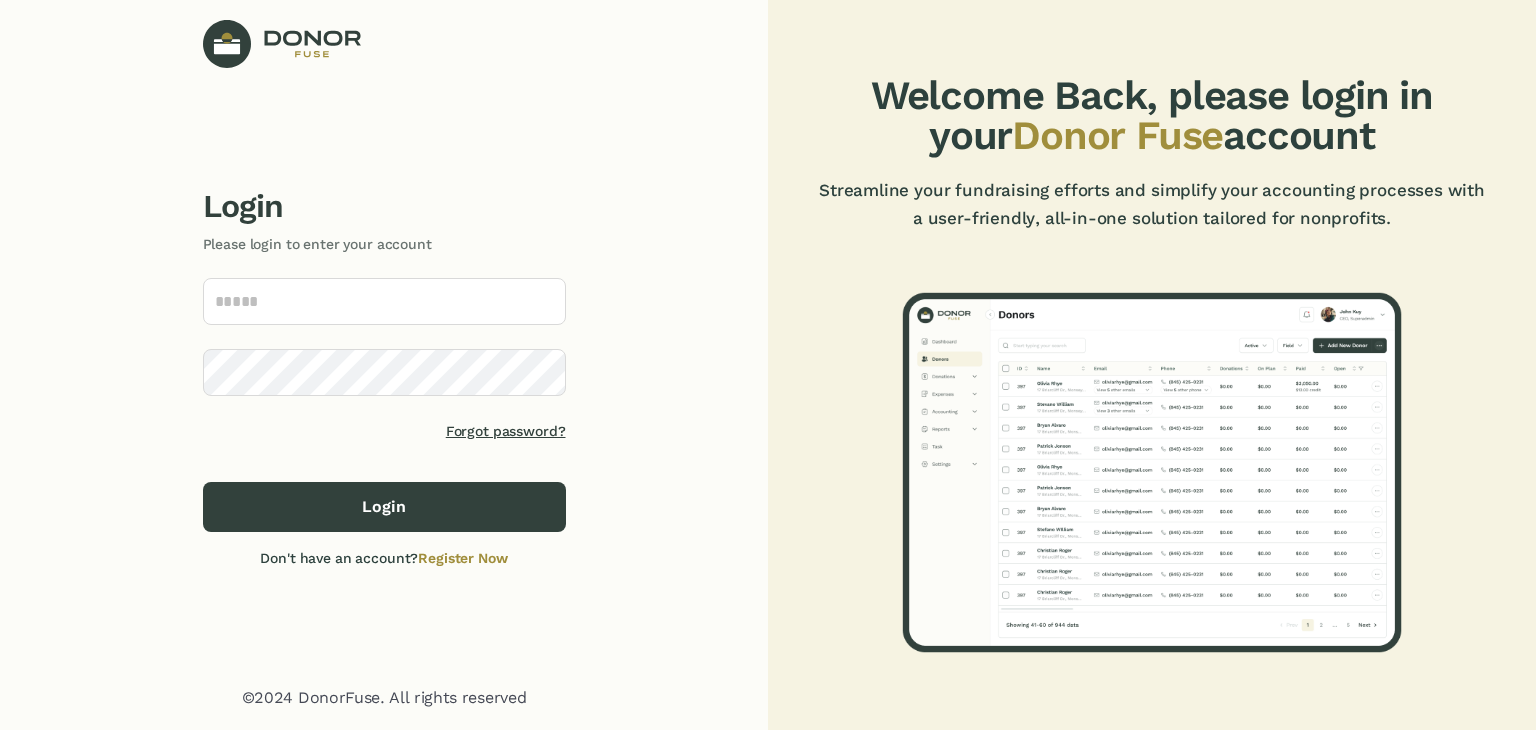scroll, scrollTop: 0, scrollLeft: 0, axis: both 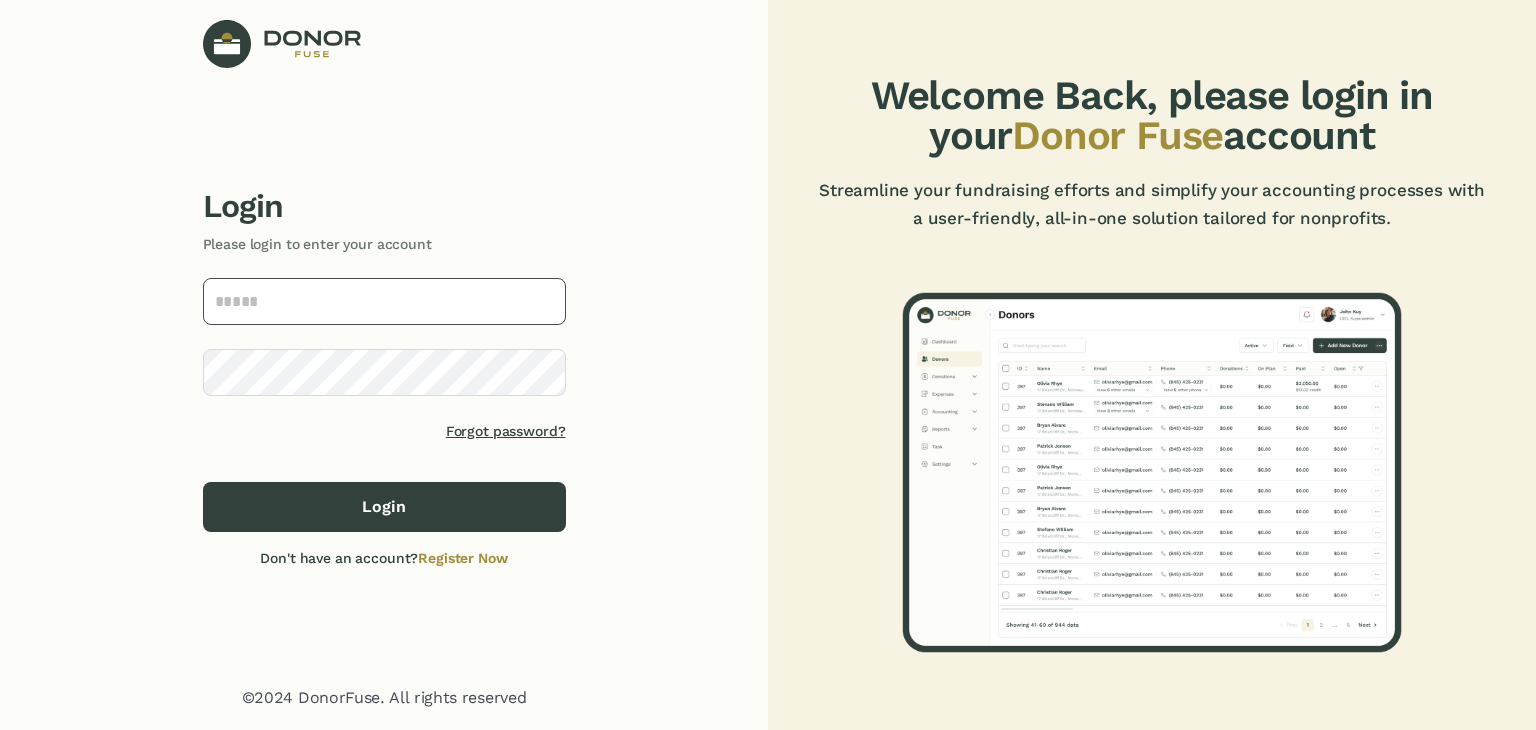 type on "**********" 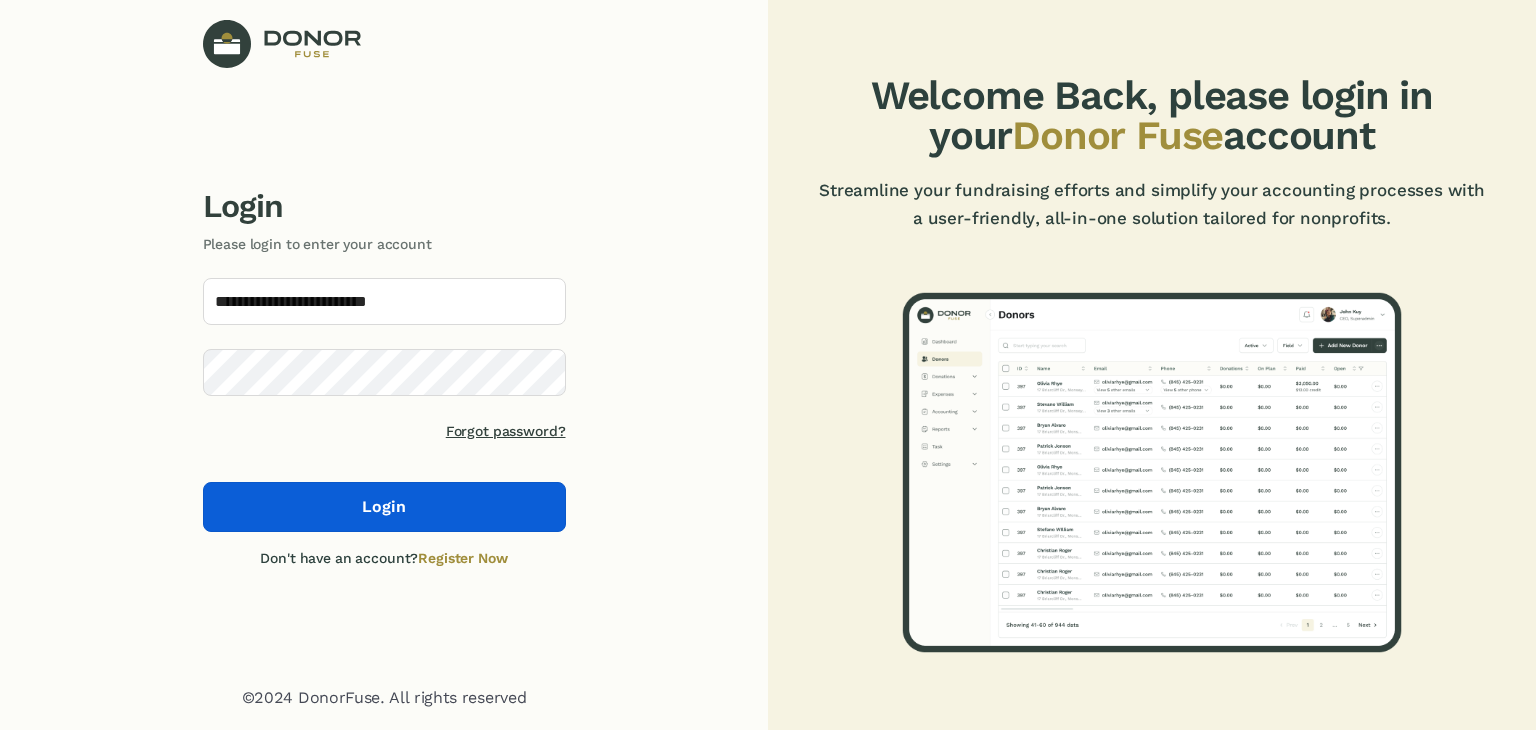 click on "Login" 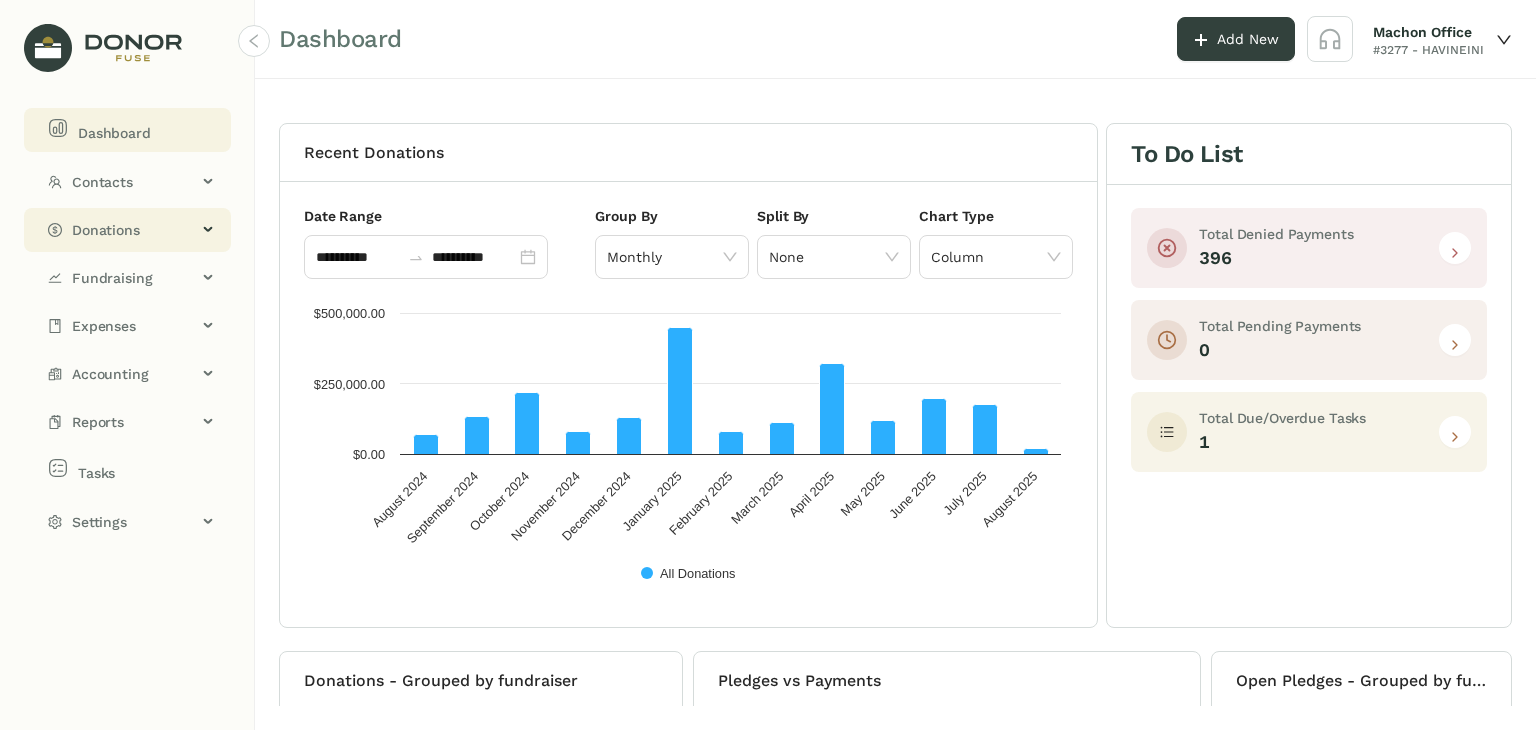click 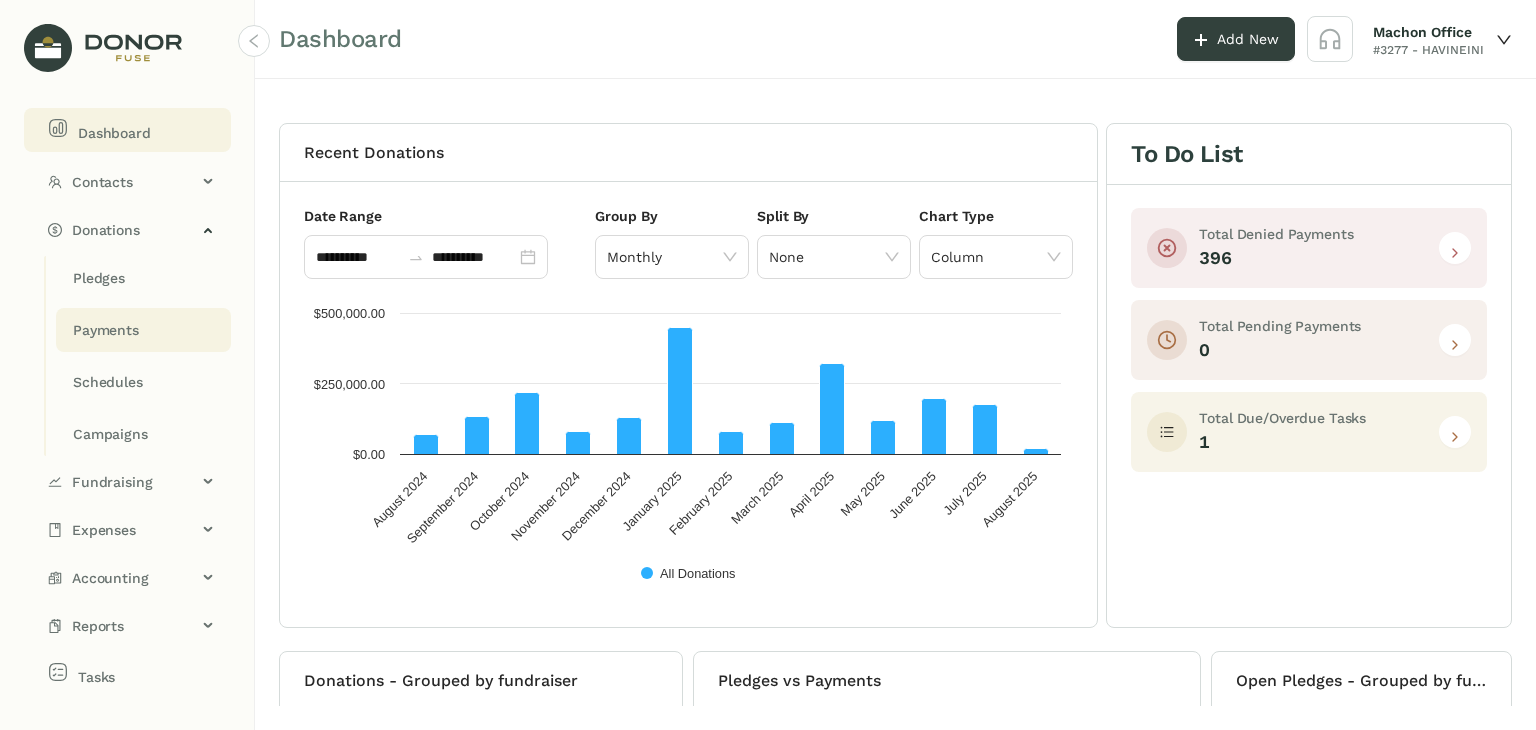 click on "Payments" 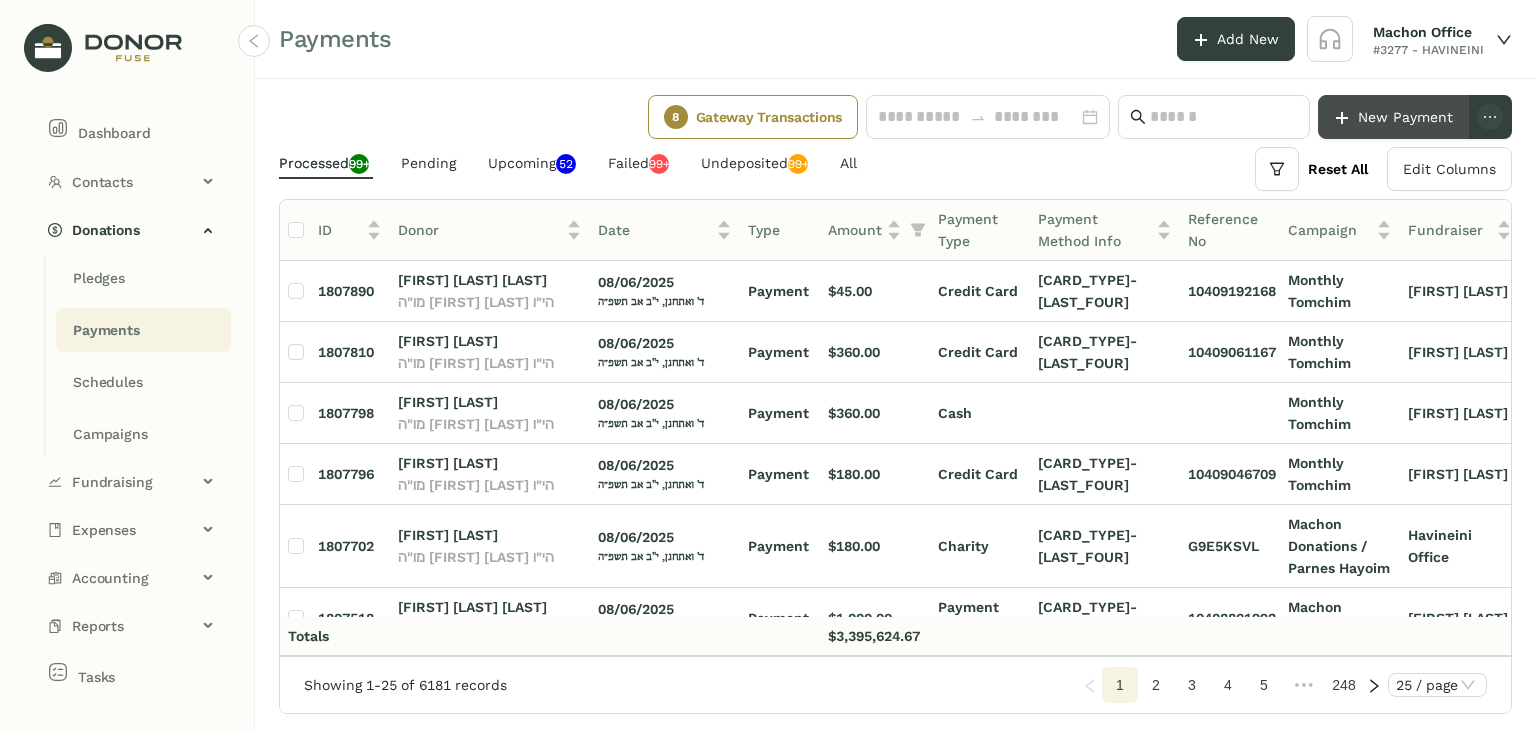 click on "New Payment" 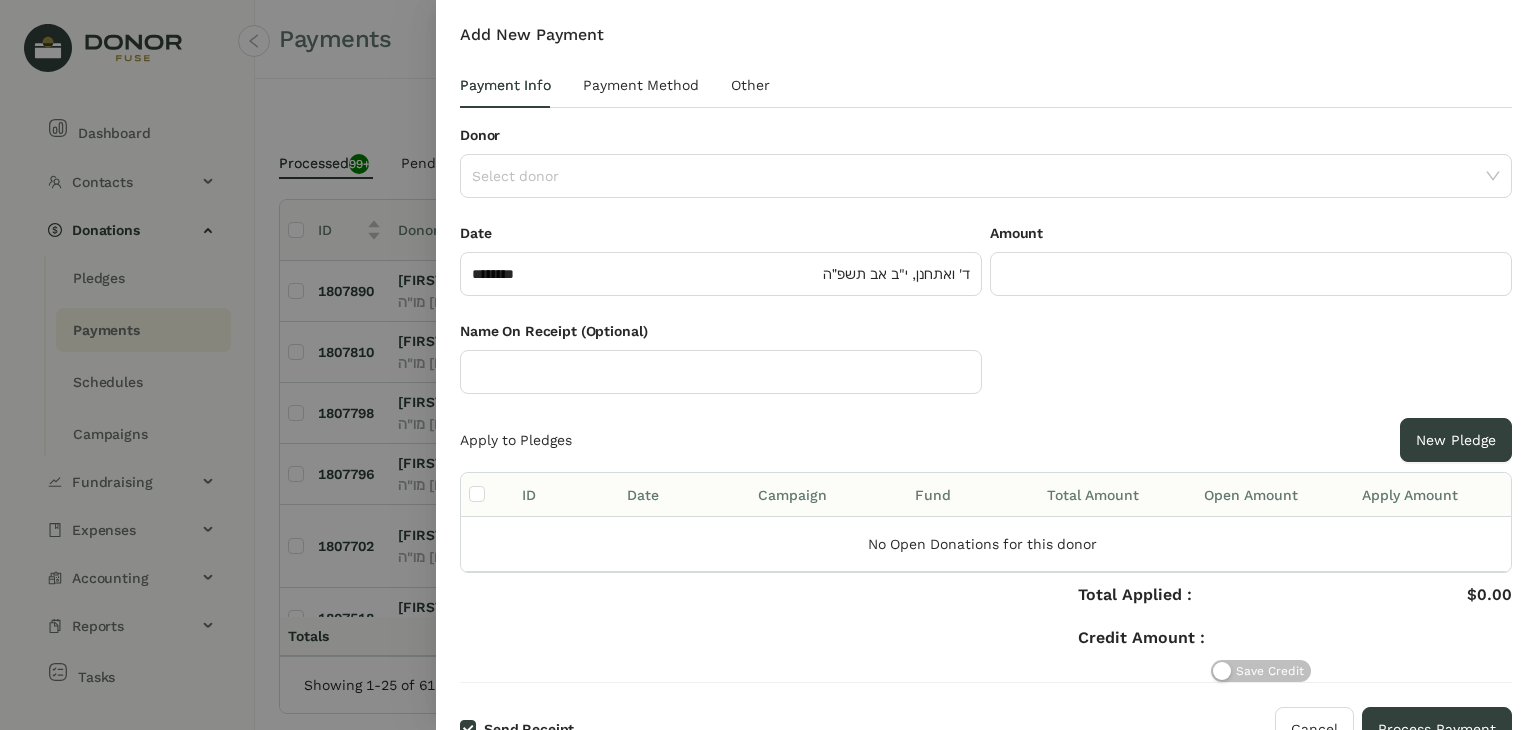 scroll, scrollTop: 28, scrollLeft: 0, axis: vertical 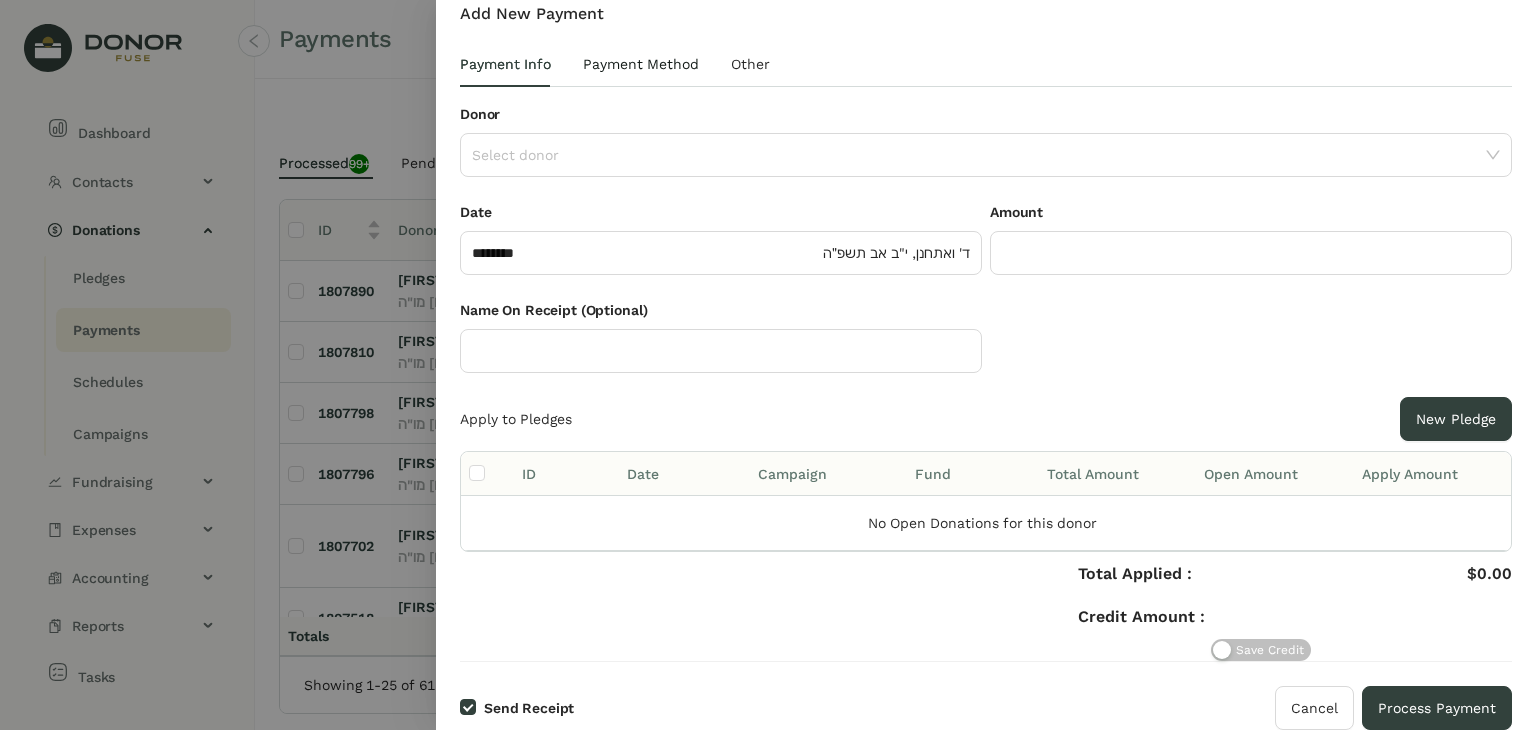 click on "Payment Method" at bounding box center [641, 64] 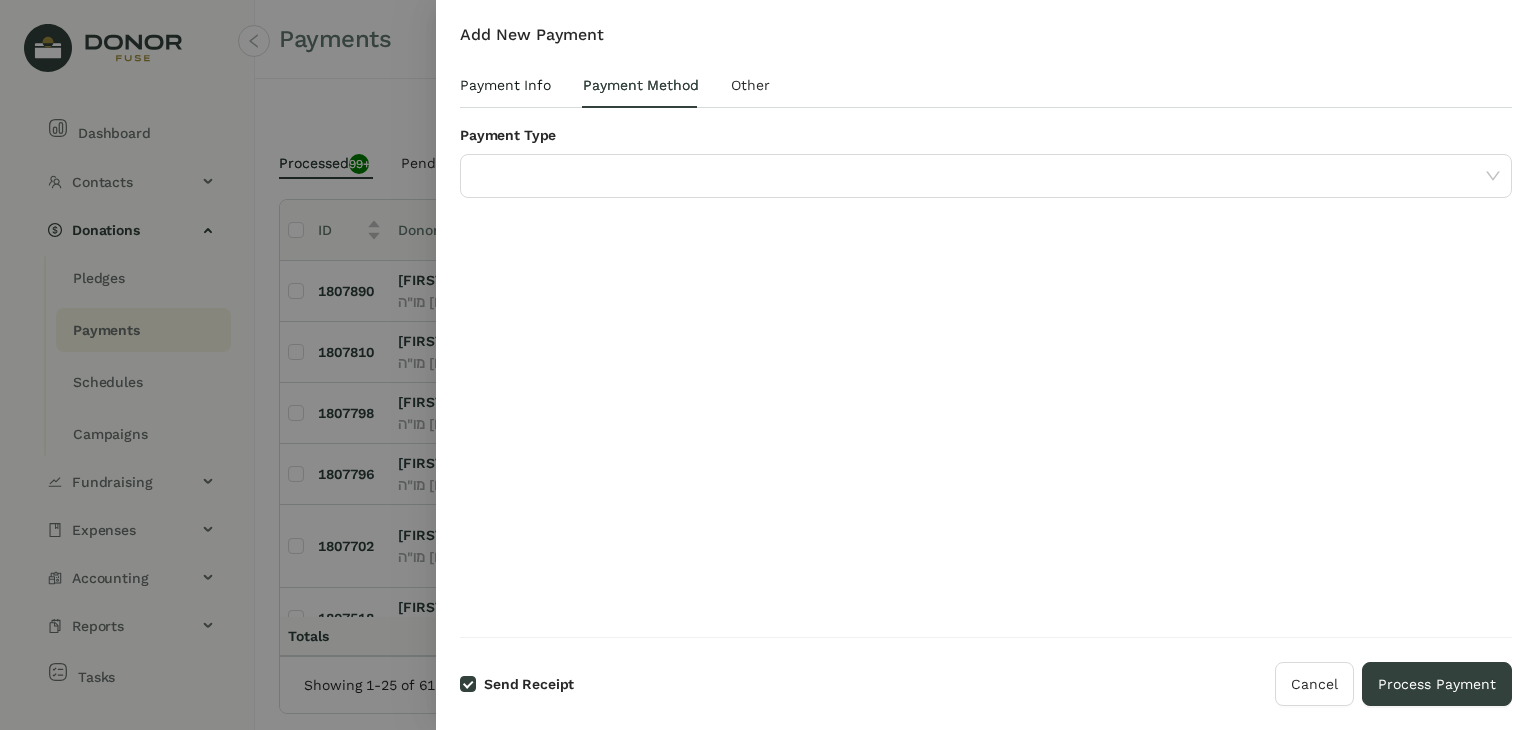 click on "Payment Info" at bounding box center [505, 85] 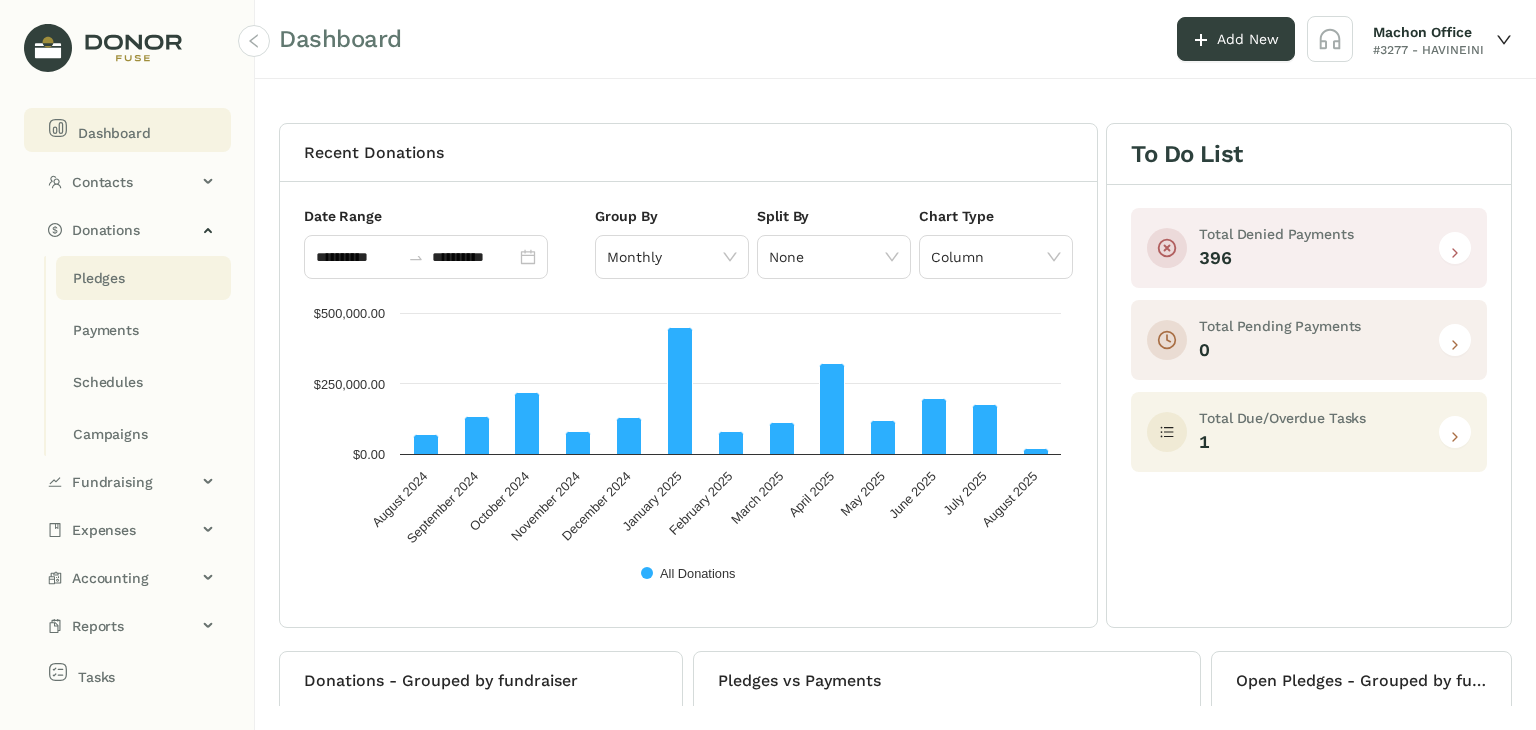 click on "Pledges" 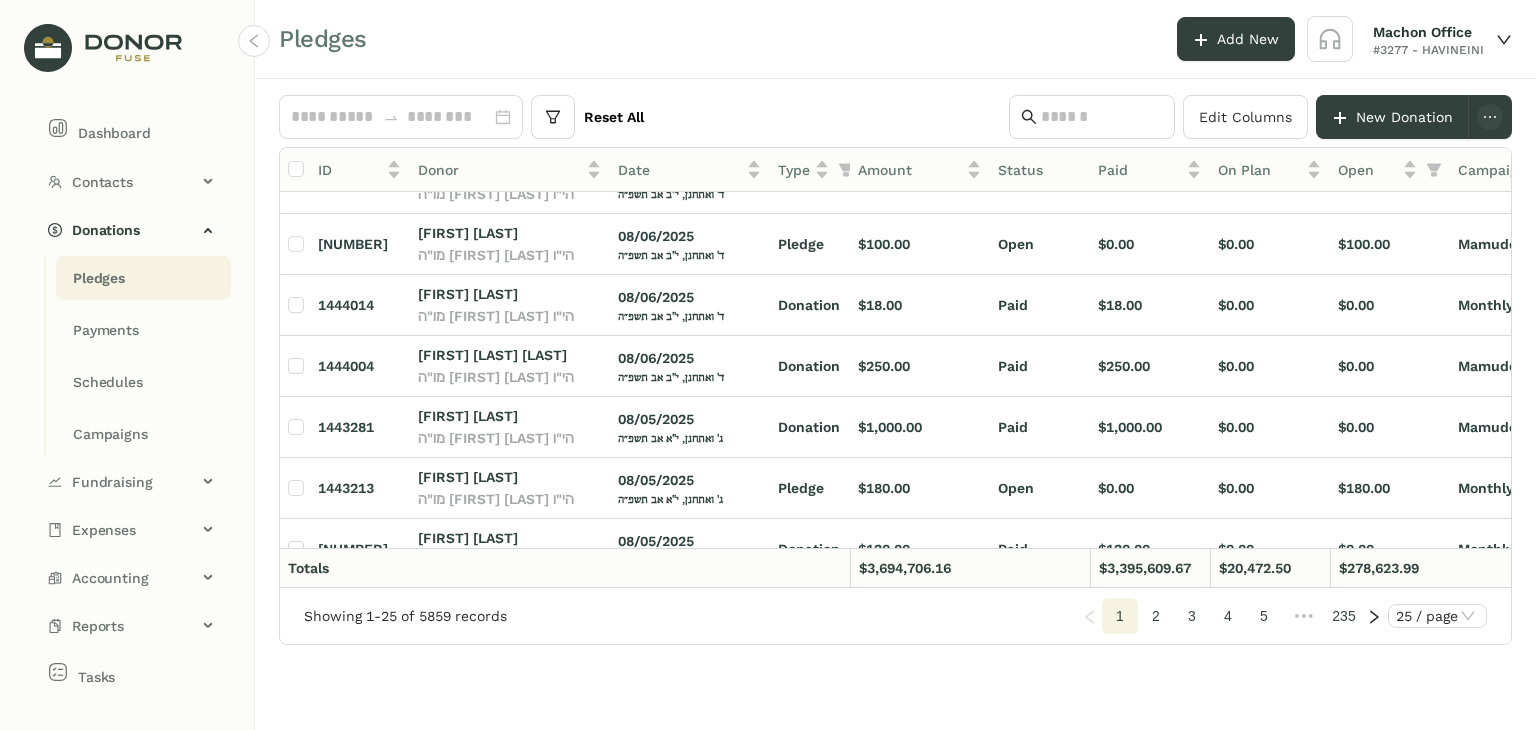 scroll, scrollTop: 500, scrollLeft: 0, axis: vertical 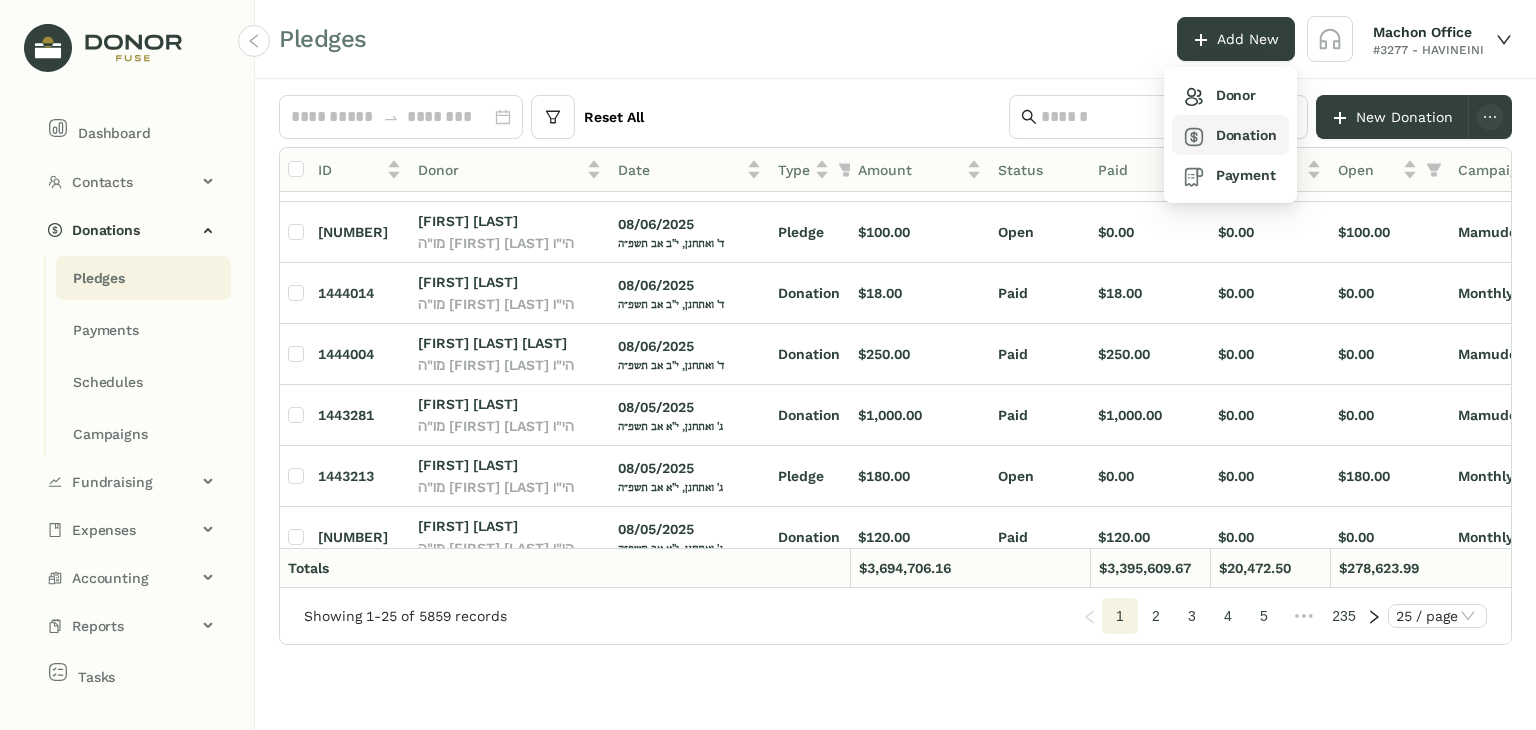 click on "Donation" at bounding box center (1230, 135) 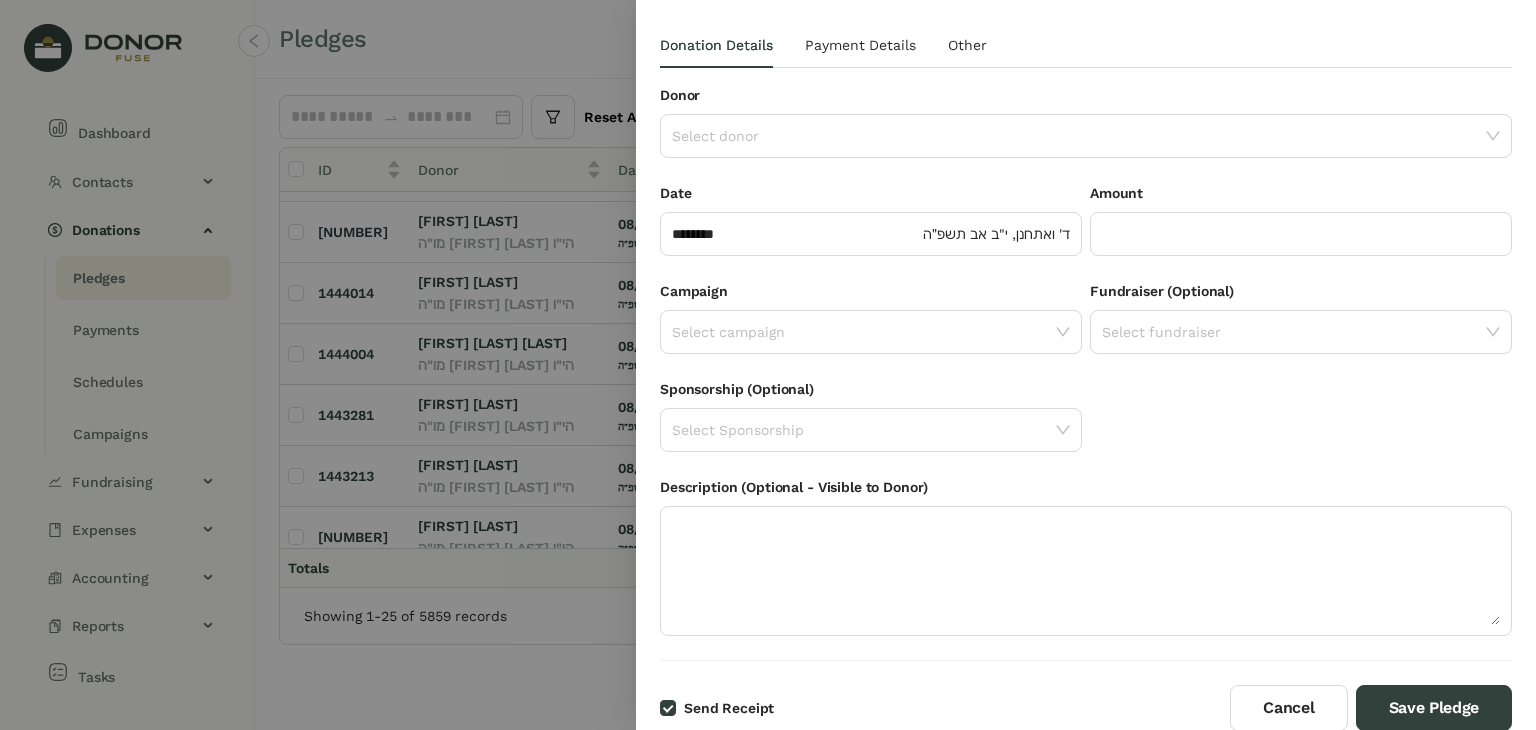 scroll, scrollTop: 0, scrollLeft: 0, axis: both 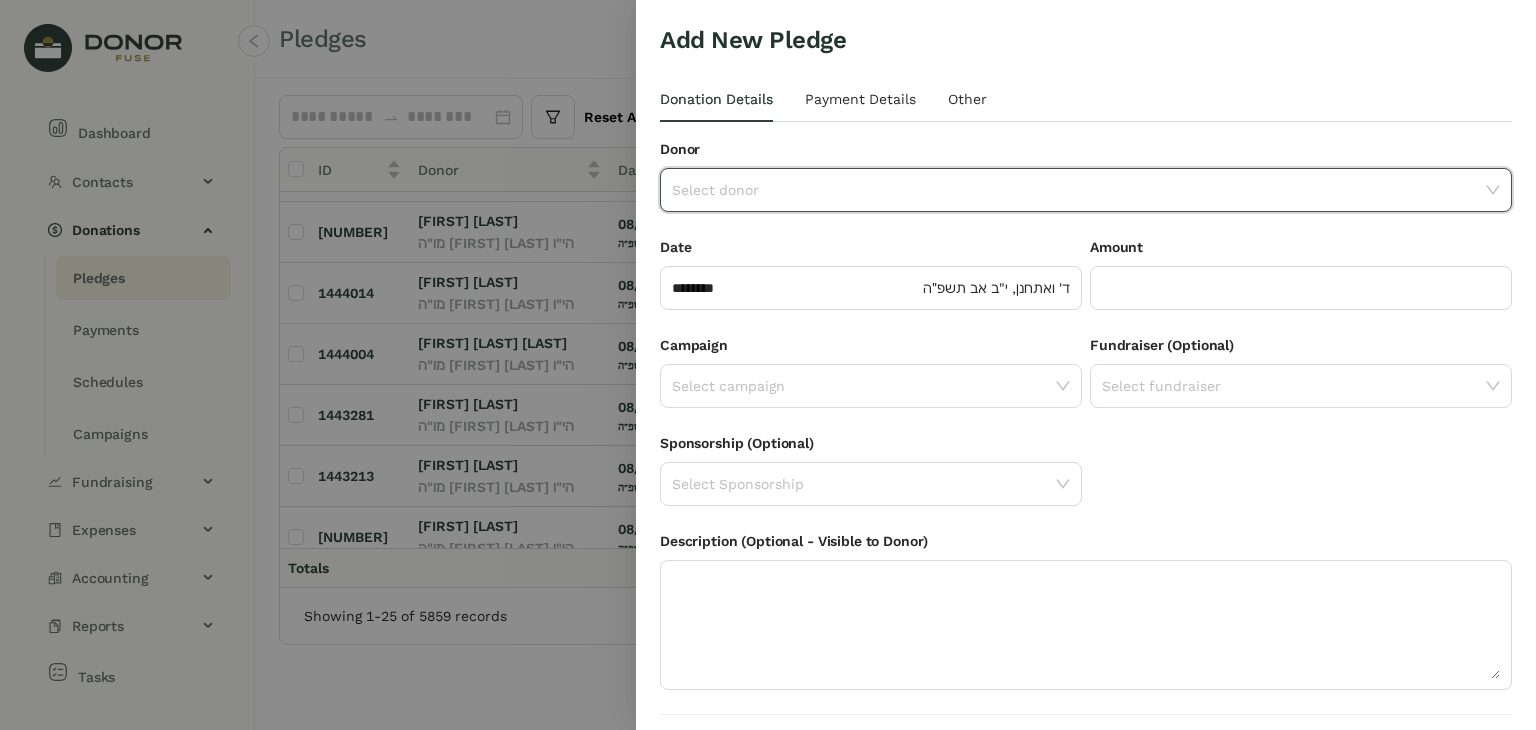 click 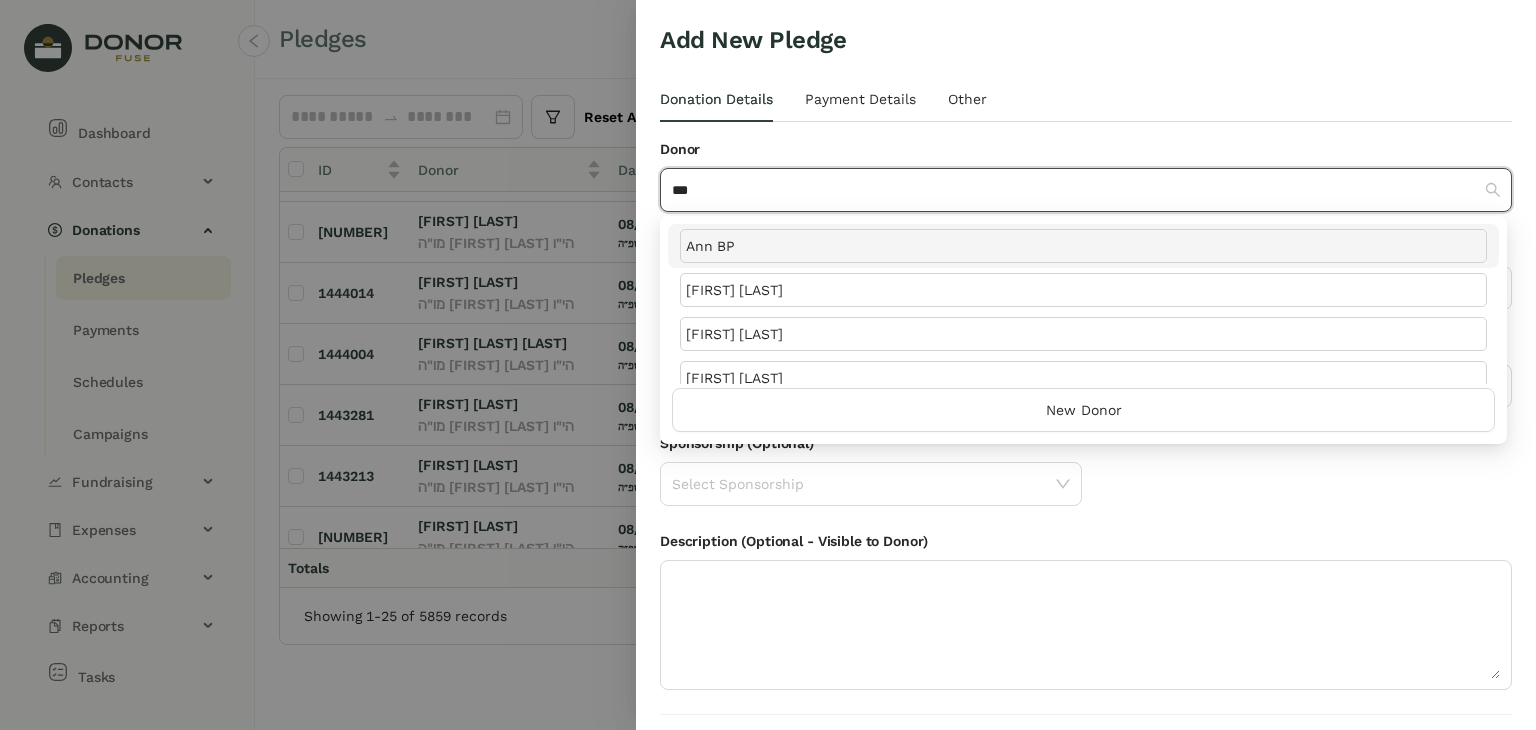 type on "***" 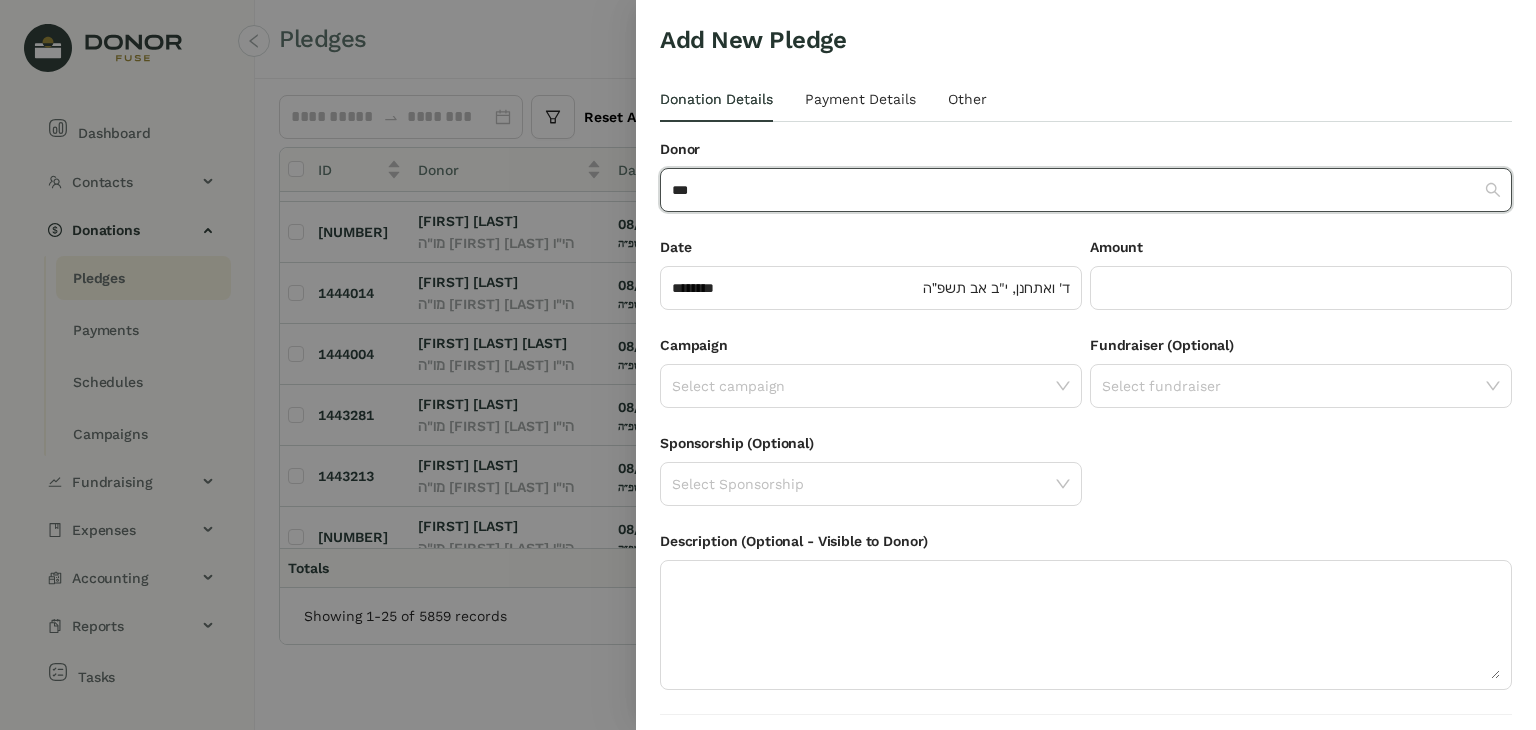 type 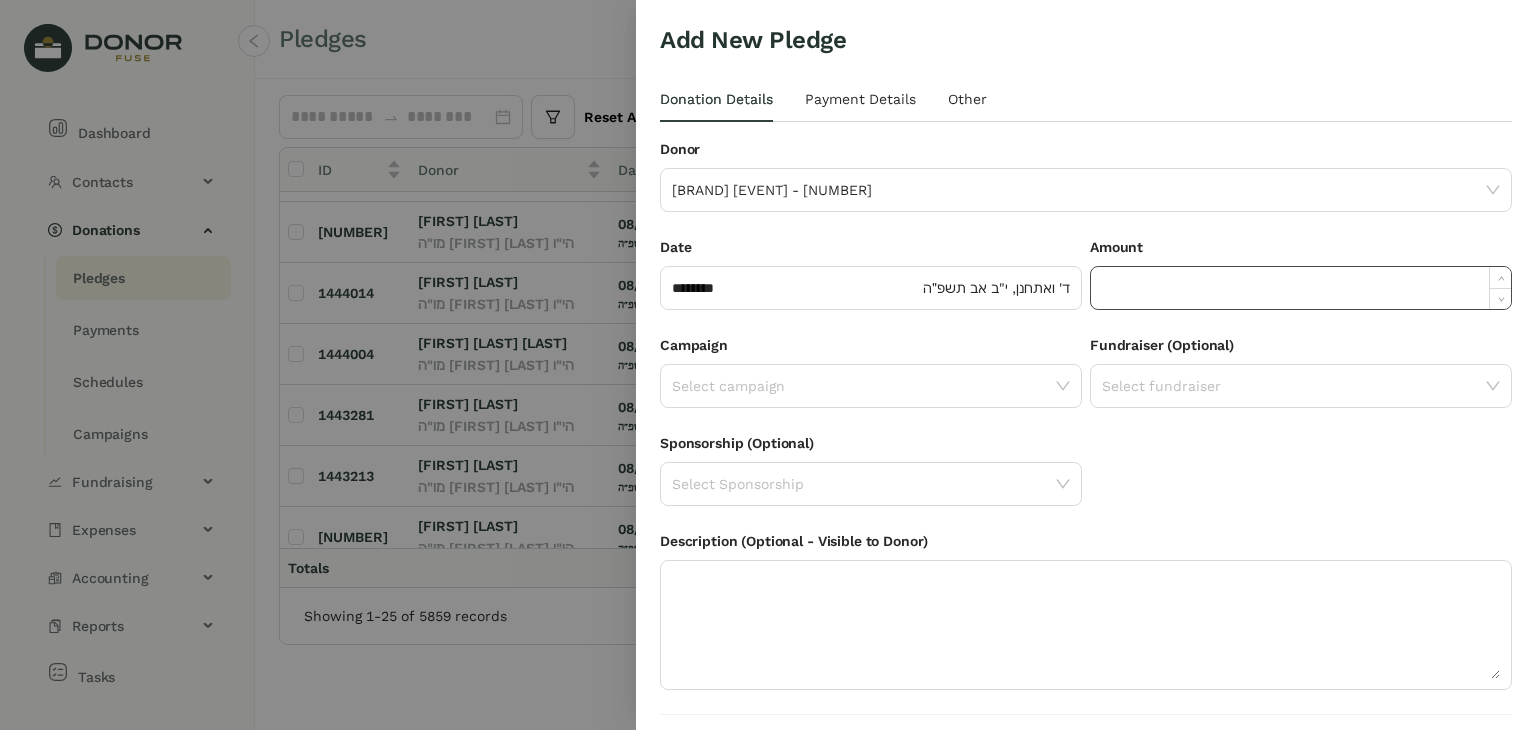 click 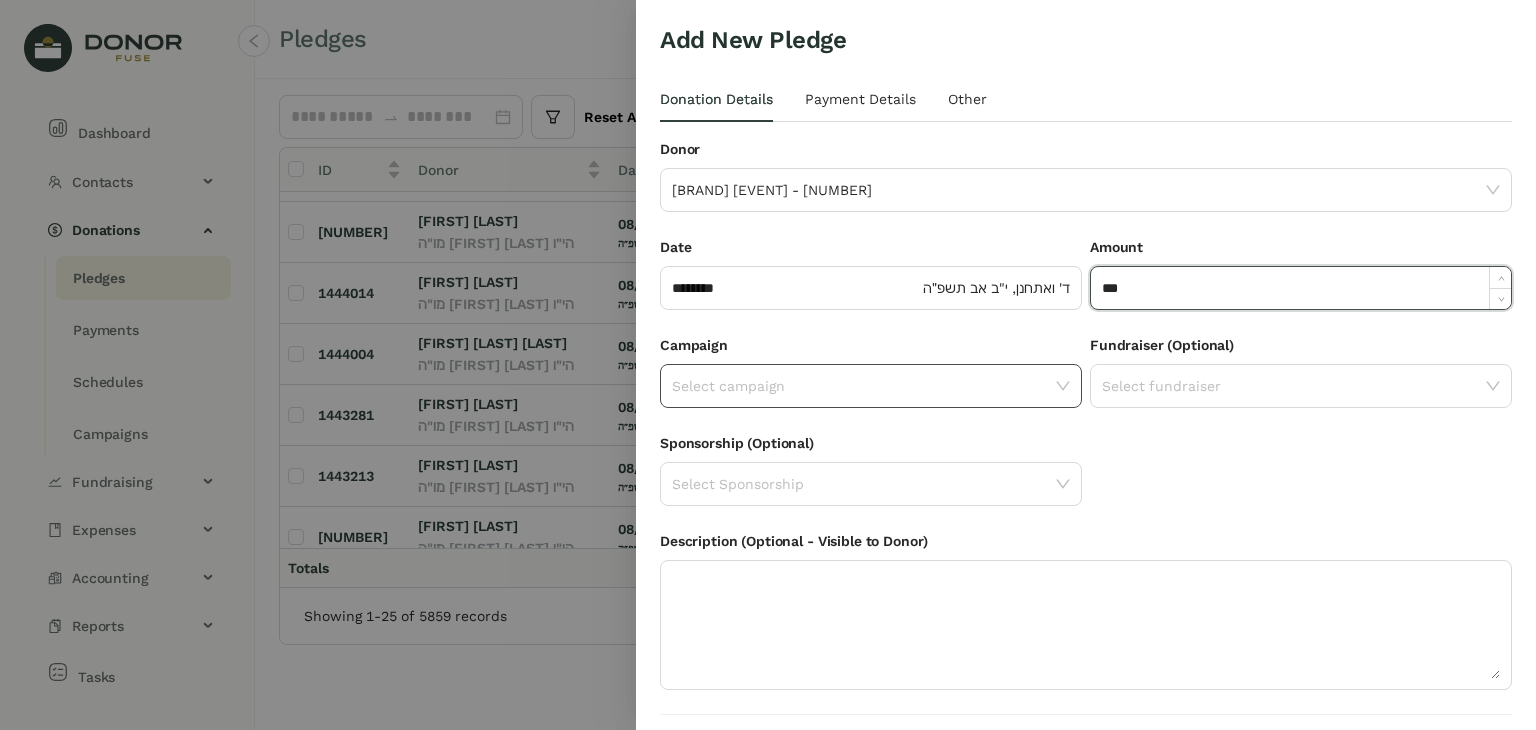 type on "*******" 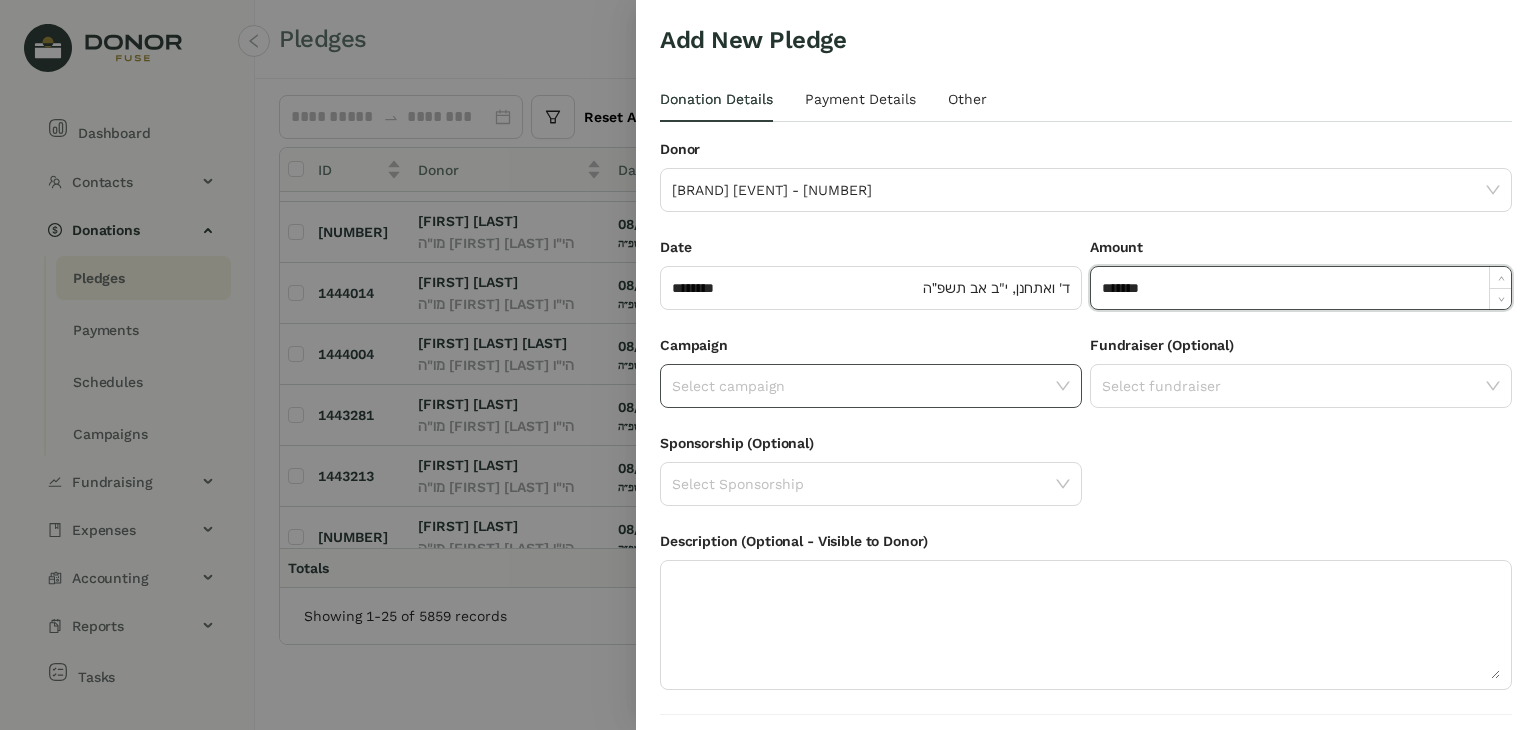 click 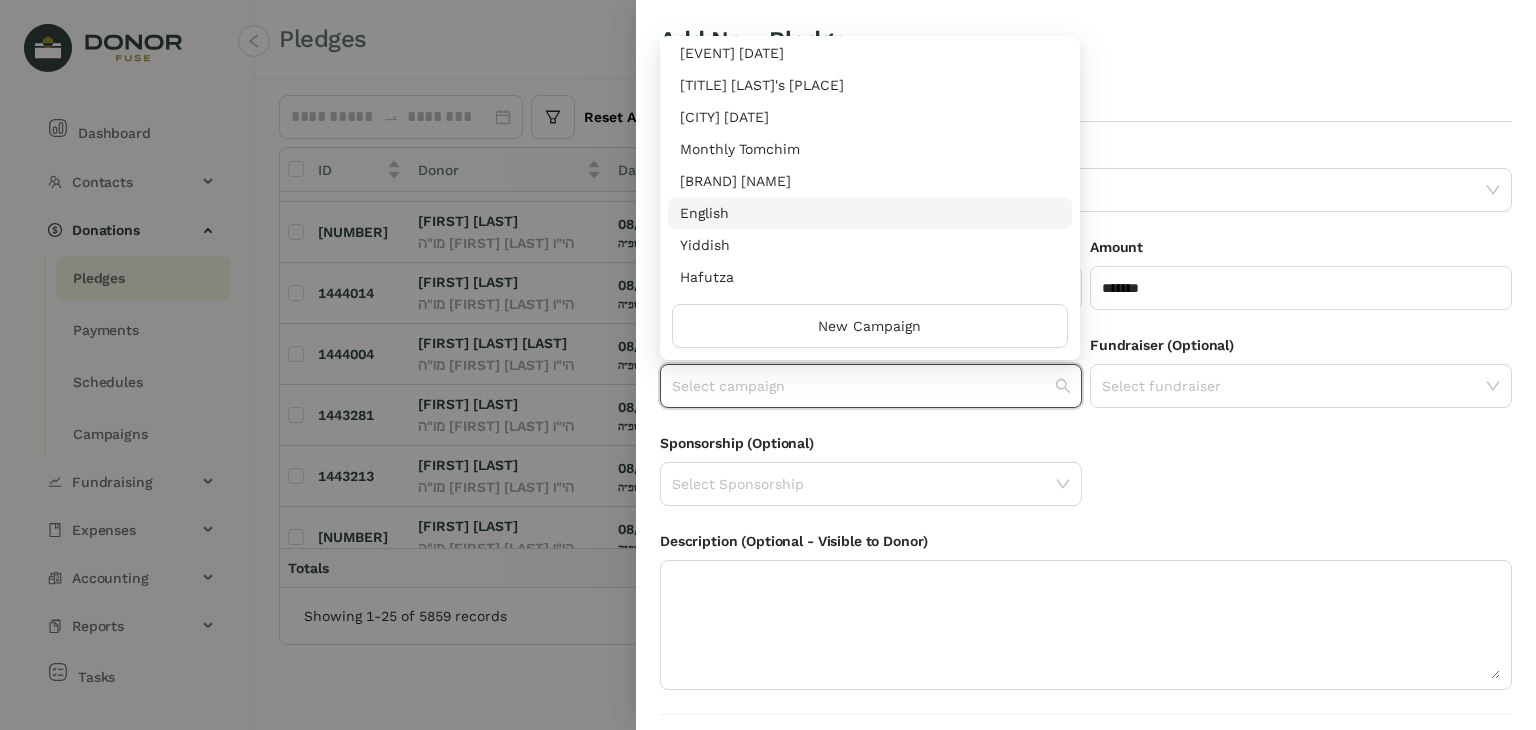 scroll, scrollTop: 400, scrollLeft: 0, axis: vertical 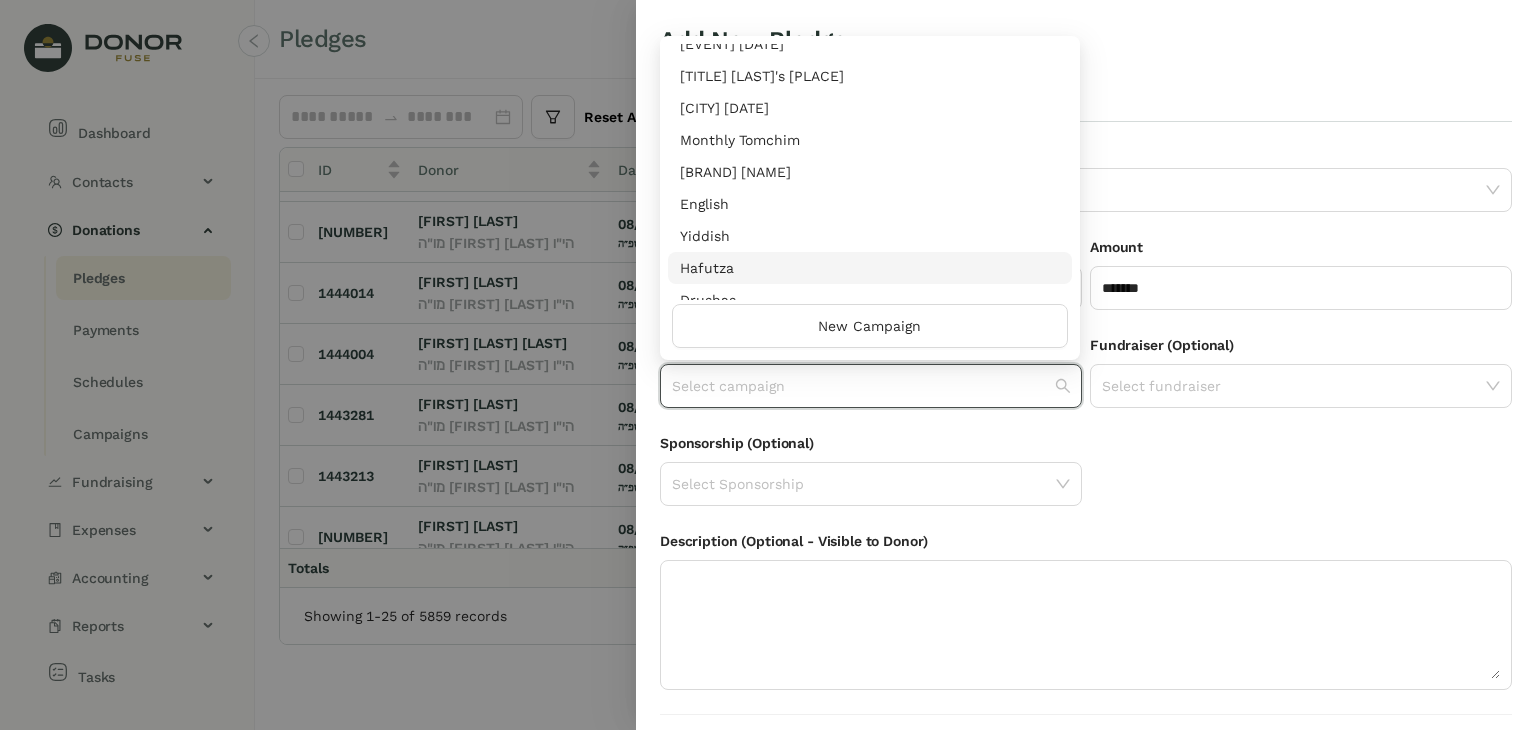 click on "Hafutza" at bounding box center [870, 268] 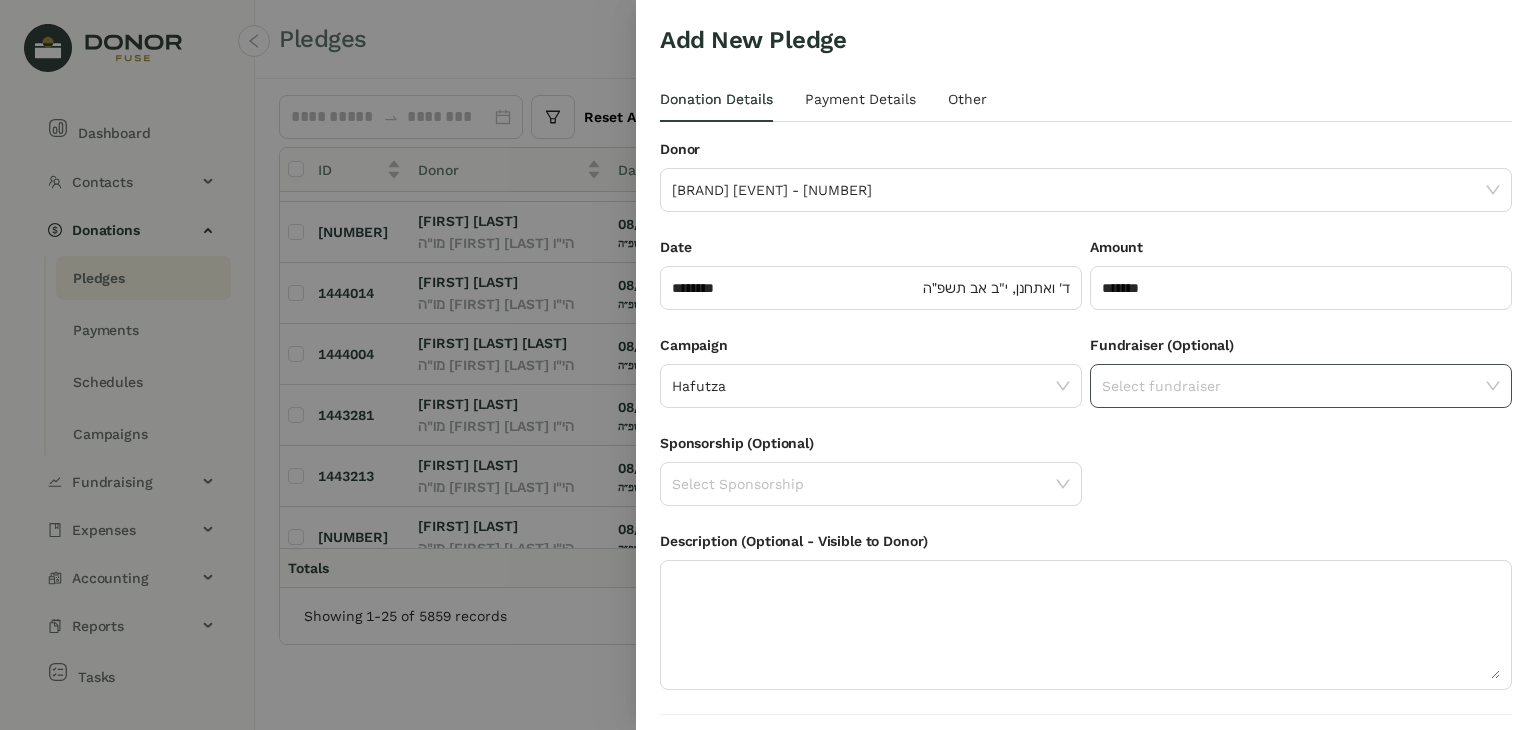 click 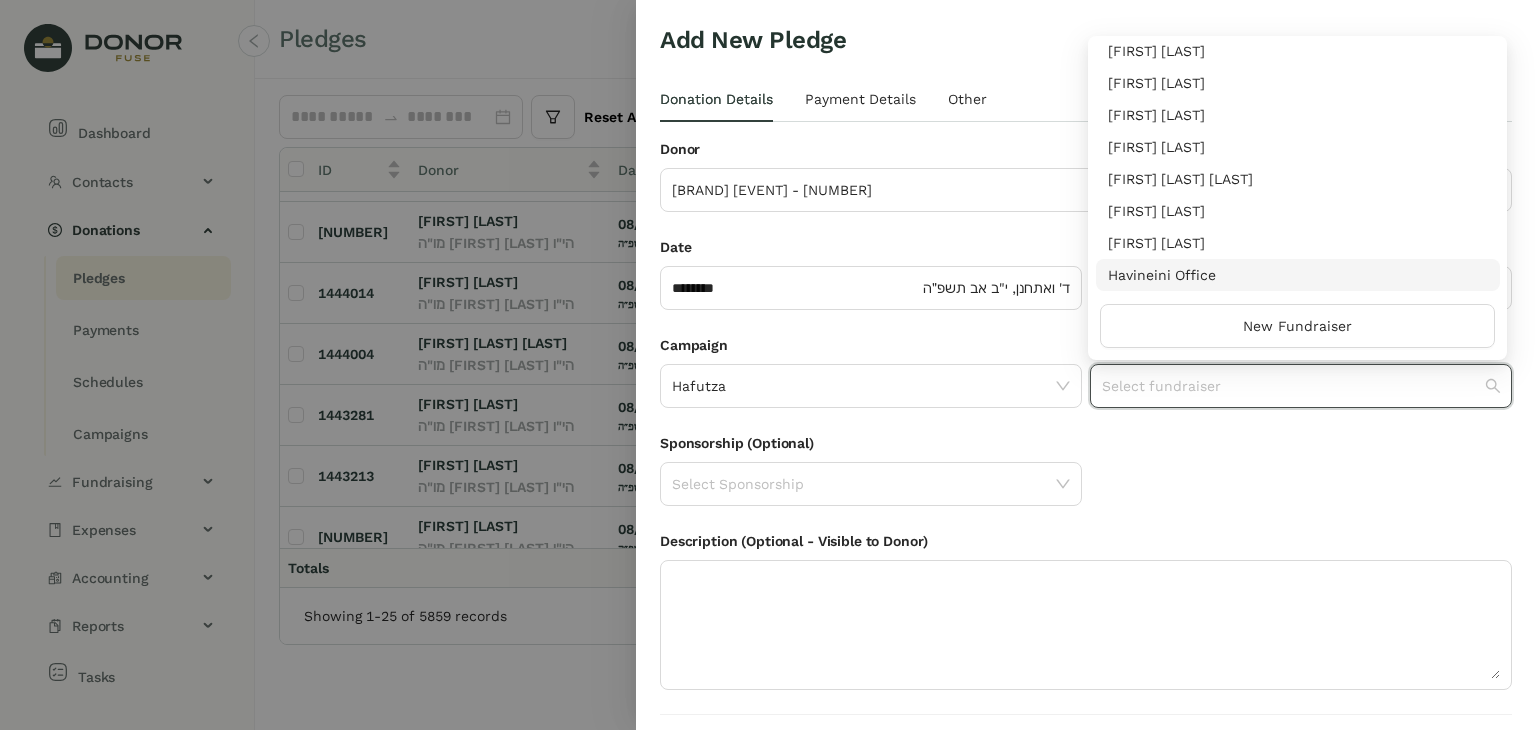 scroll, scrollTop: 64, scrollLeft: 0, axis: vertical 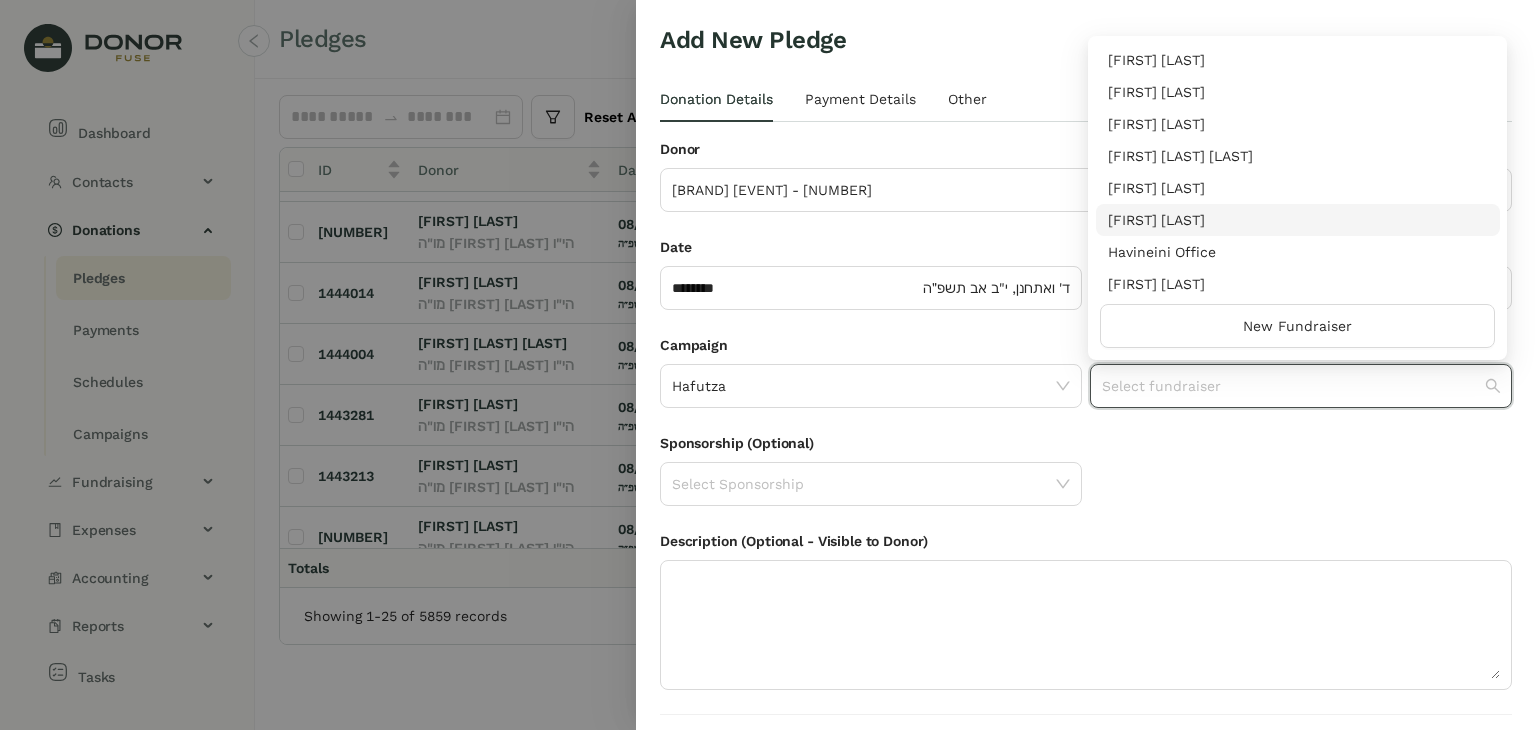click on "[FIRST] [LAST]" at bounding box center (1298, 220) 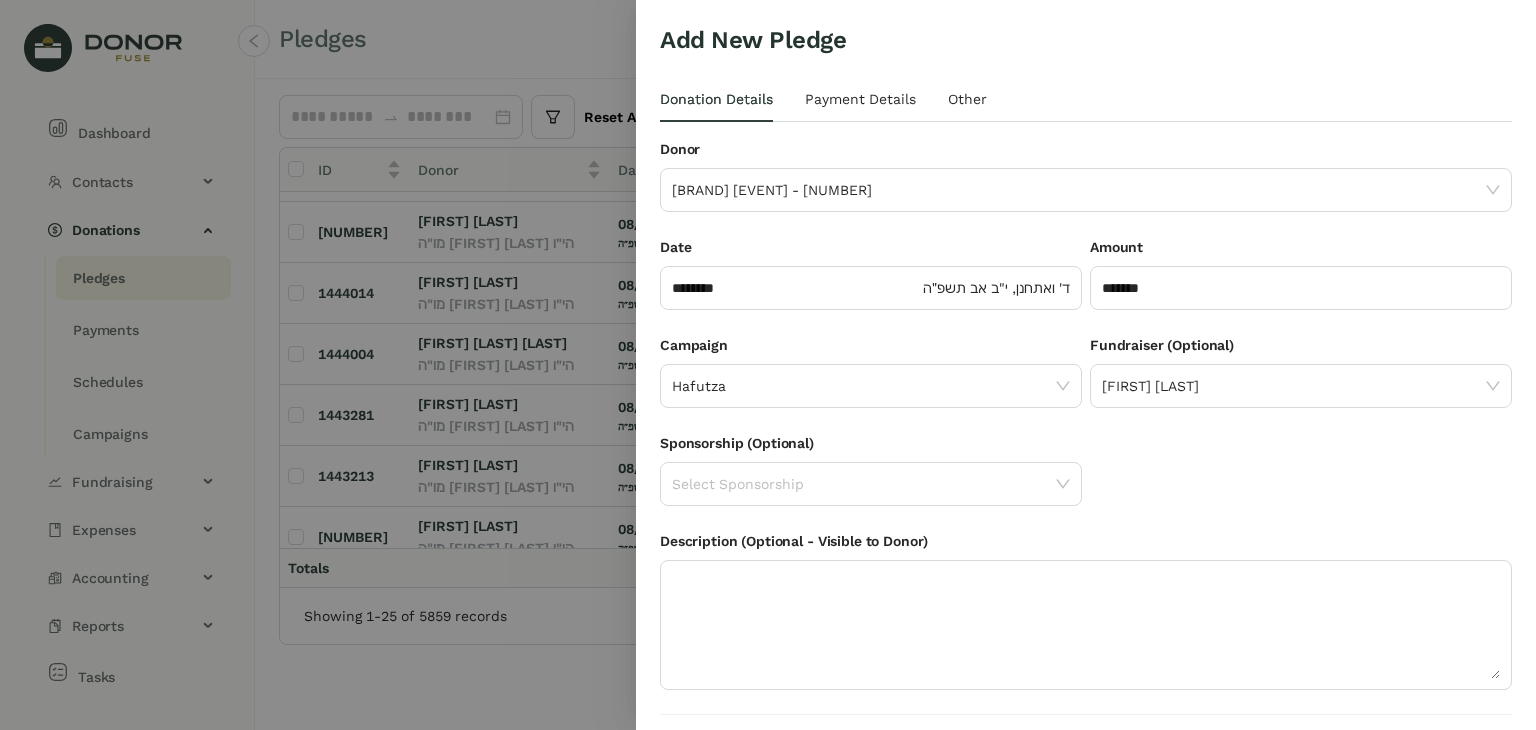 scroll, scrollTop: 54, scrollLeft: 0, axis: vertical 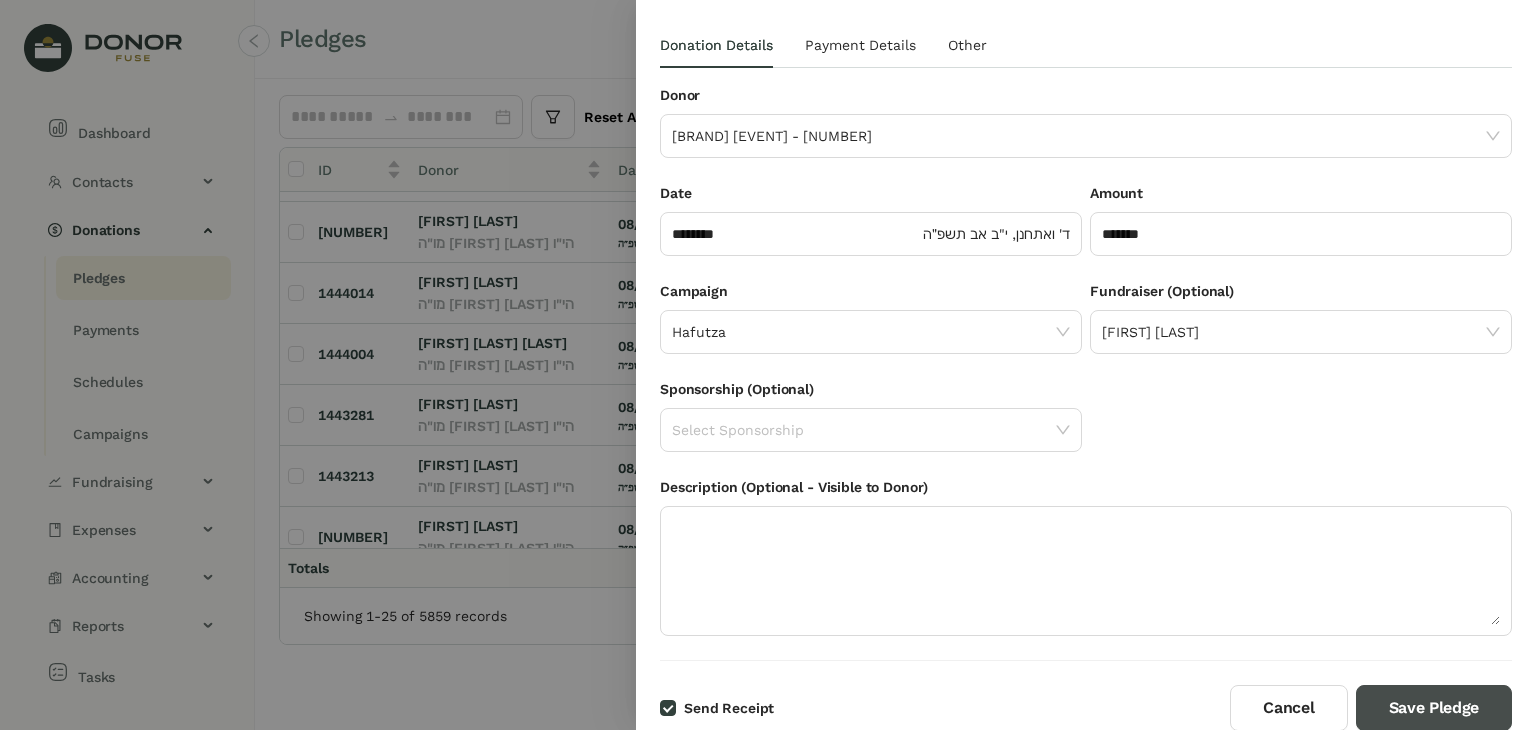 click on "Save Pledge" at bounding box center (1434, 708) 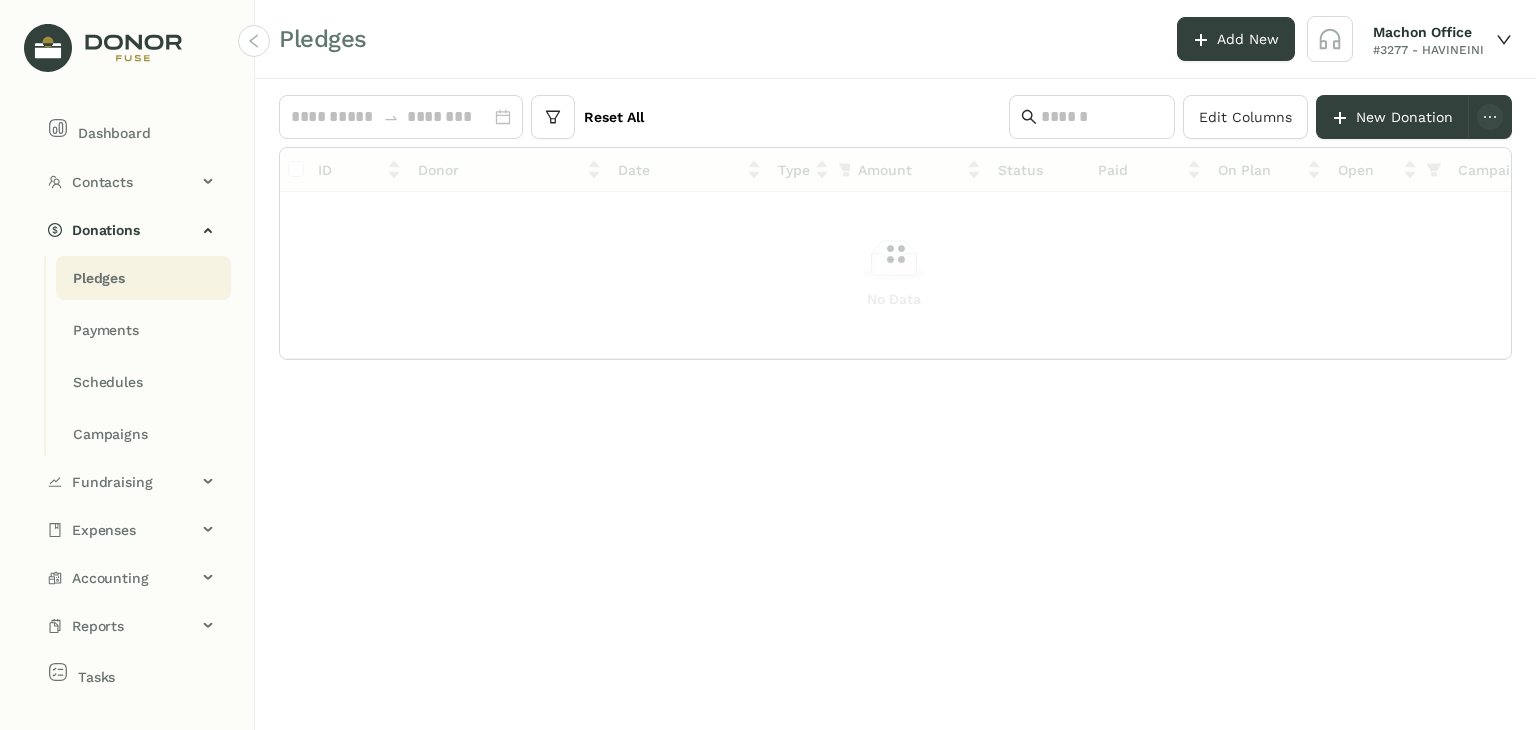 scroll, scrollTop: 0, scrollLeft: 0, axis: both 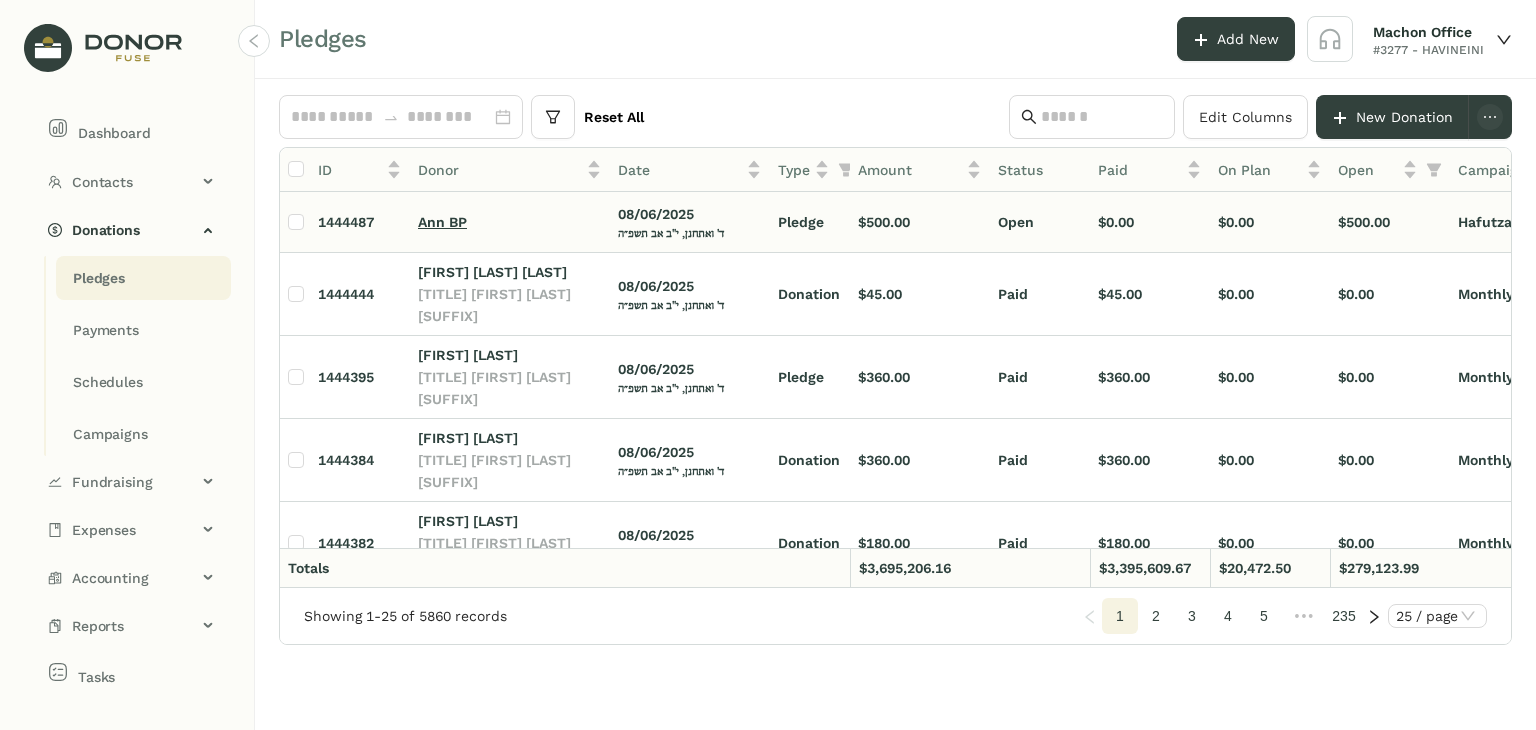 click on "Ann BP" 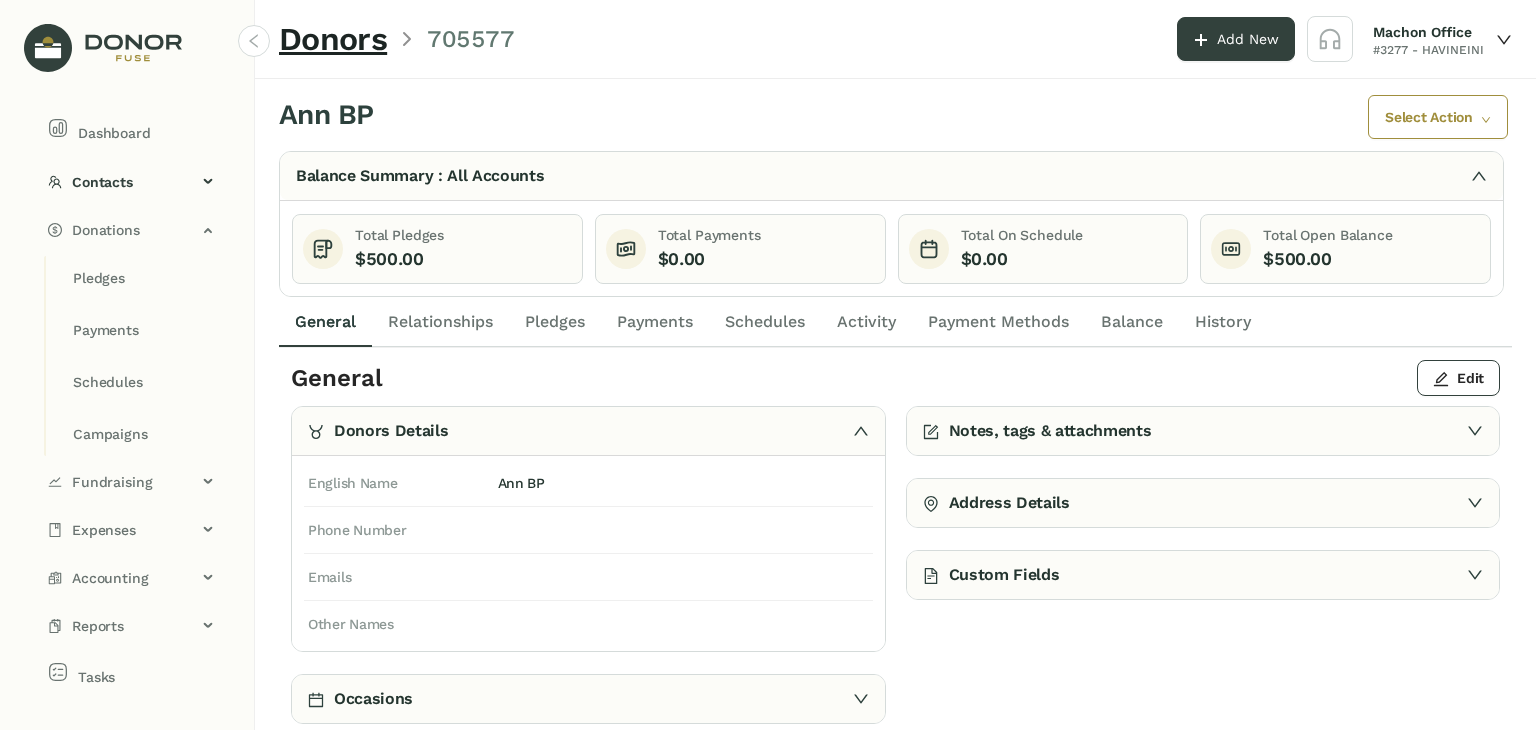 click on "Pledges" 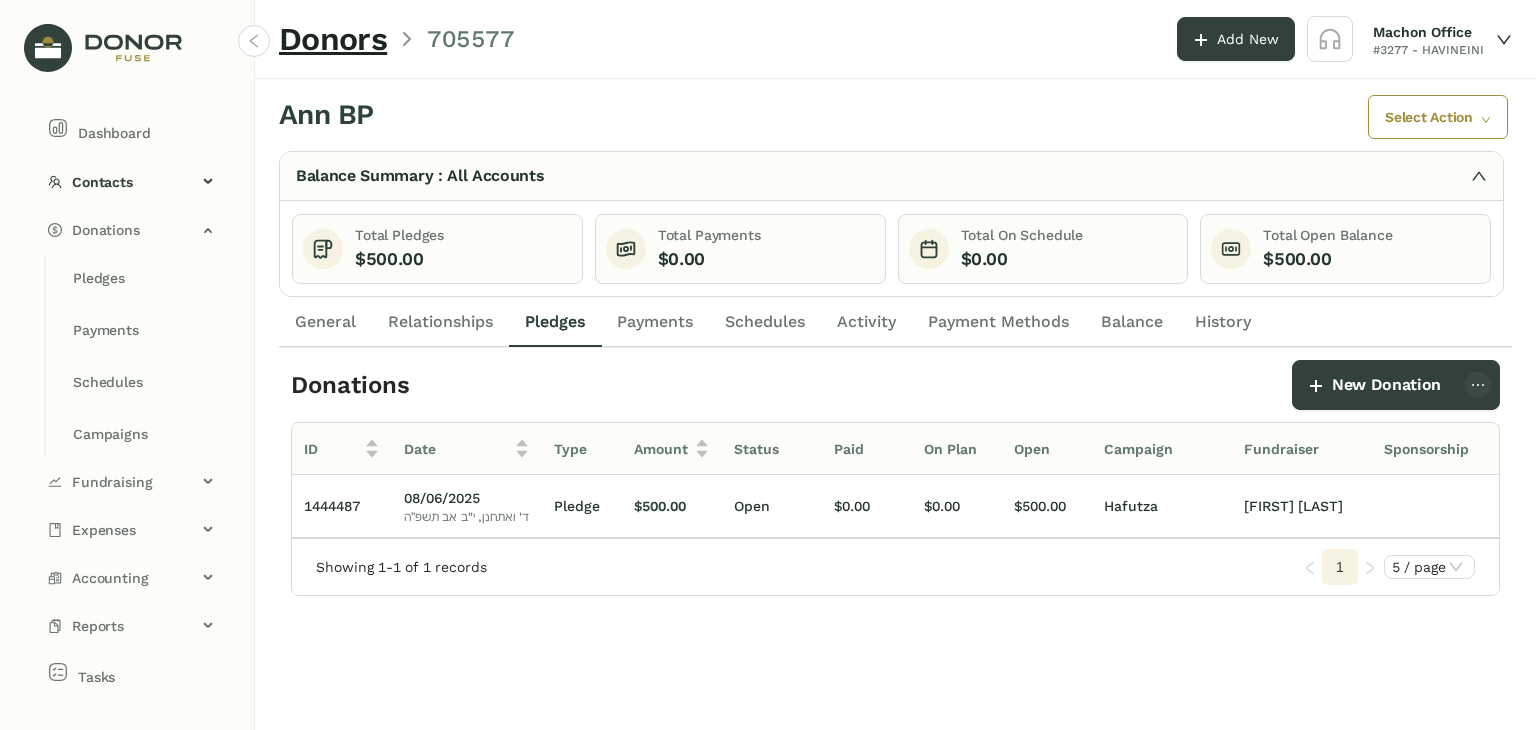 scroll, scrollTop: 0, scrollLeft: 113, axis: horizontal 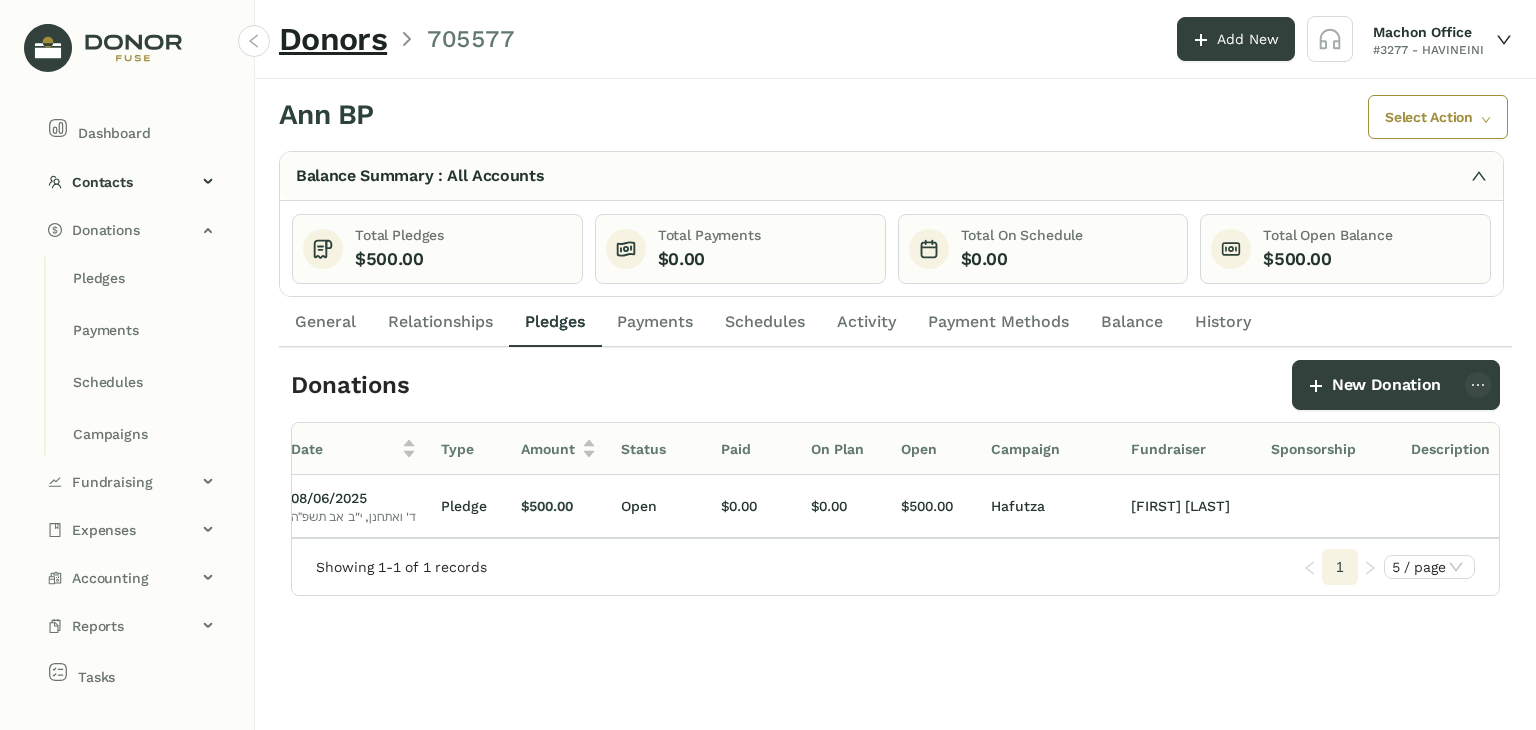 drag, startPoint x: 1208, startPoint y: 545, endPoint x: 1496, endPoint y: 537, distance: 288.11108 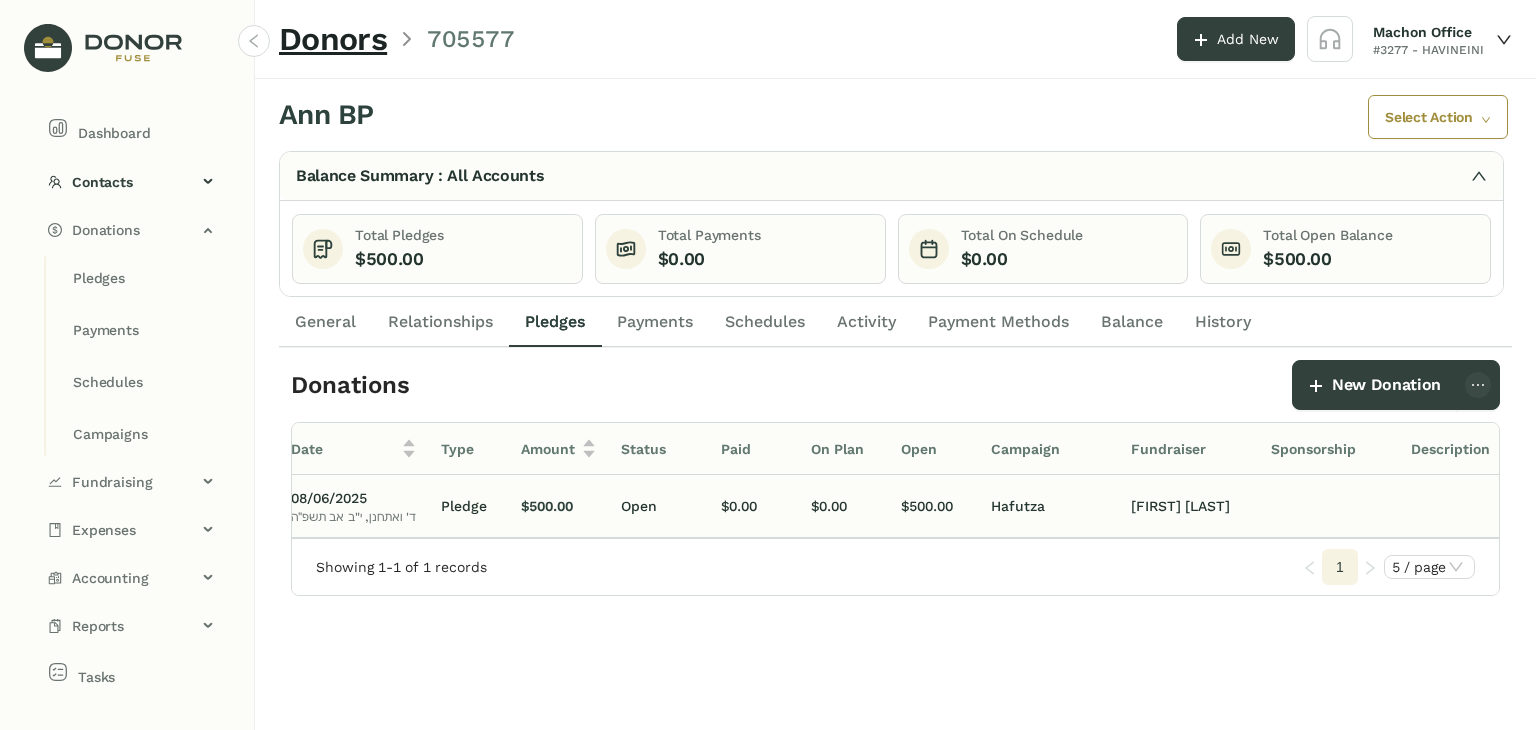 scroll, scrollTop: 0, scrollLeft: 148, axis: horizontal 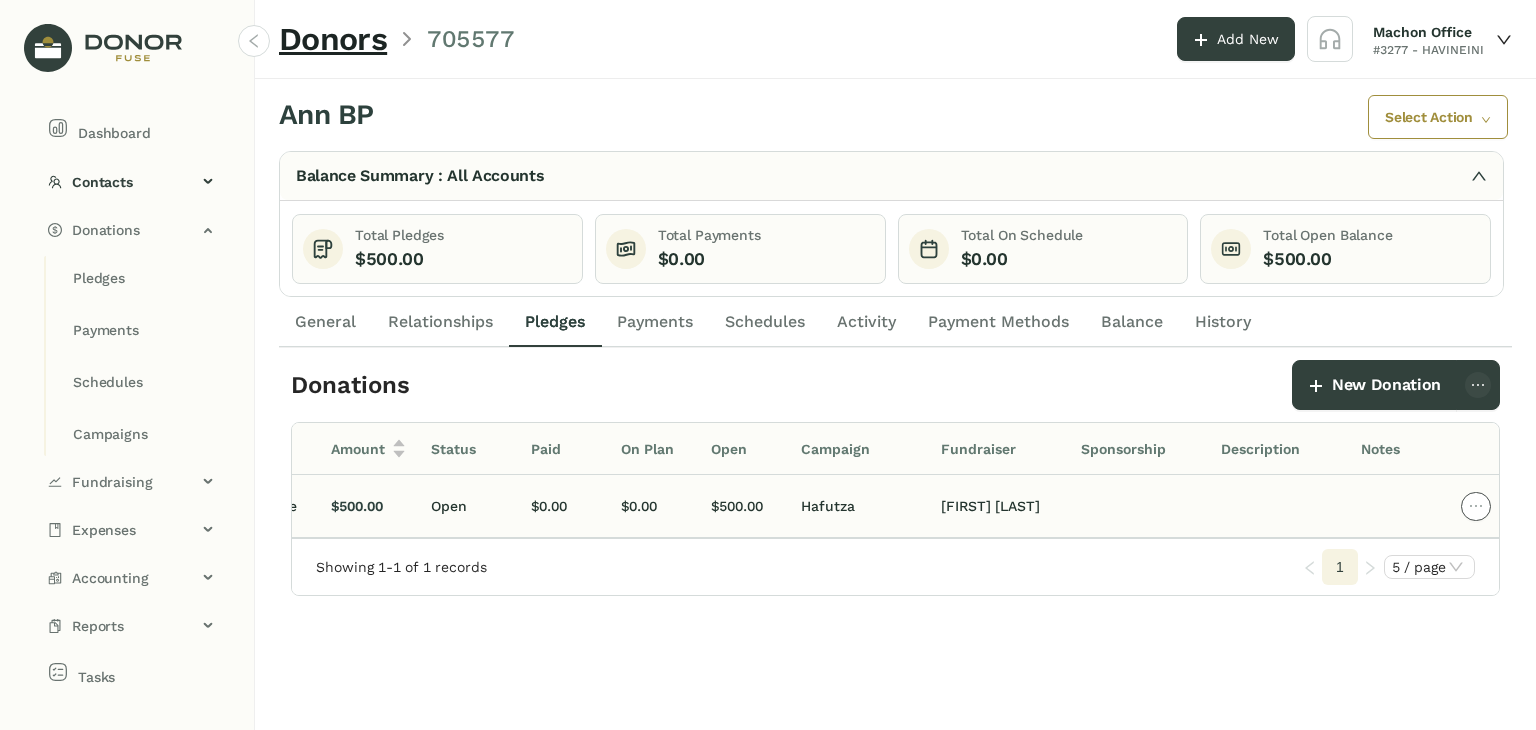 click 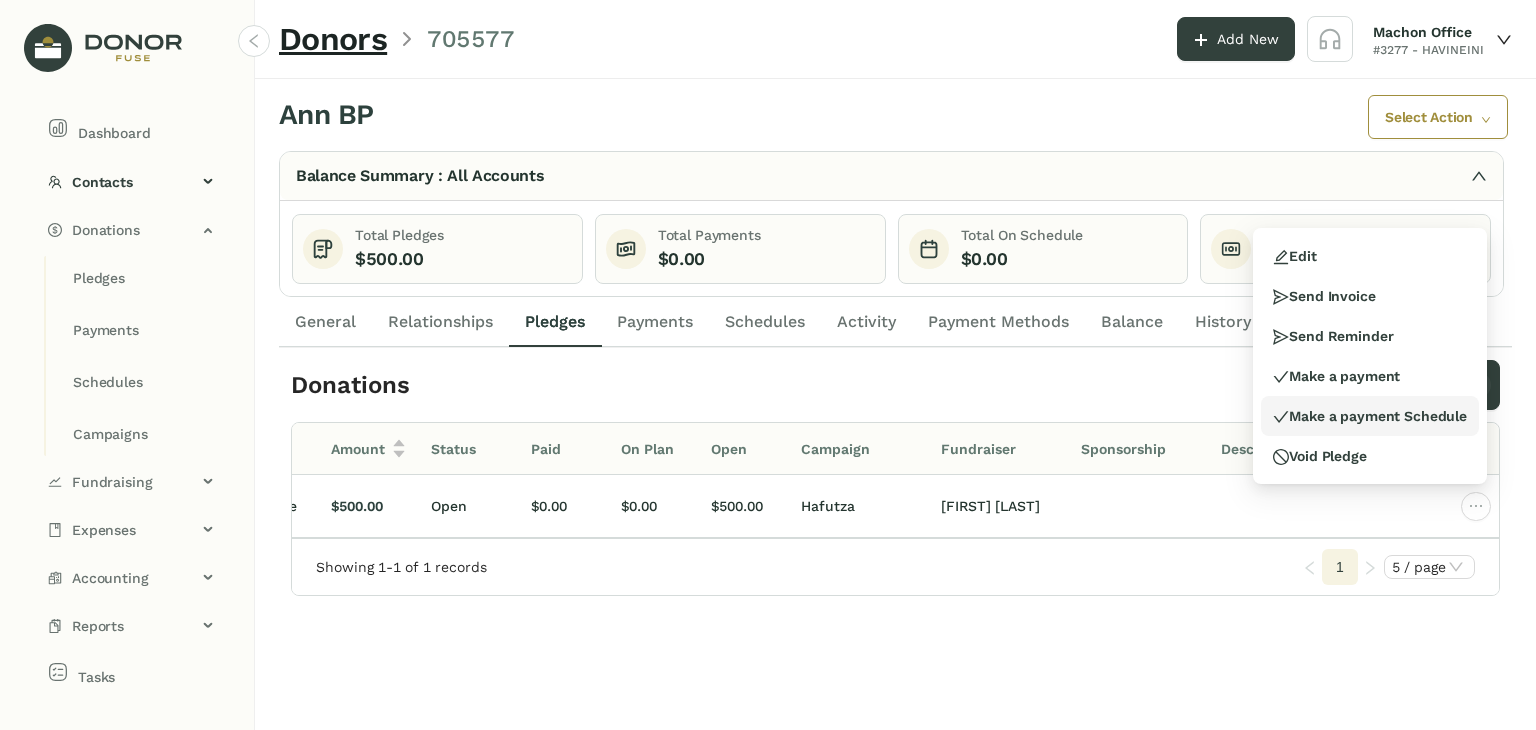 click on "Make a payment Schedule" at bounding box center (1370, 416) 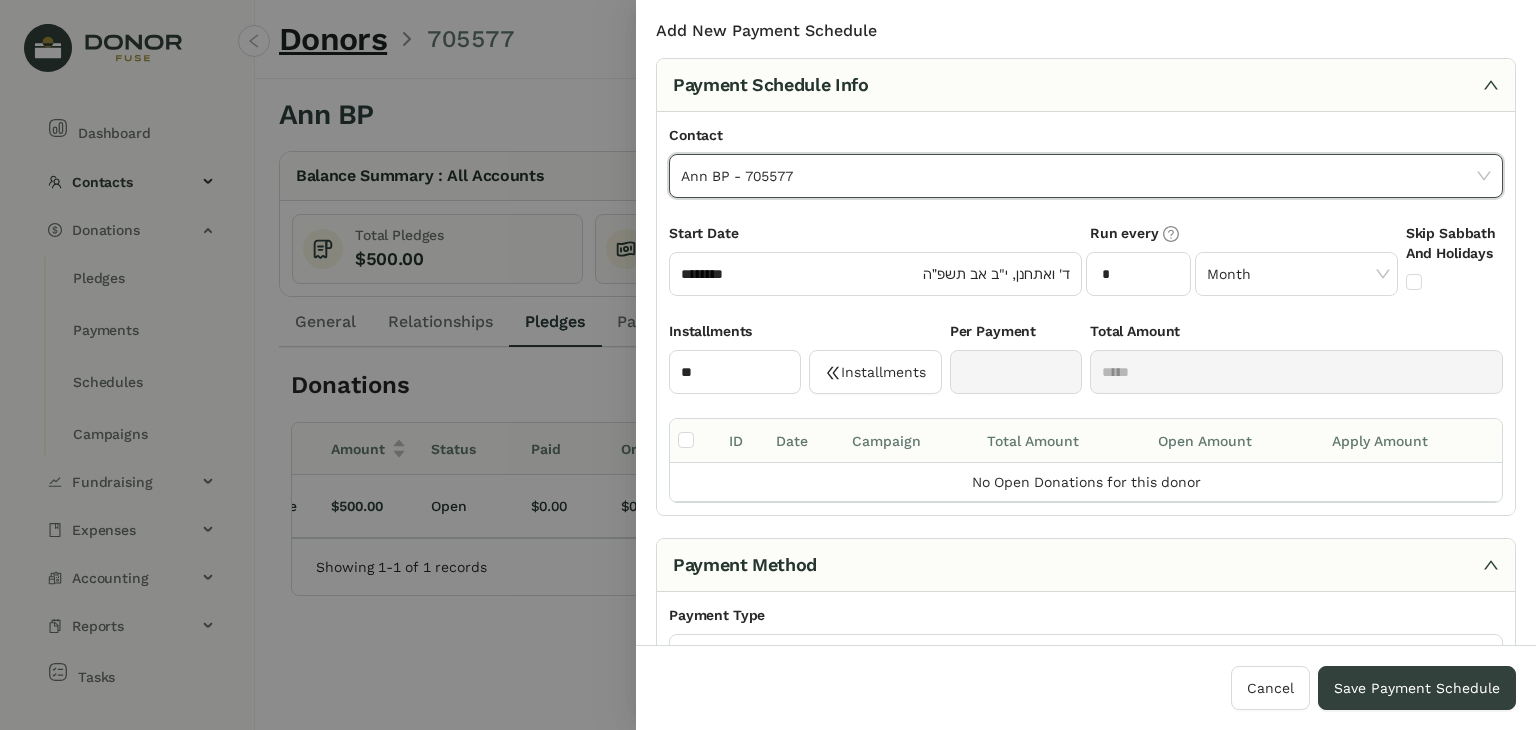 type on "*******" 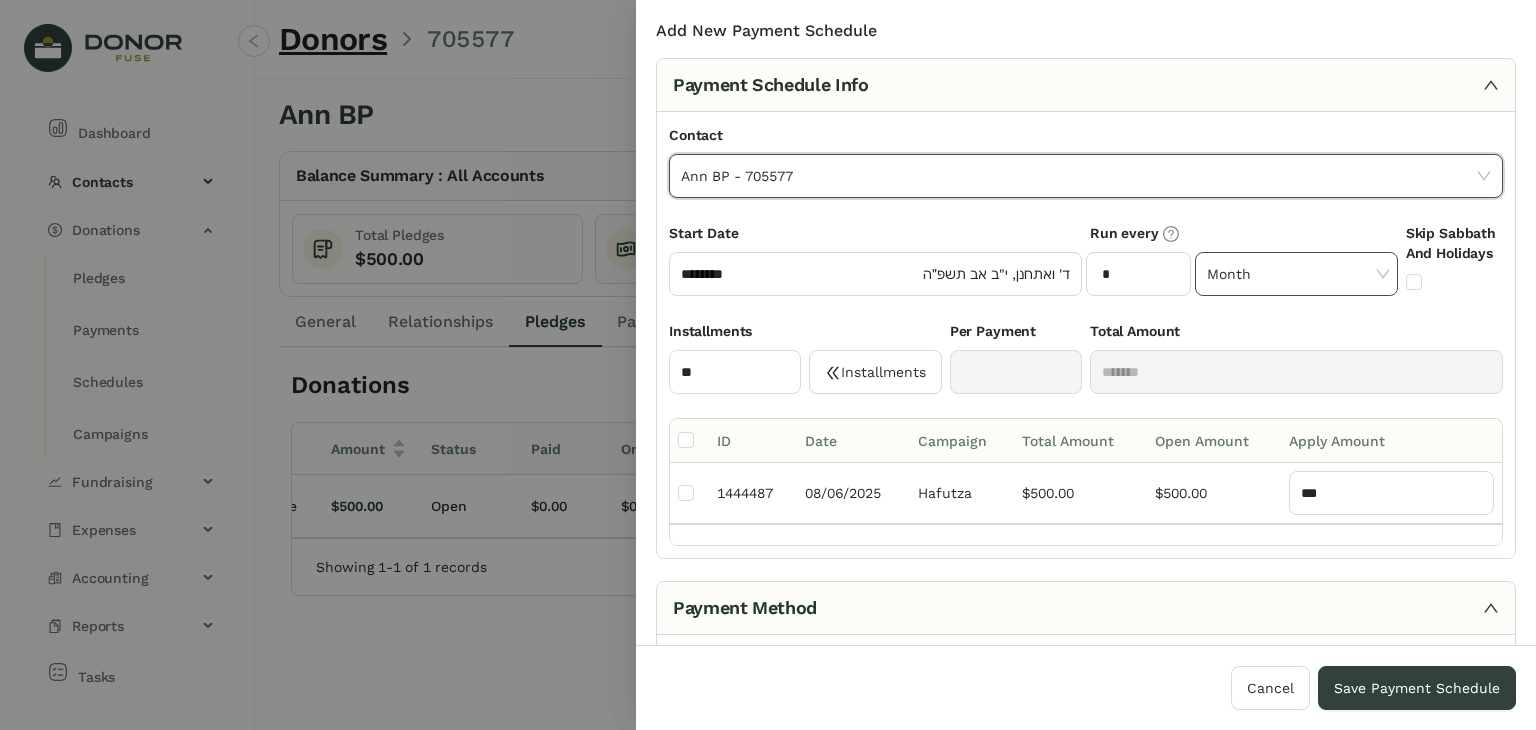 click on "Month" 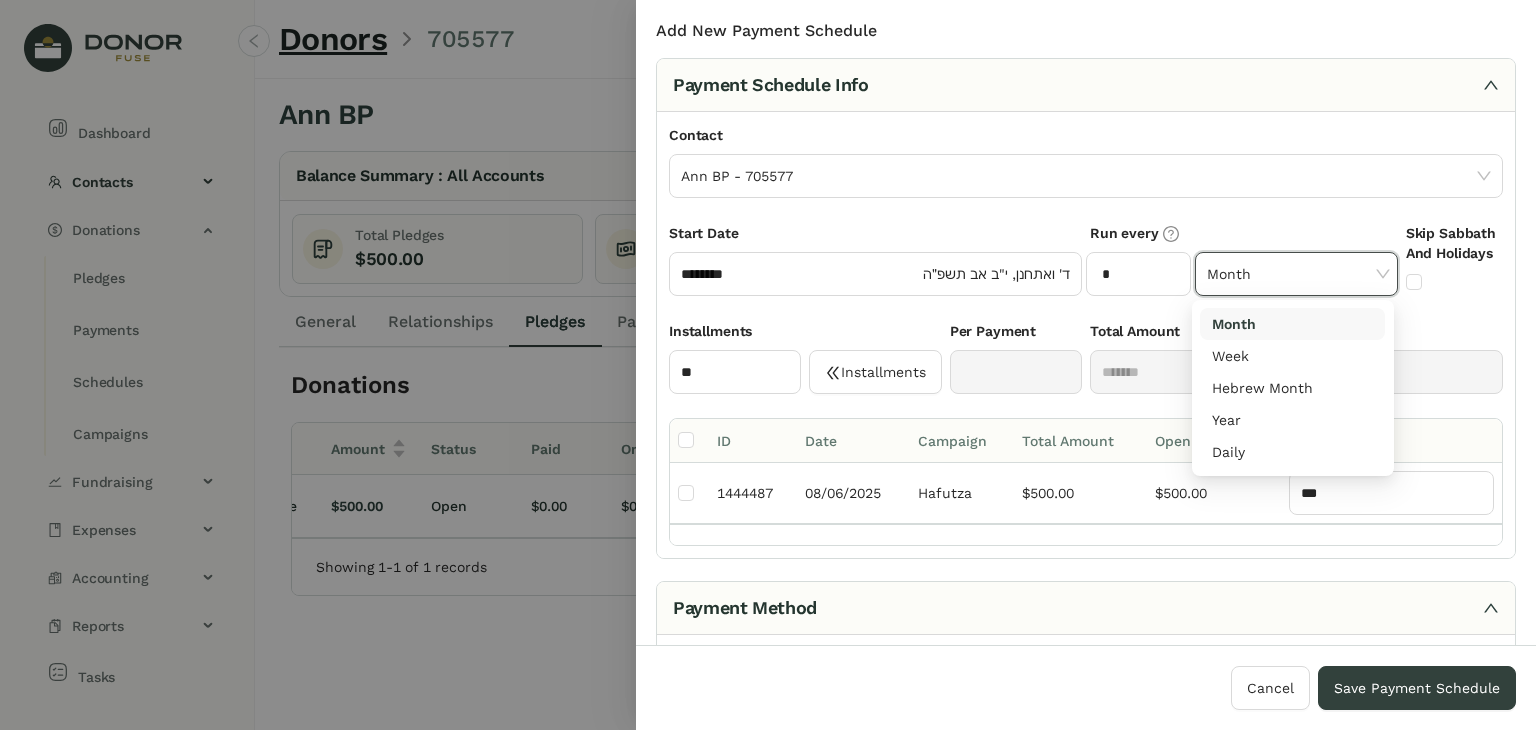 click on "Skip Sabbath And Holidays" at bounding box center (1454, 271) 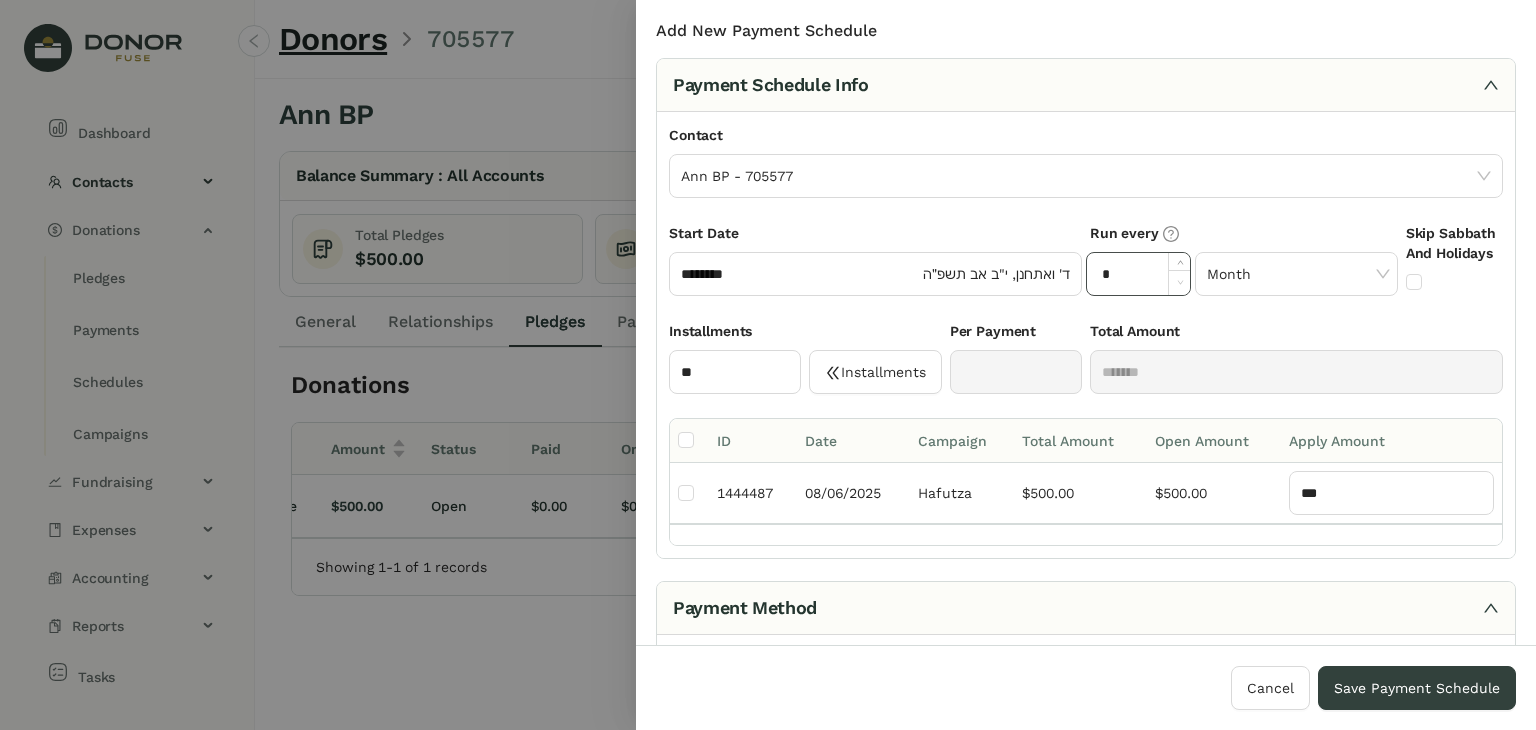 click 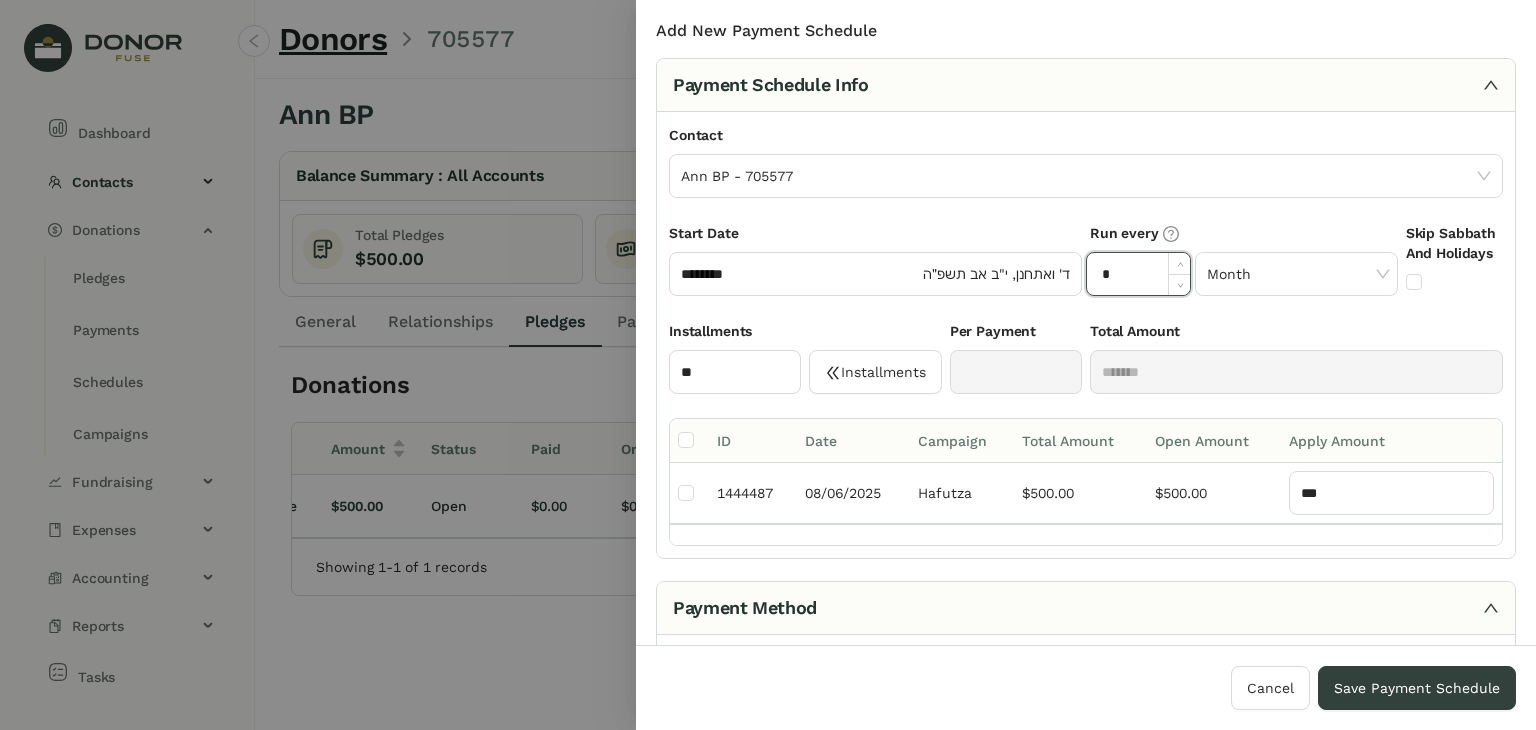 click on "*" 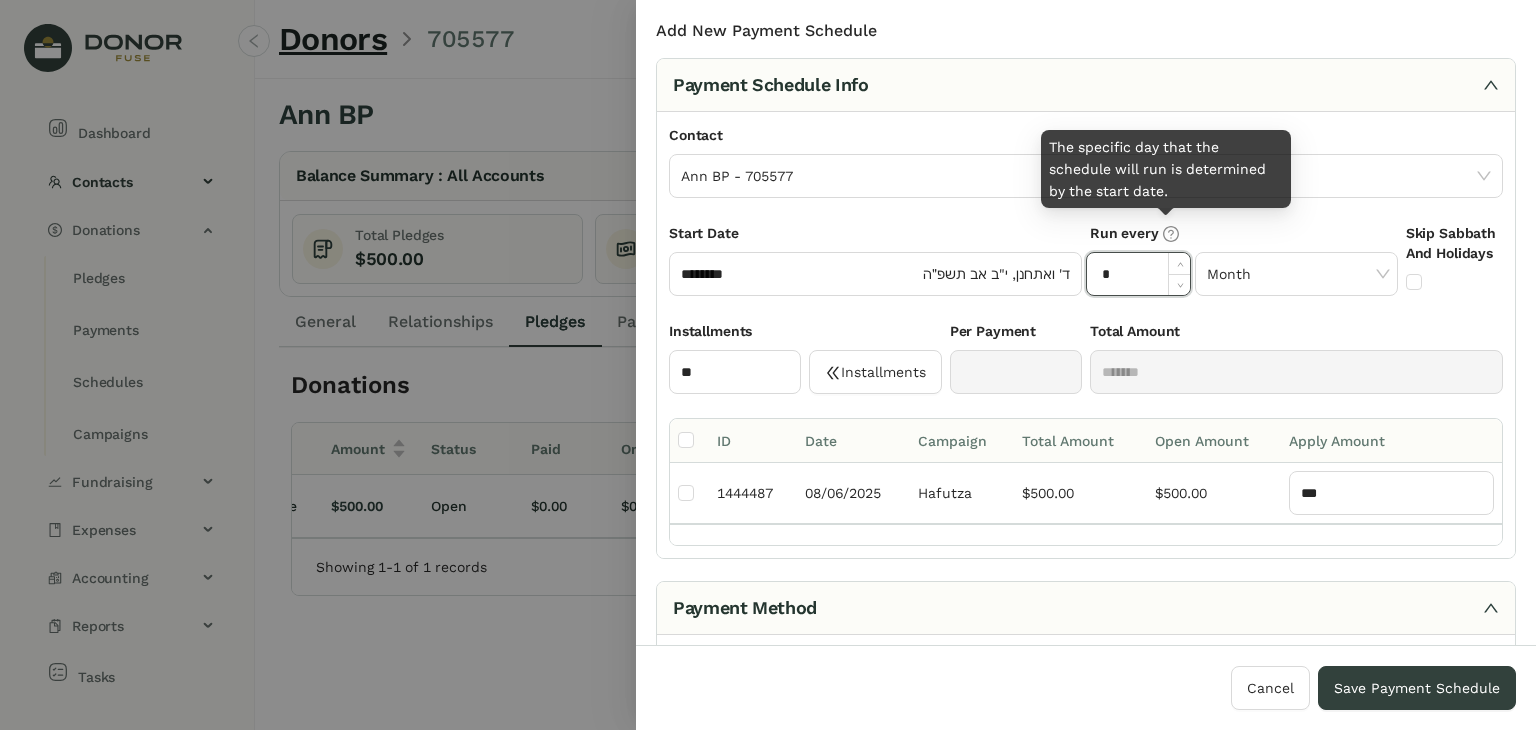 click 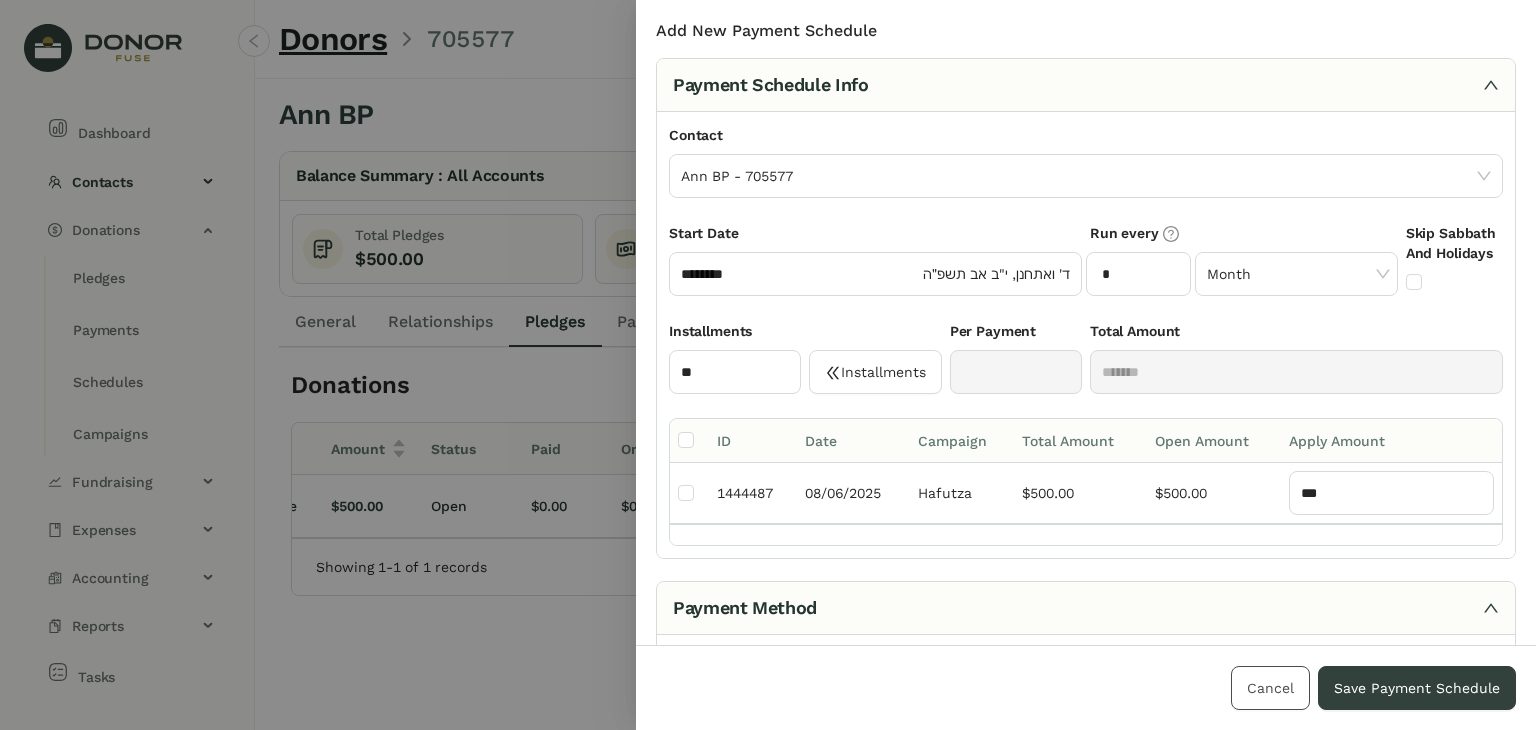 click on "Cancel" at bounding box center (1270, 688) 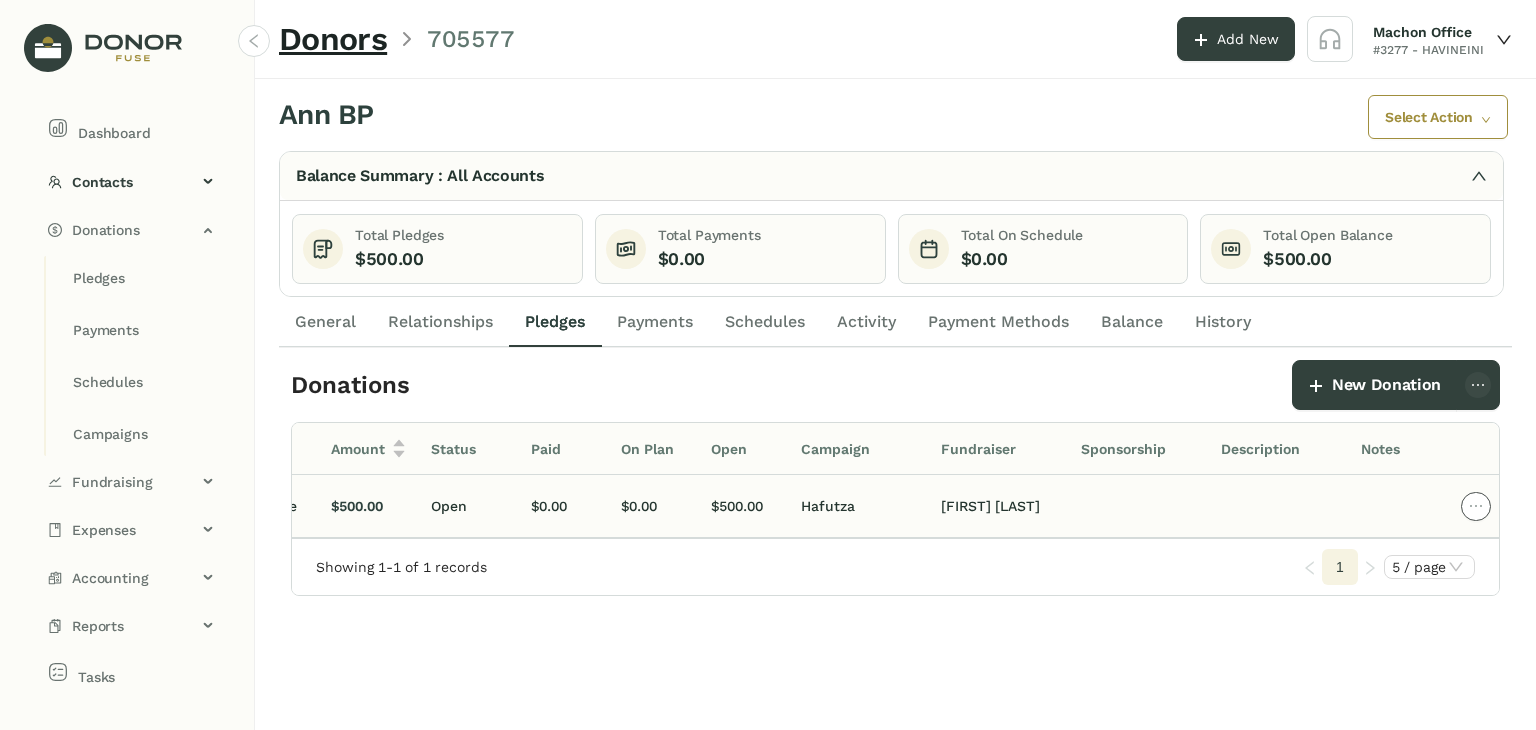 click 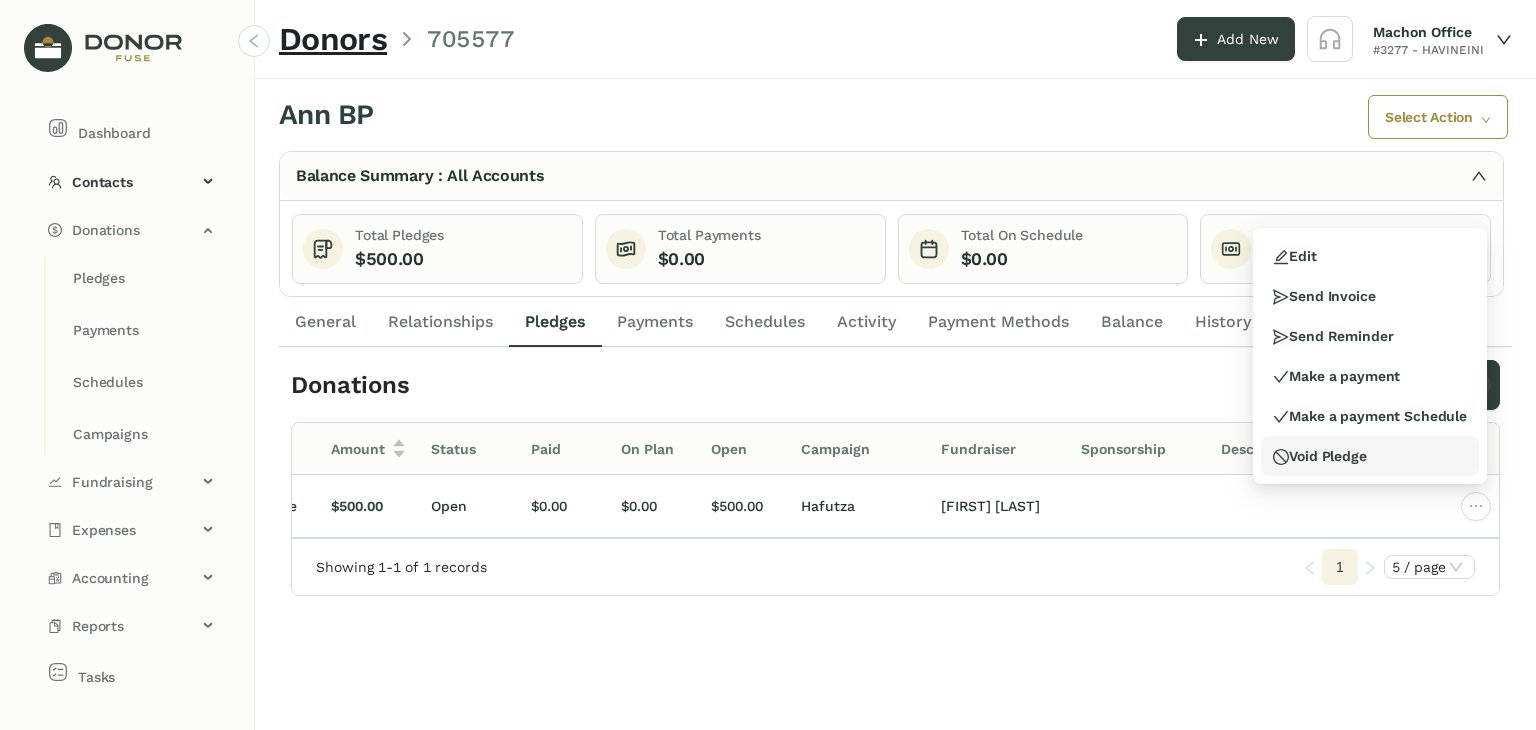 click on "Void Pledge" at bounding box center (1319, 456) 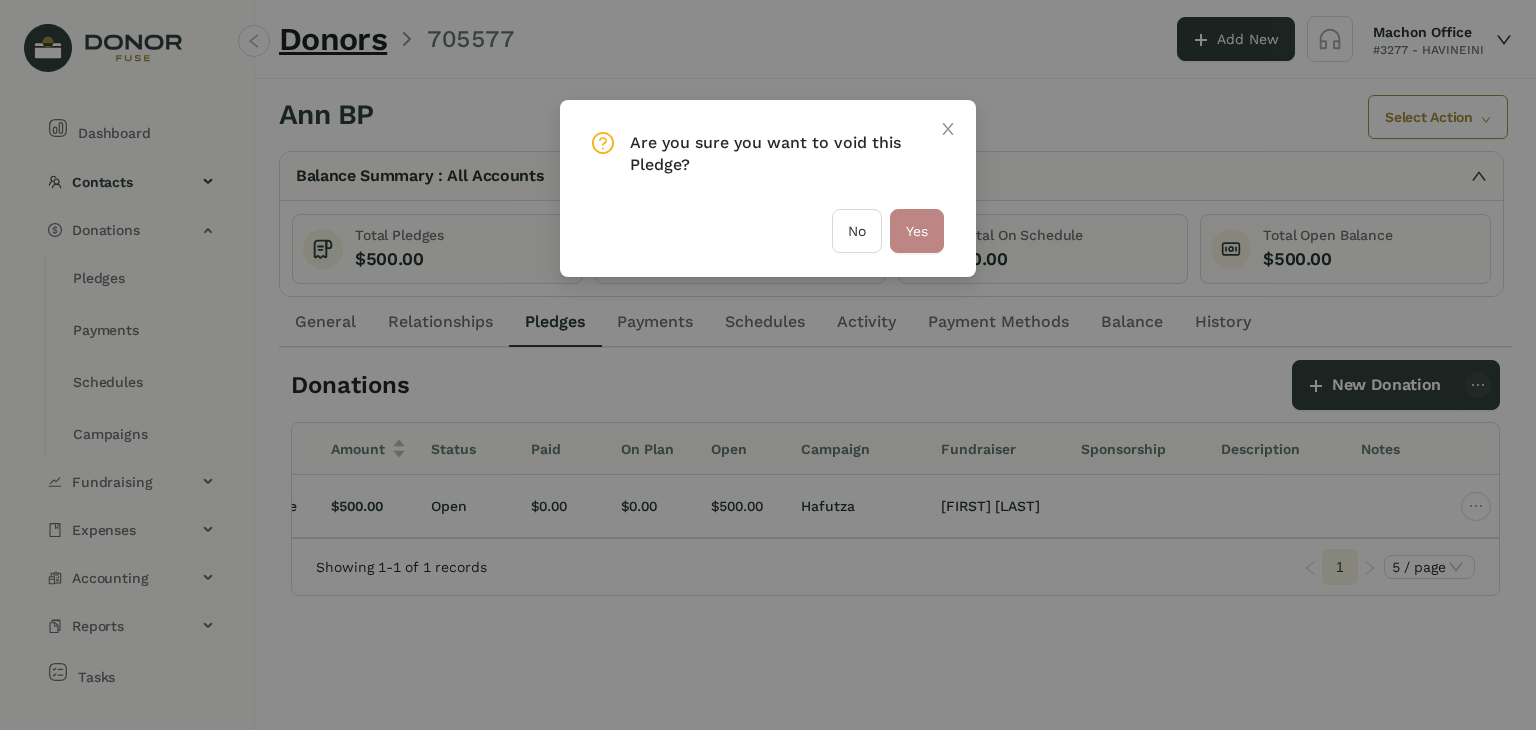 click on "Yes" at bounding box center [917, 231] 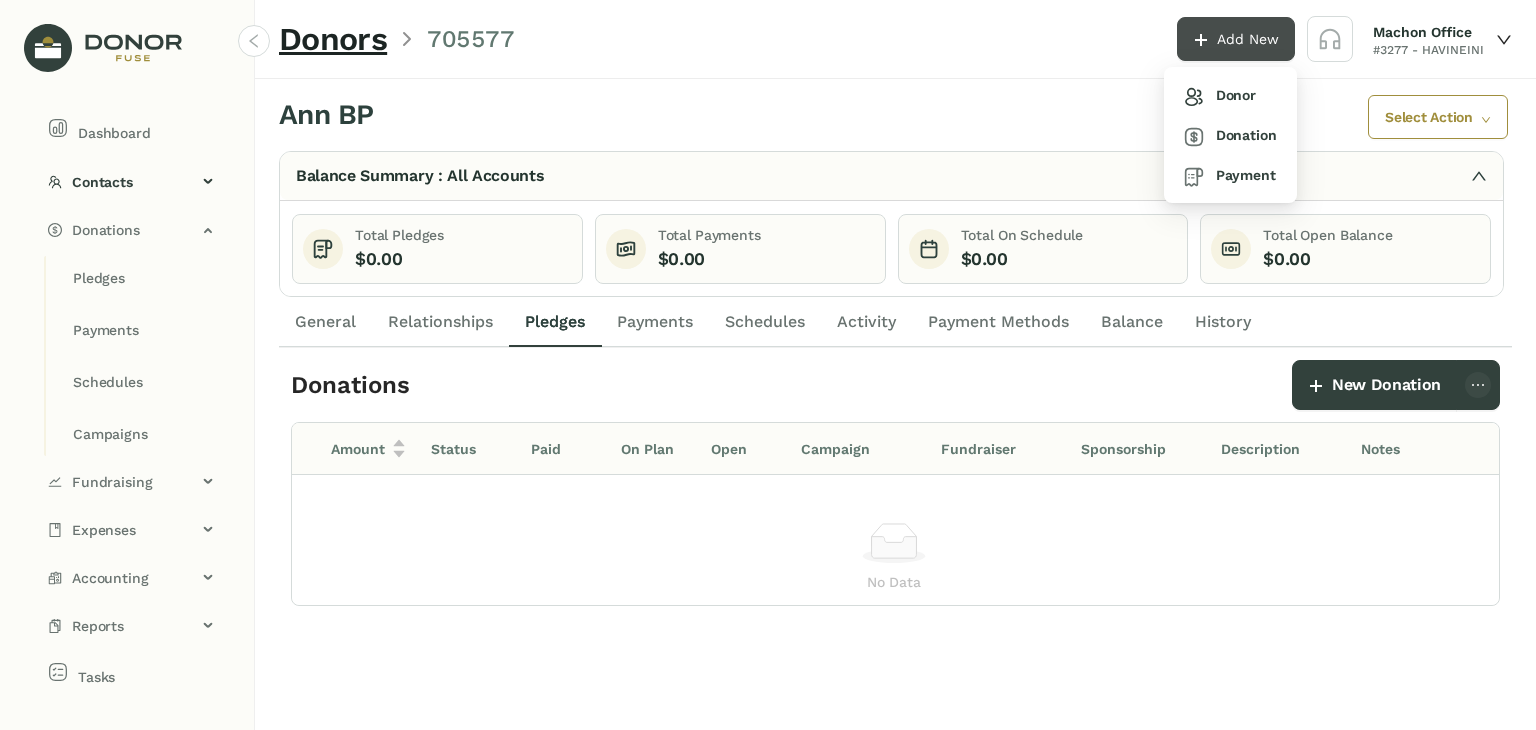 click on "Add New" 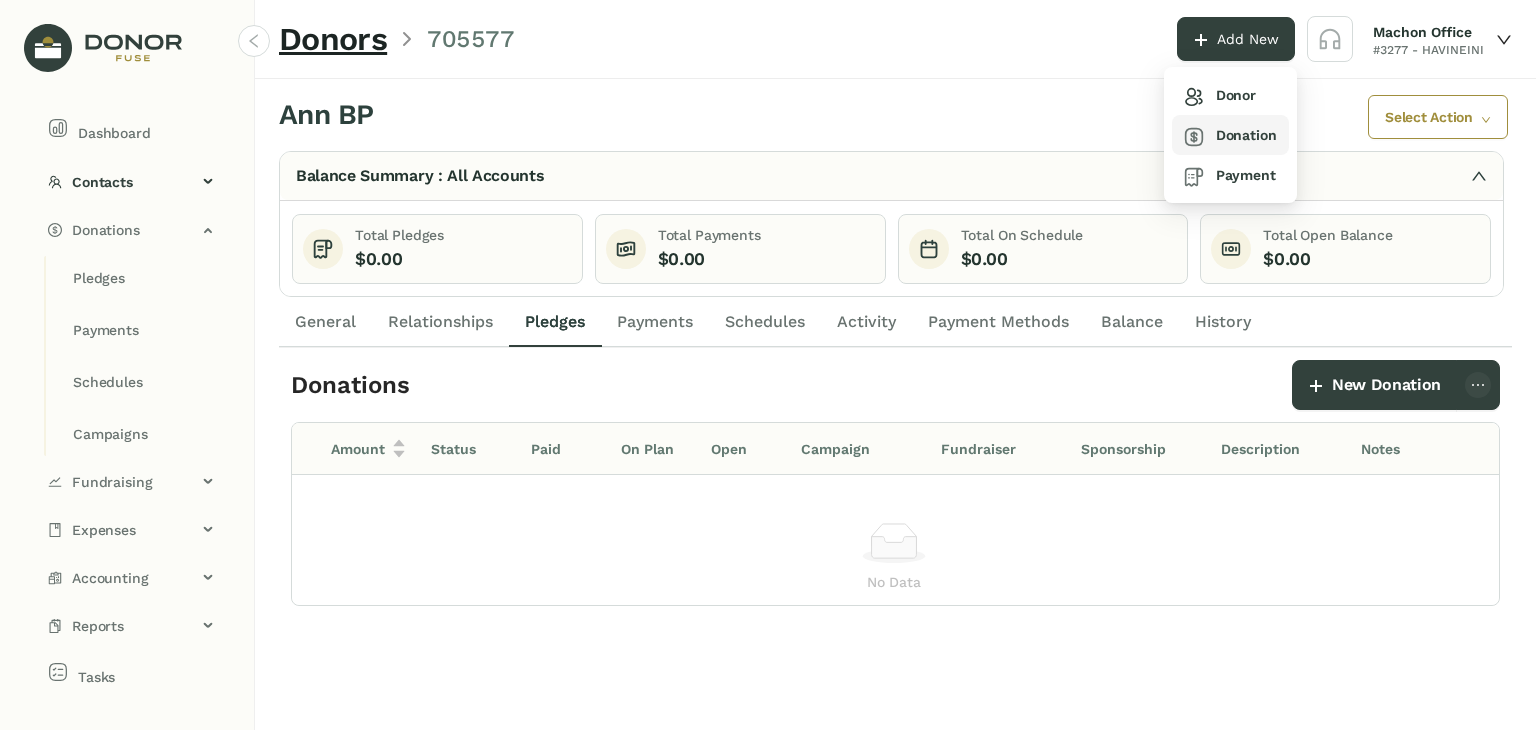 click on "Donation" at bounding box center [1230, 135] 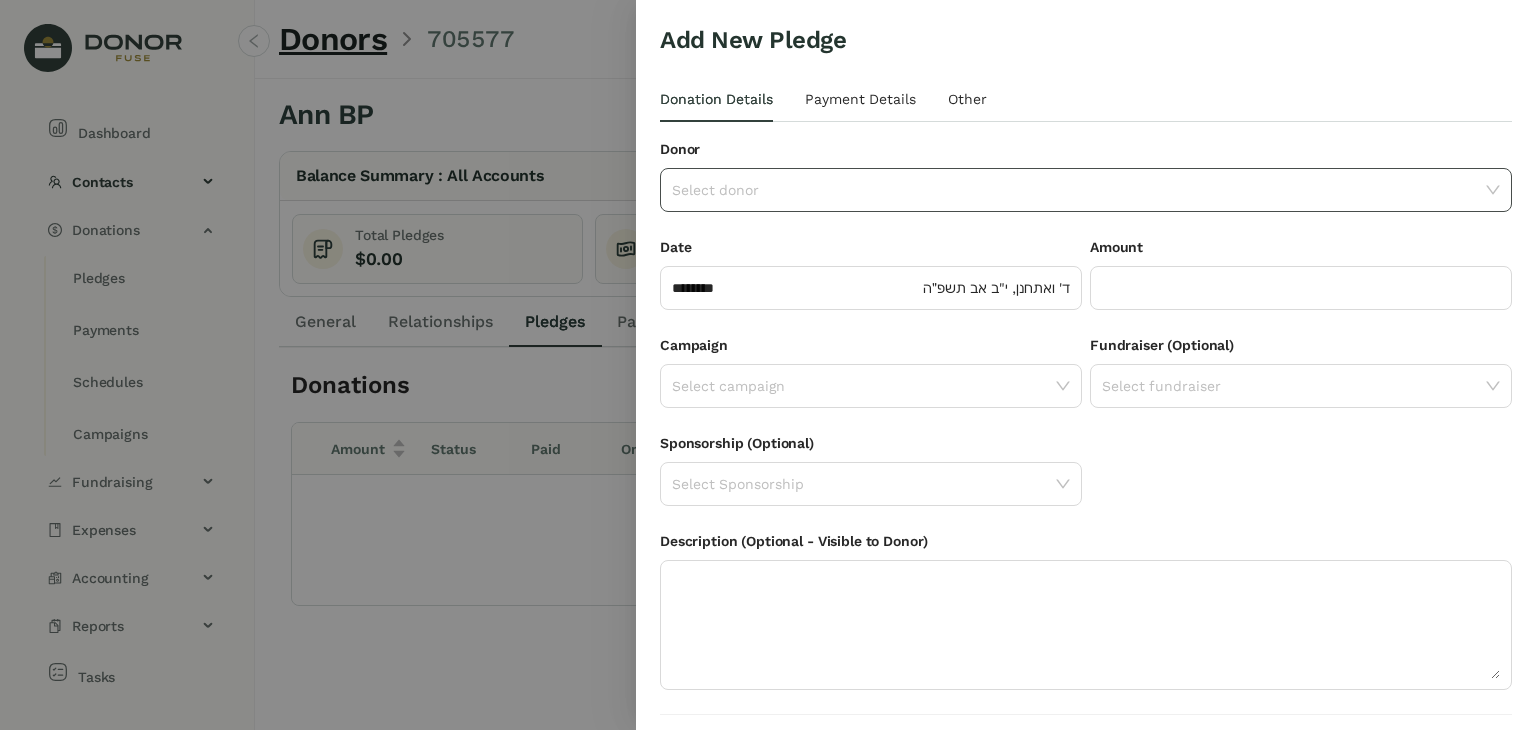 click 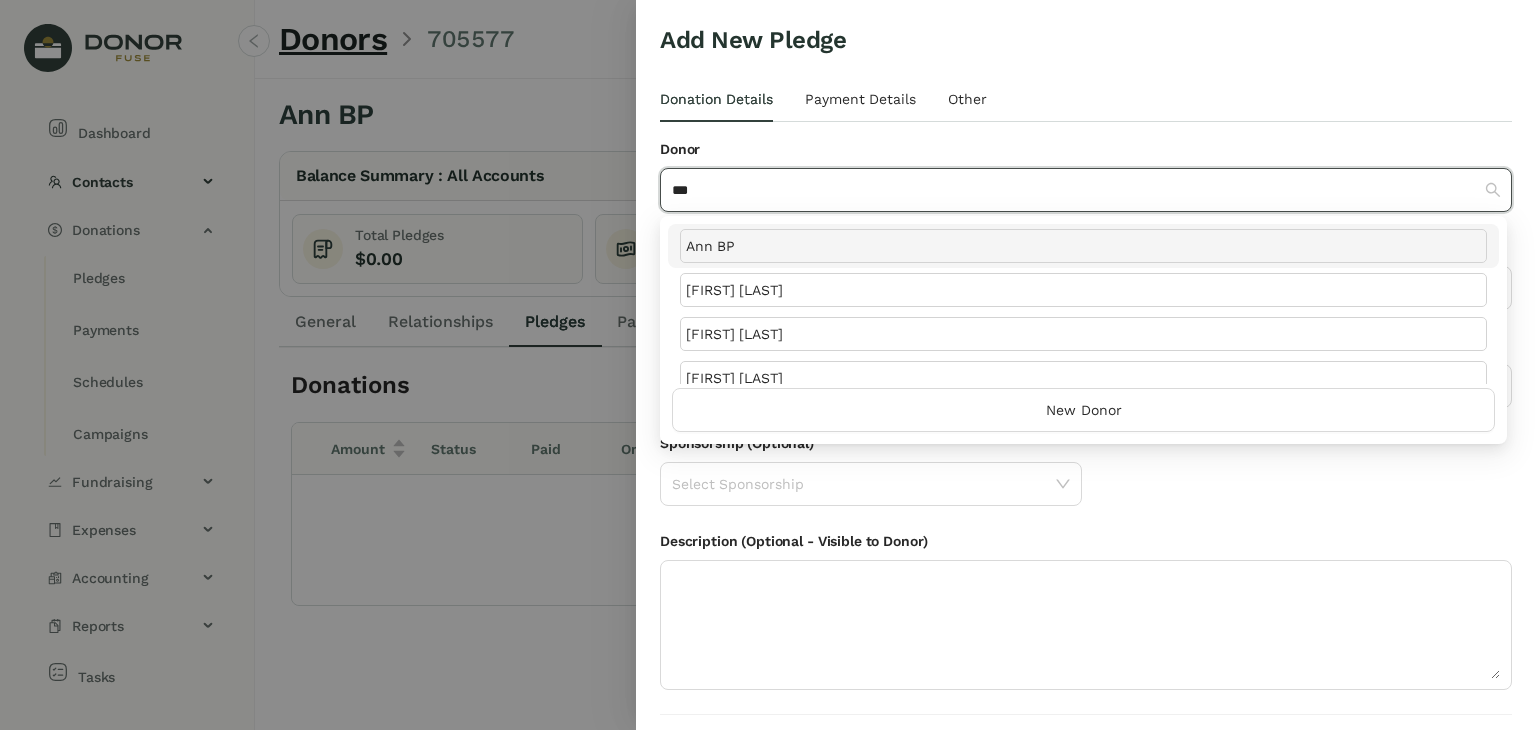 type on "***" 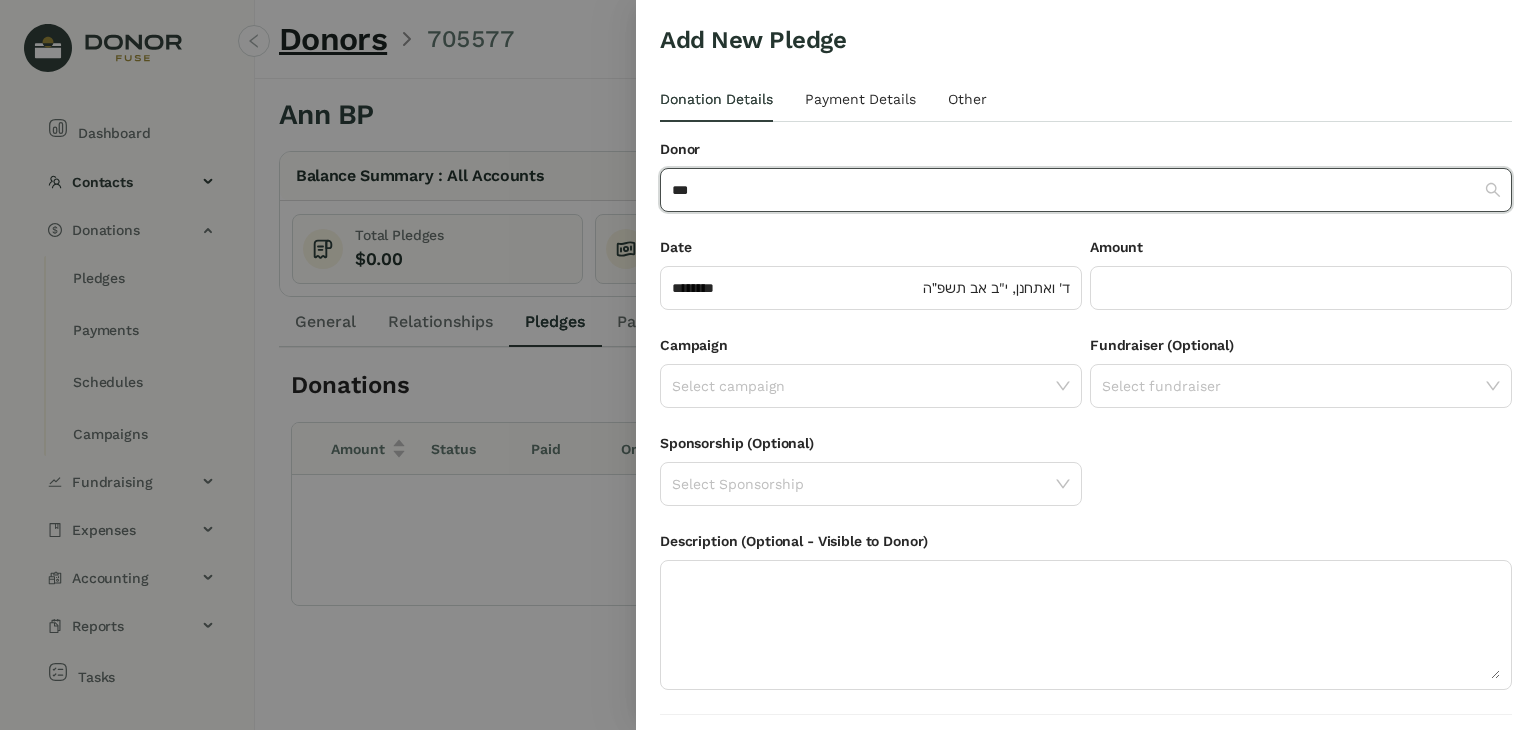 type 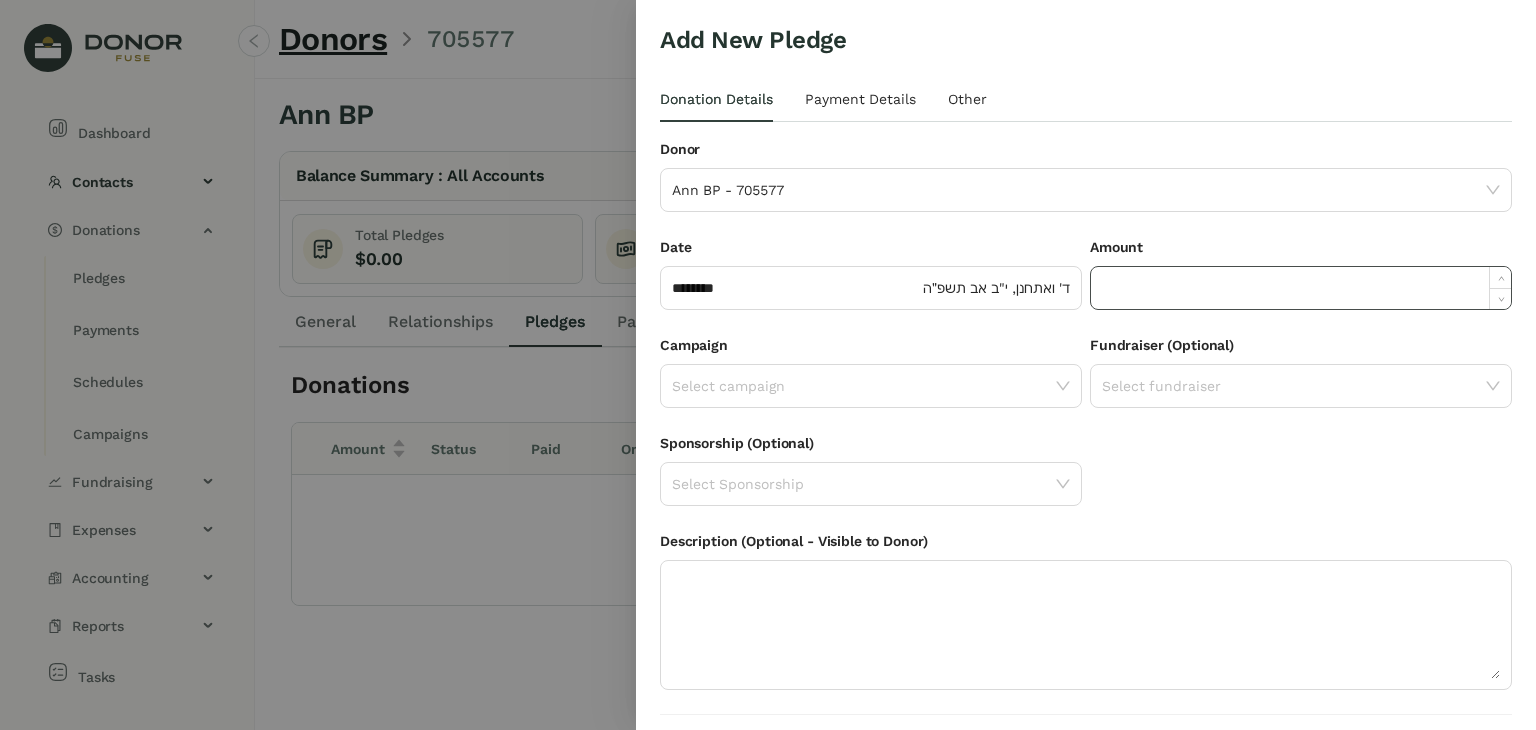 click 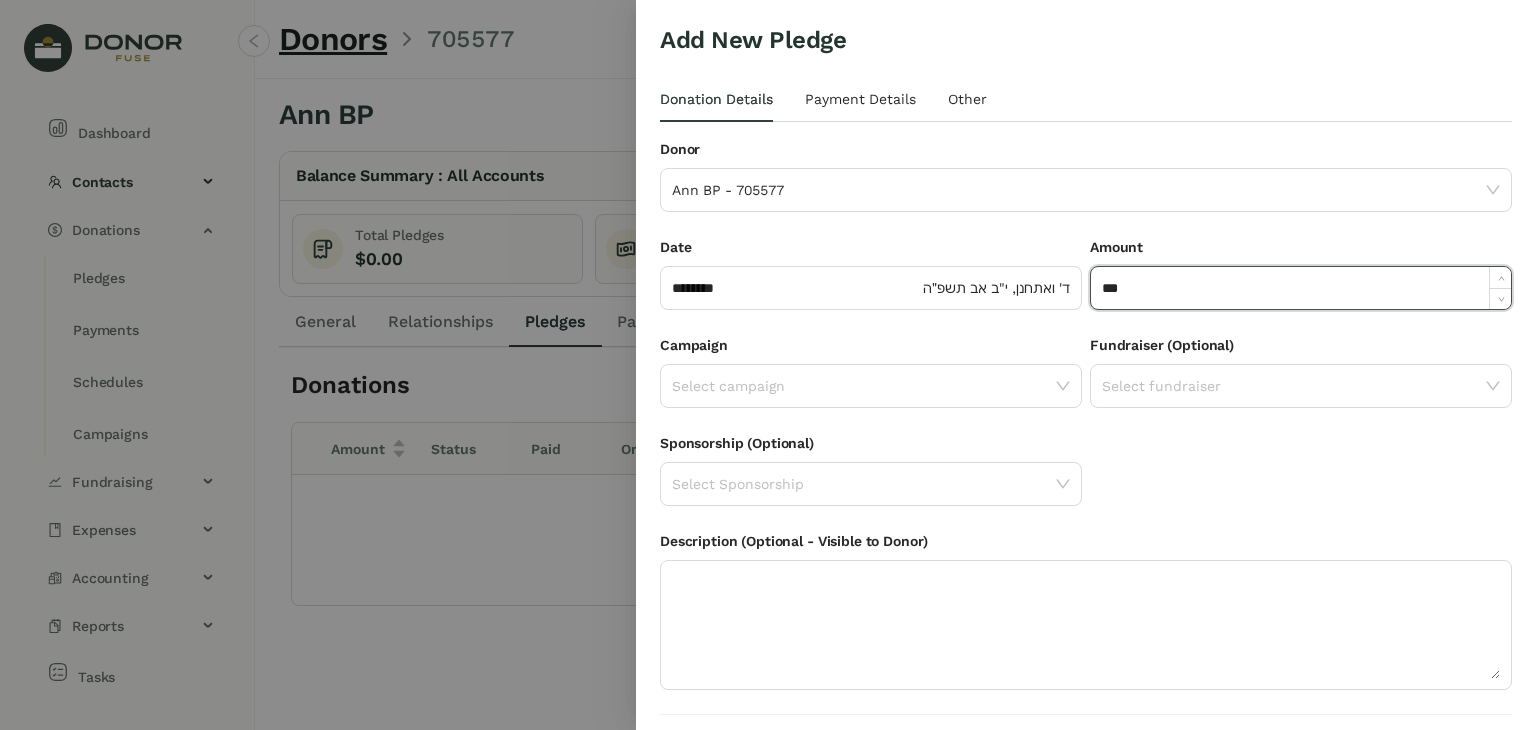 type on "*******" 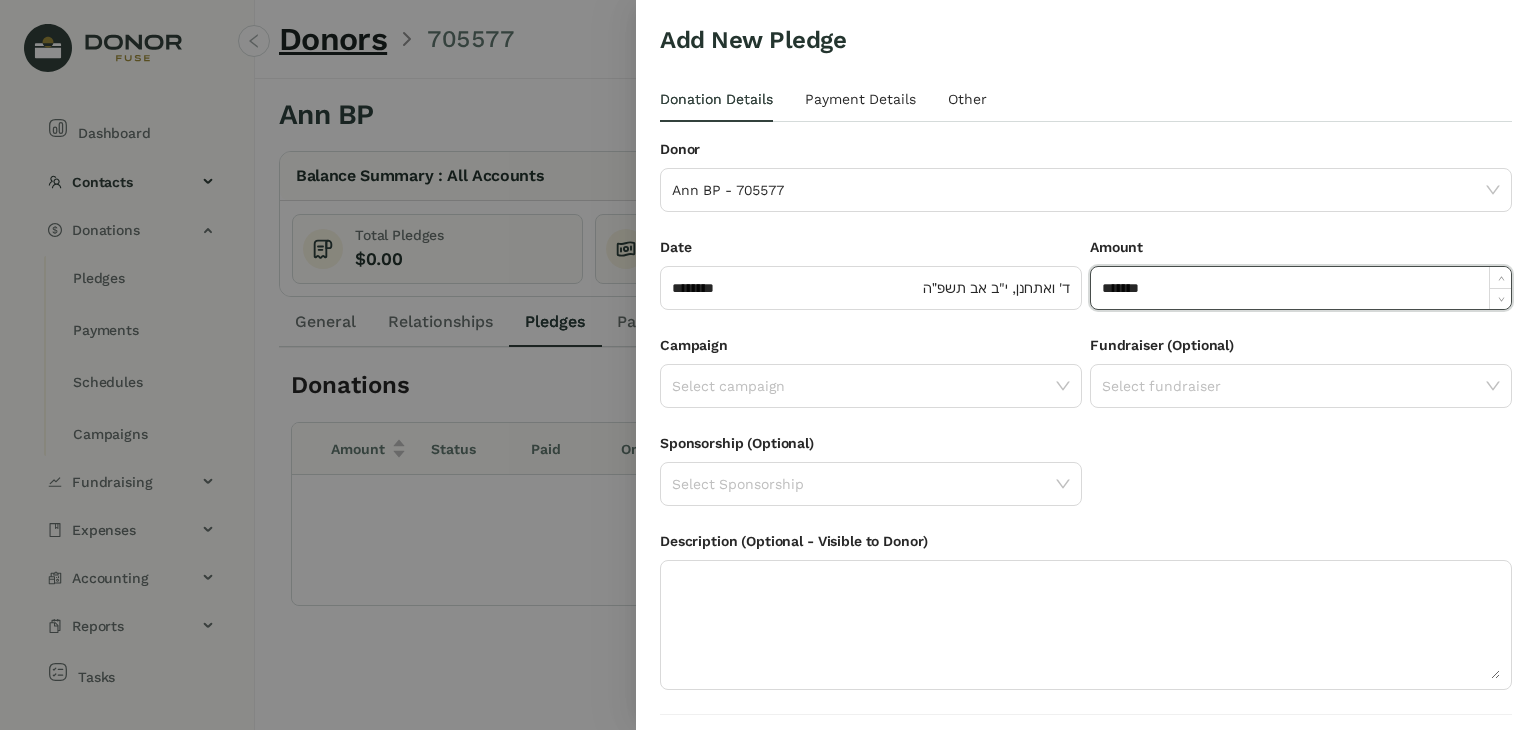 click on "Campaign  Select campaign" at bounding box center (871, 383) 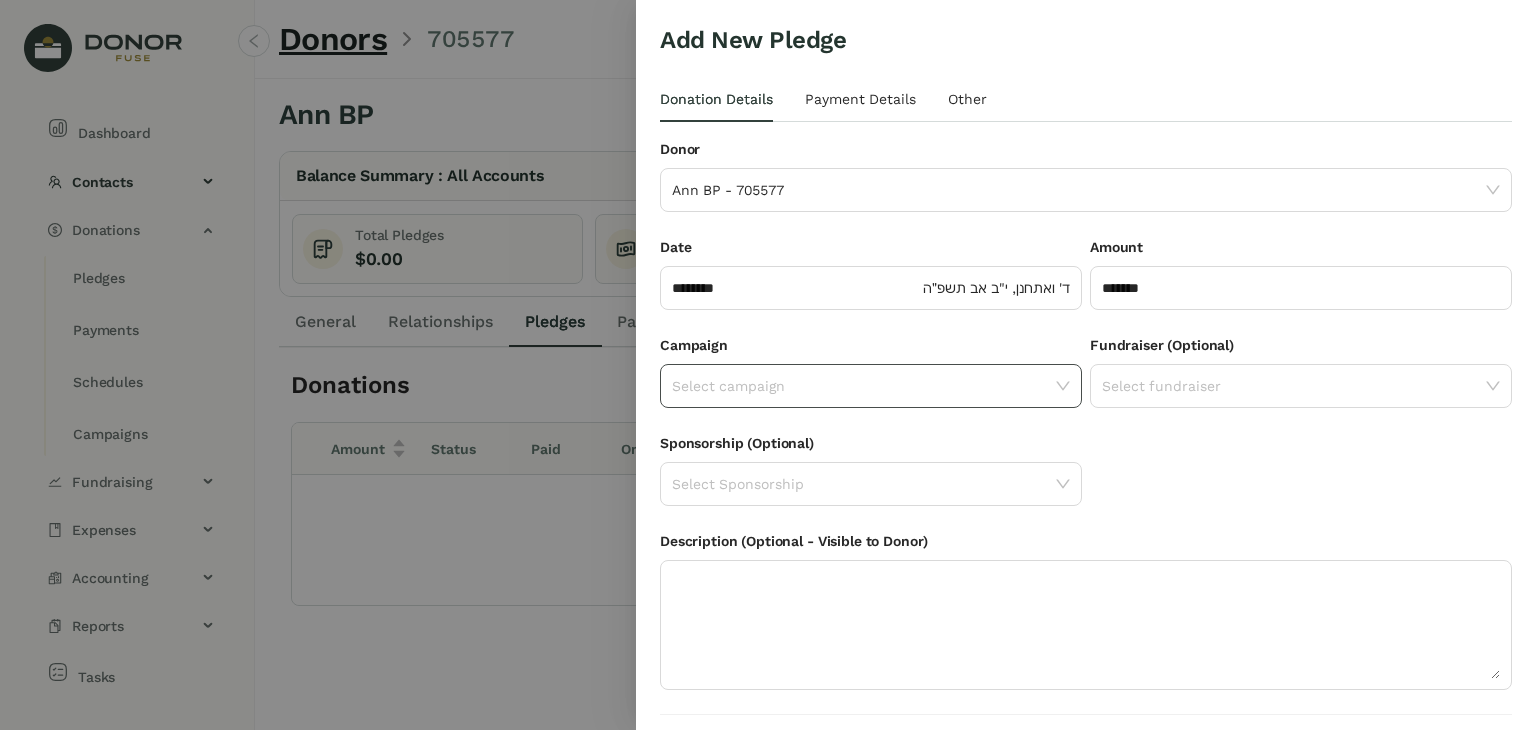 click 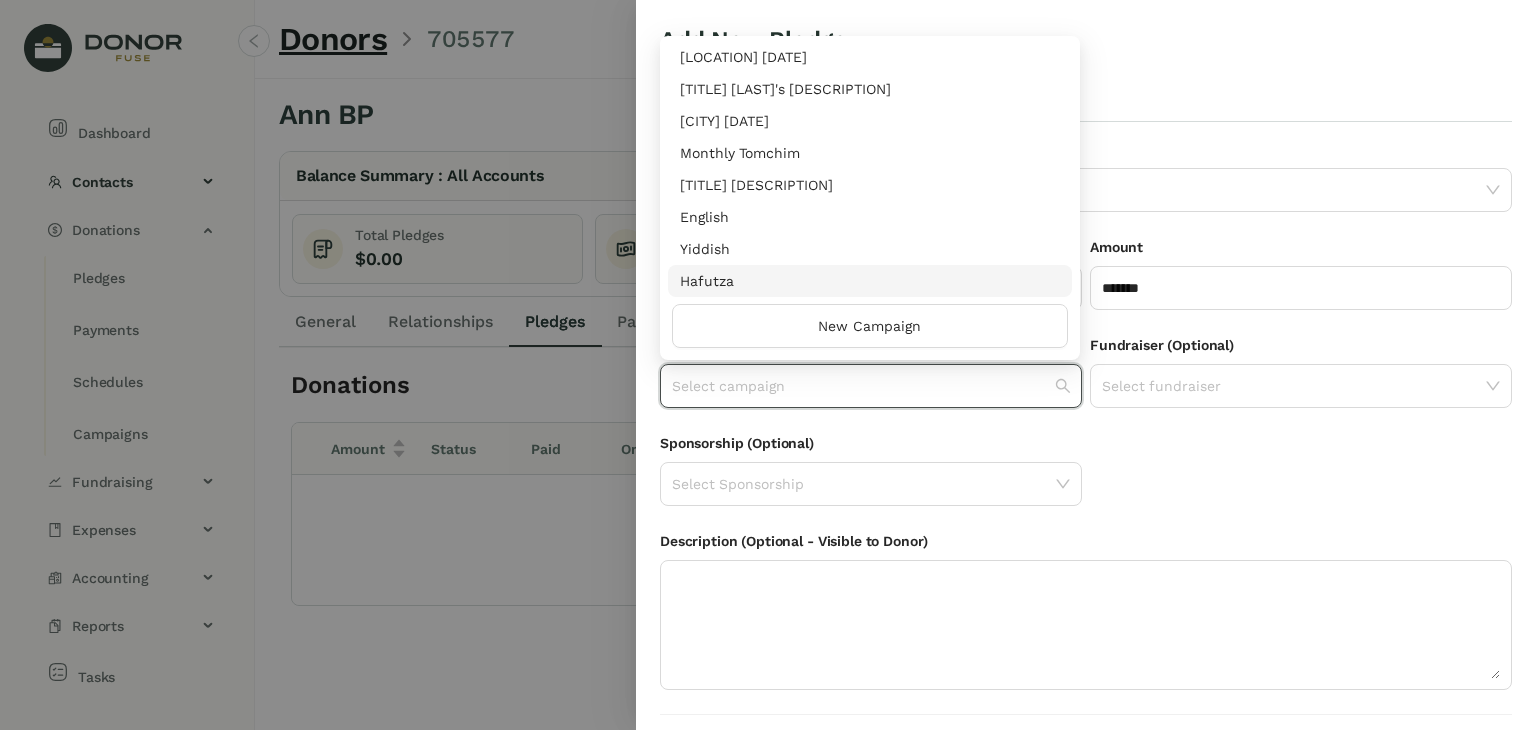 scroll, scrollTop: 400, scrollLeft: 0, axis: vertical 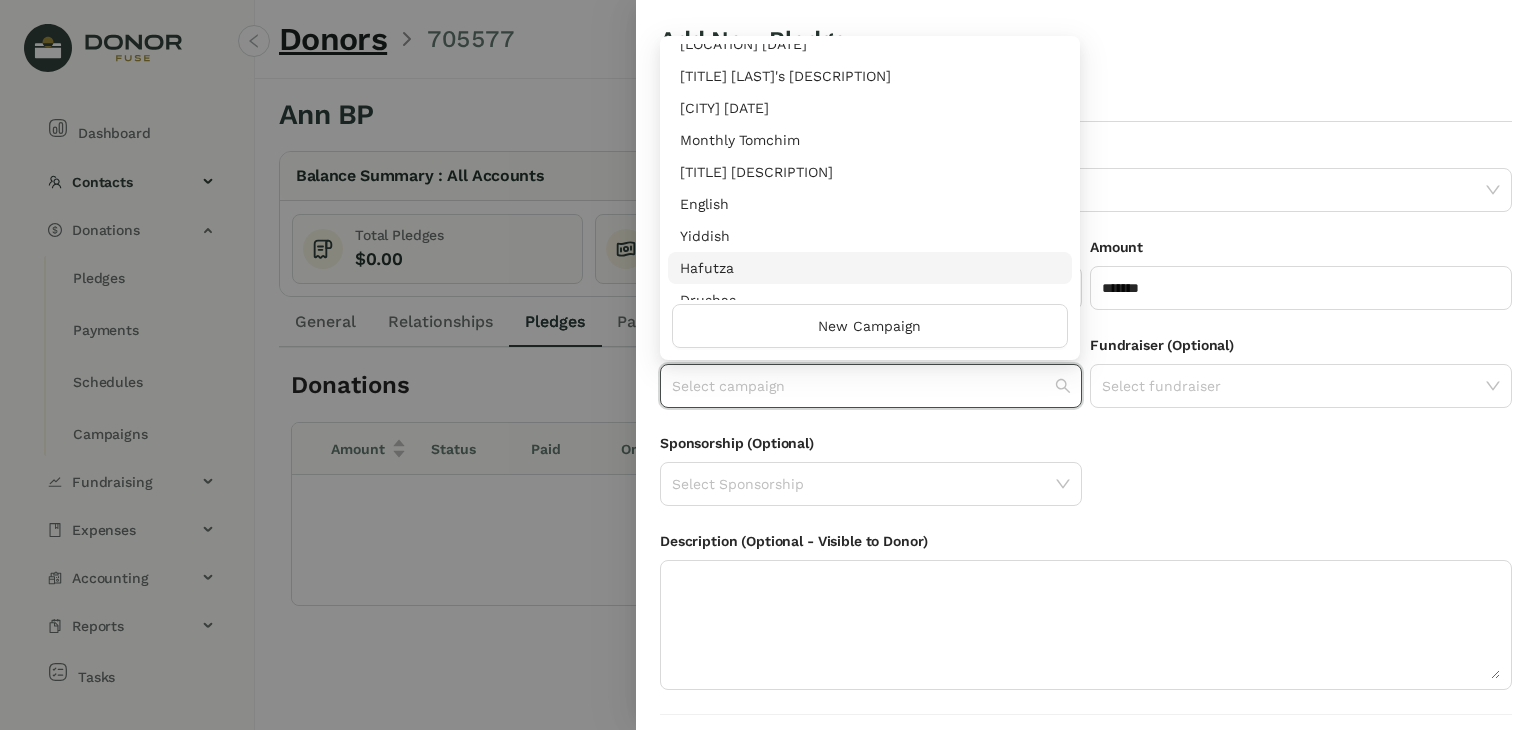 click on "Hafutza" at bounding box center (870, 268) 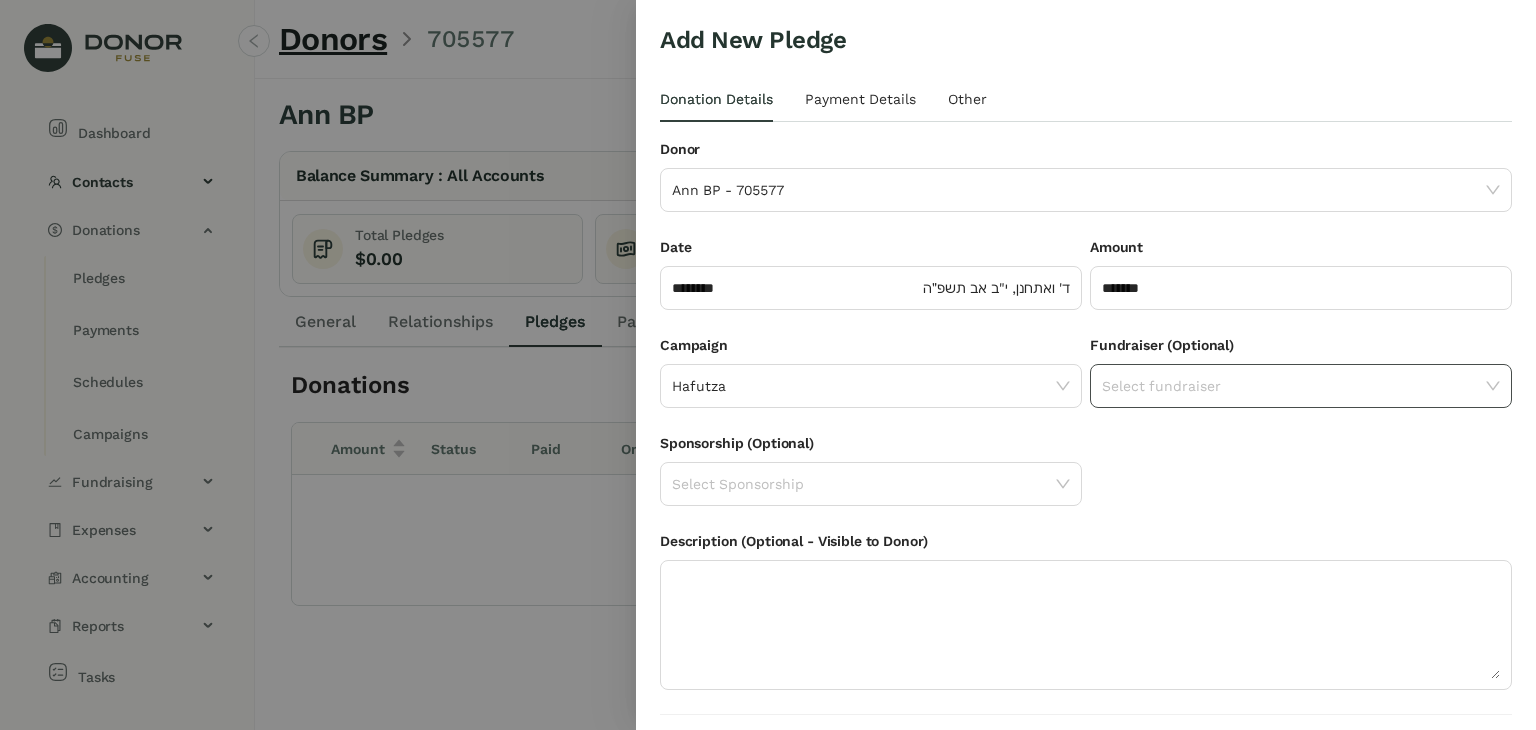 click 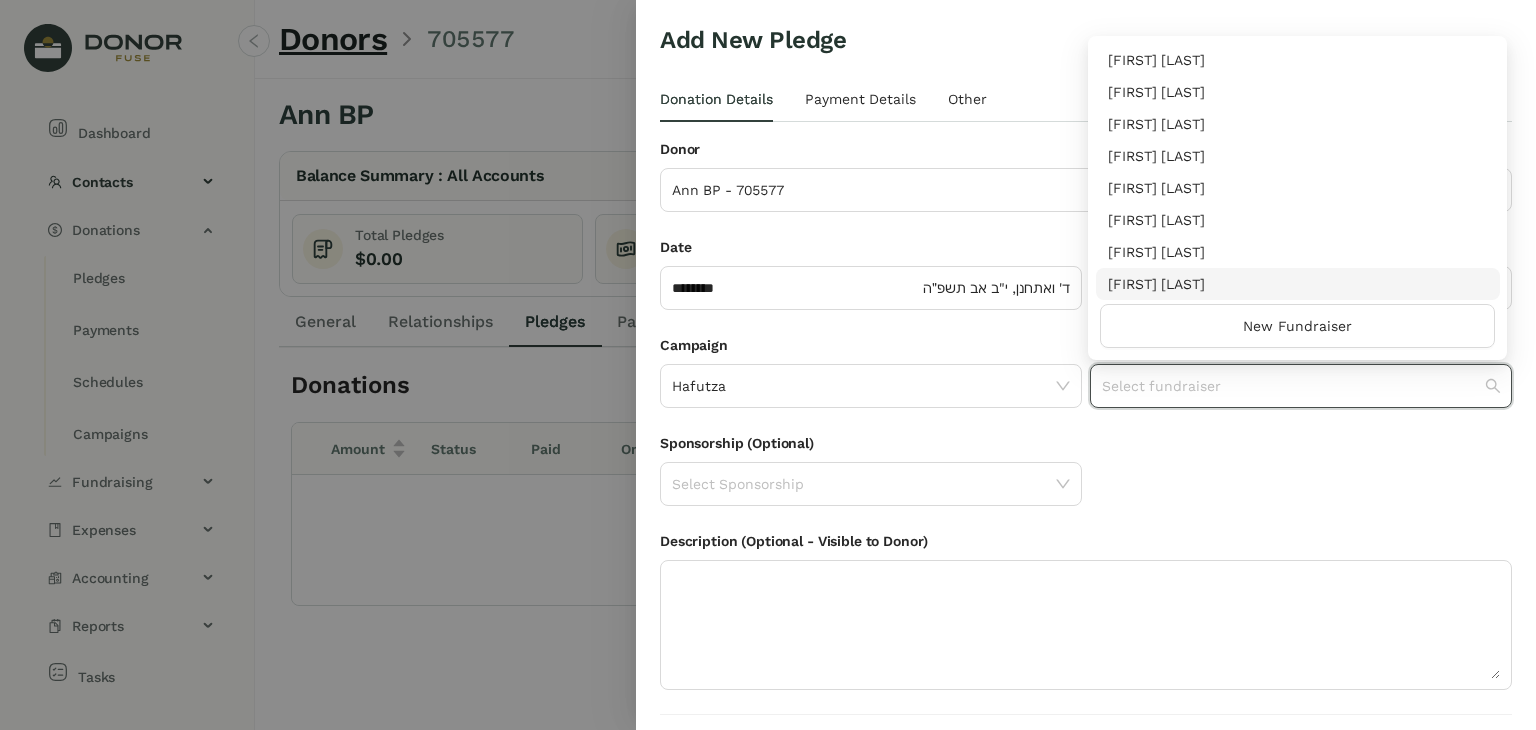 click on "[FIRST] [LAST]" at bounding box center [1298, 284] 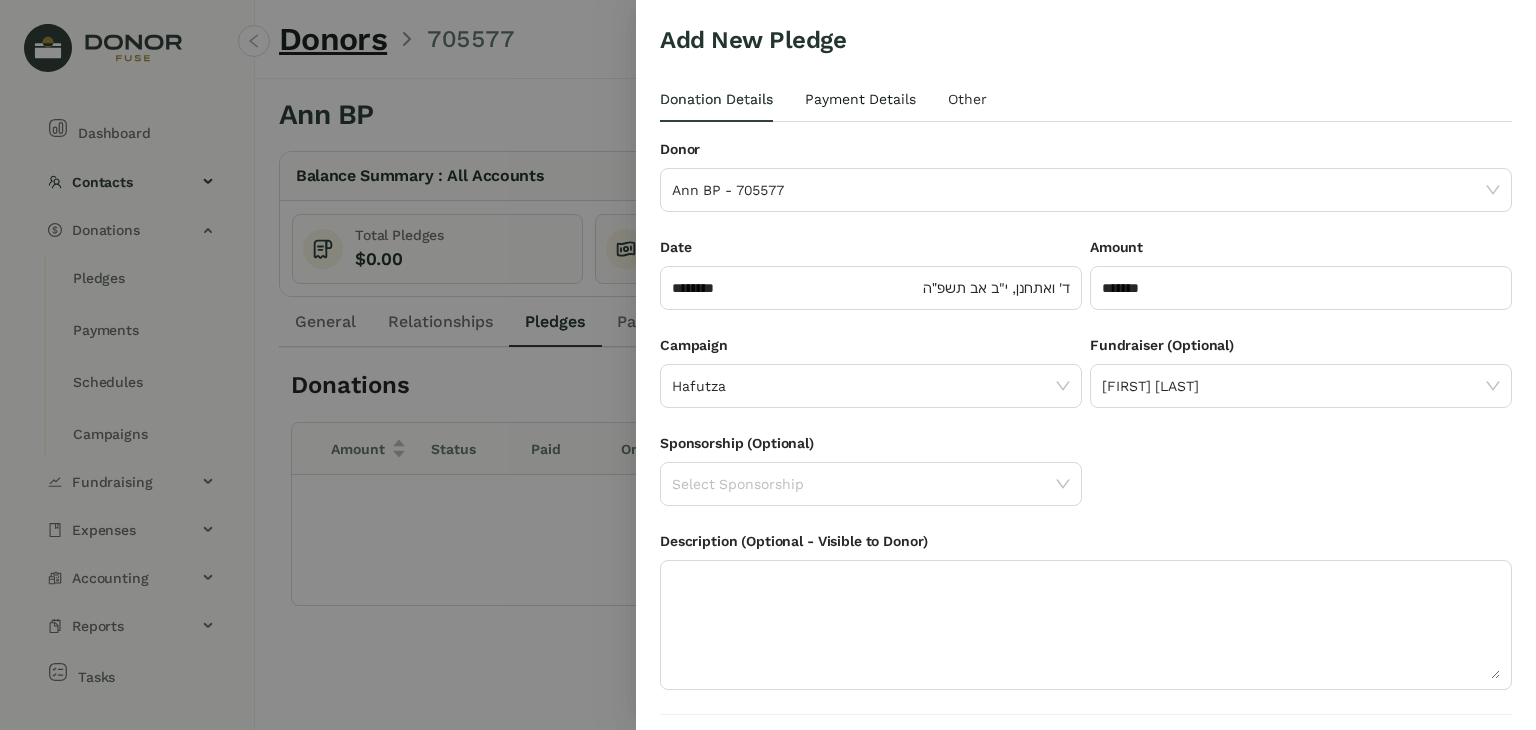 click on "Payment Details" at bounding box center [860, 99] 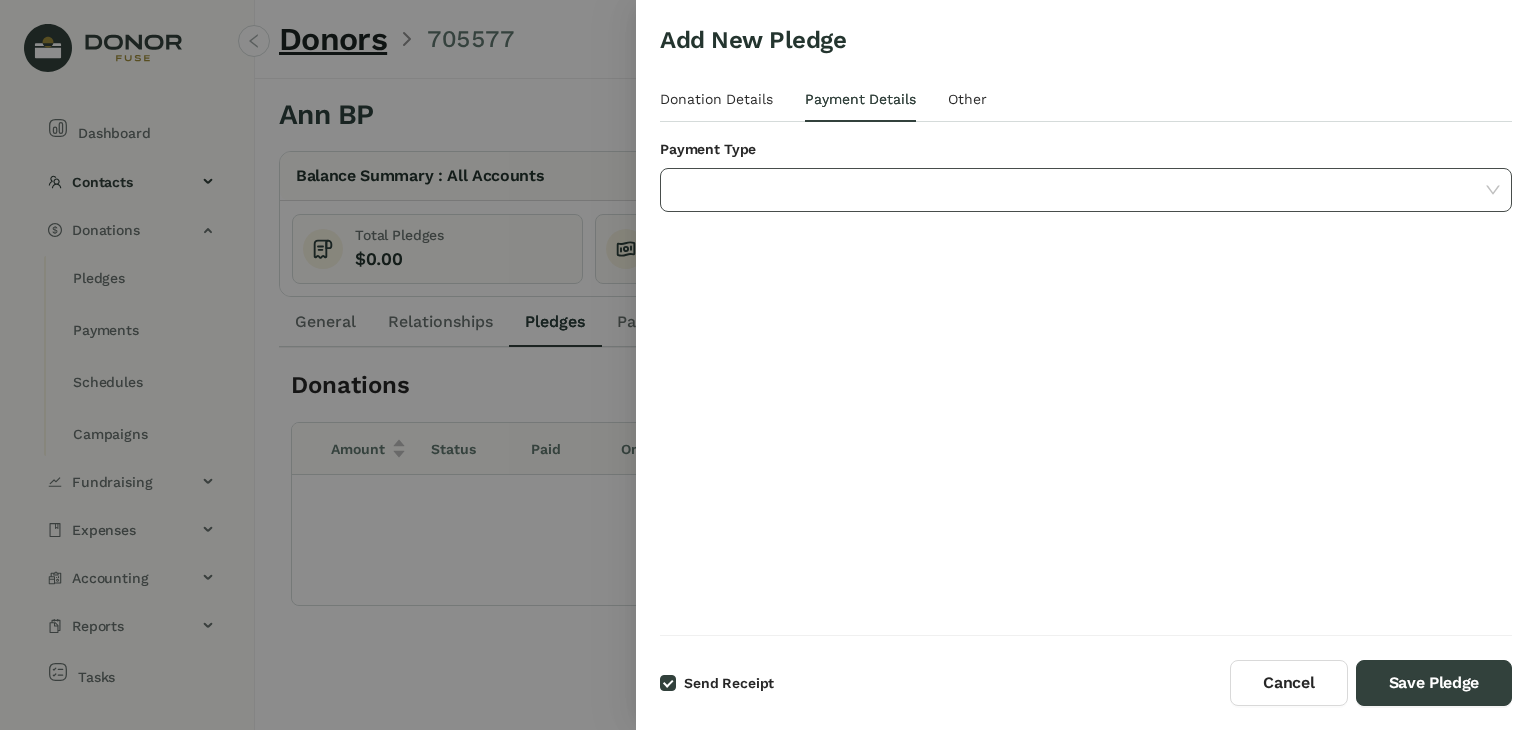 click 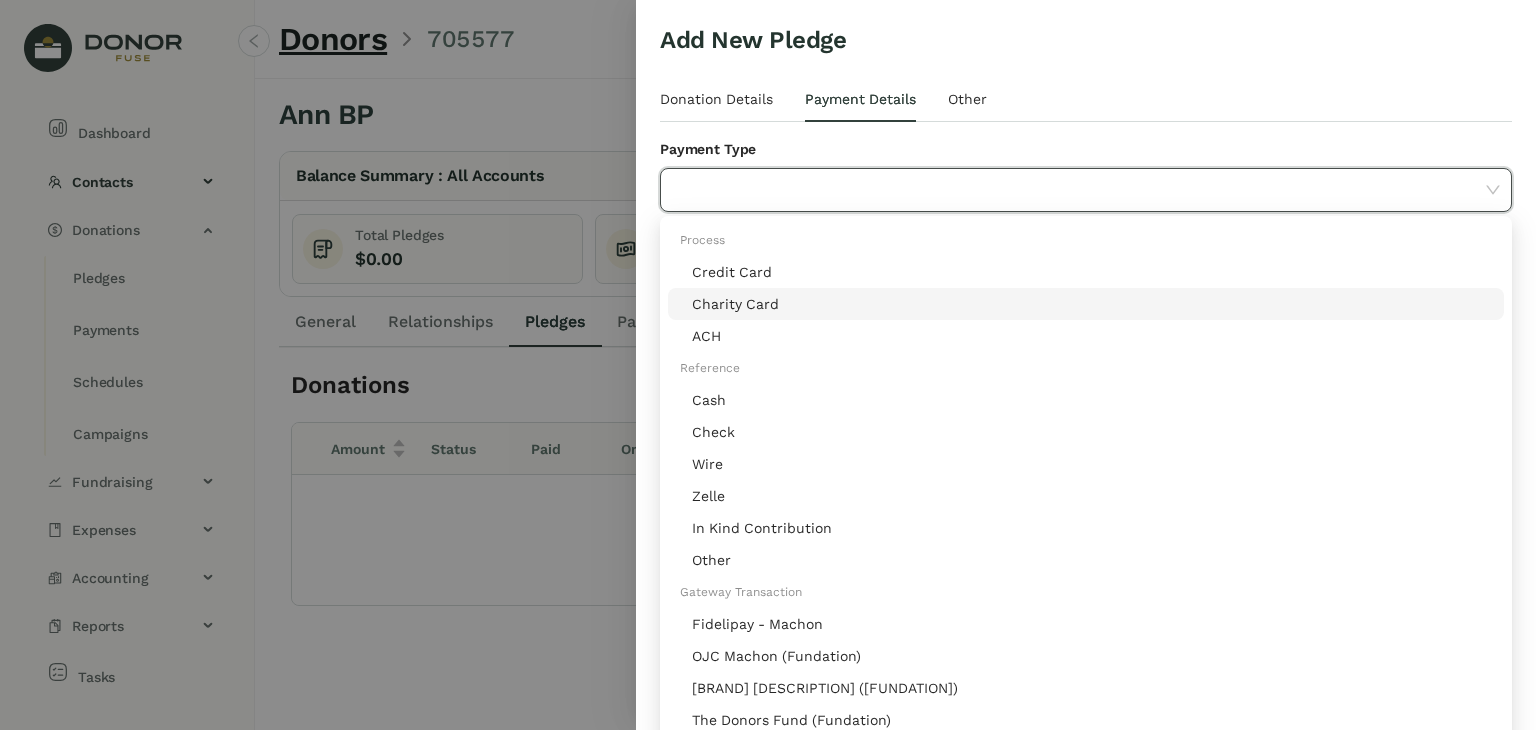 click on "Charity Card" 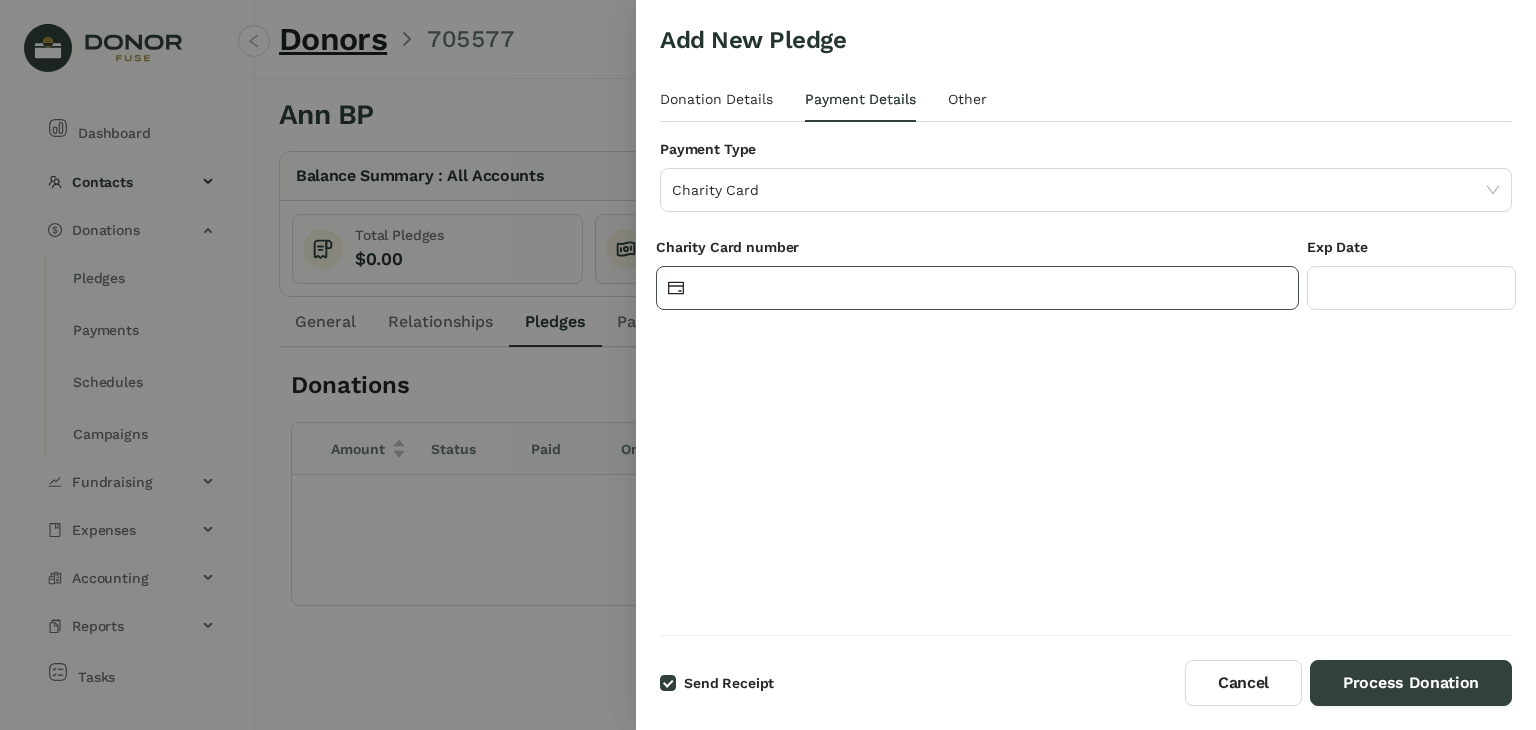 click 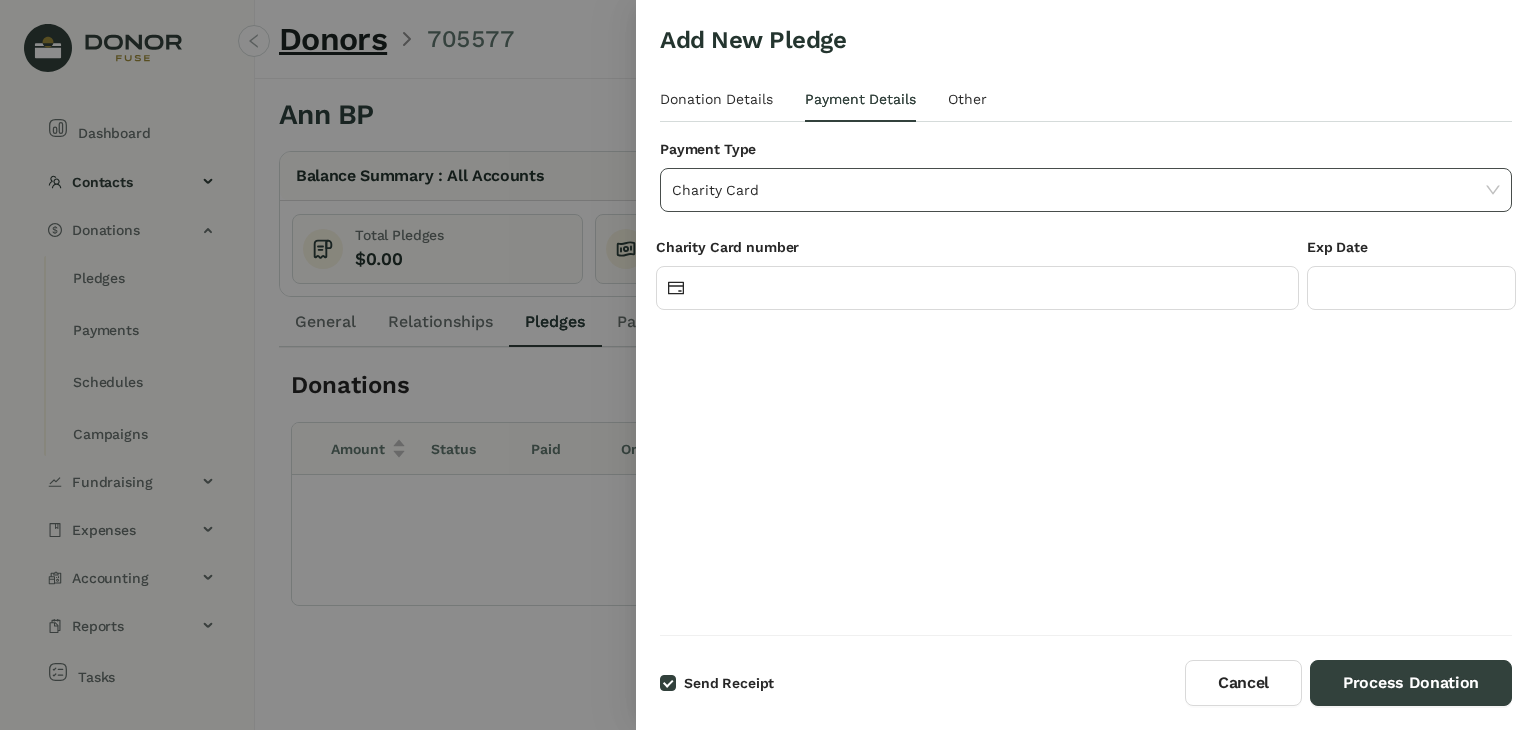 click on "Charity Card" 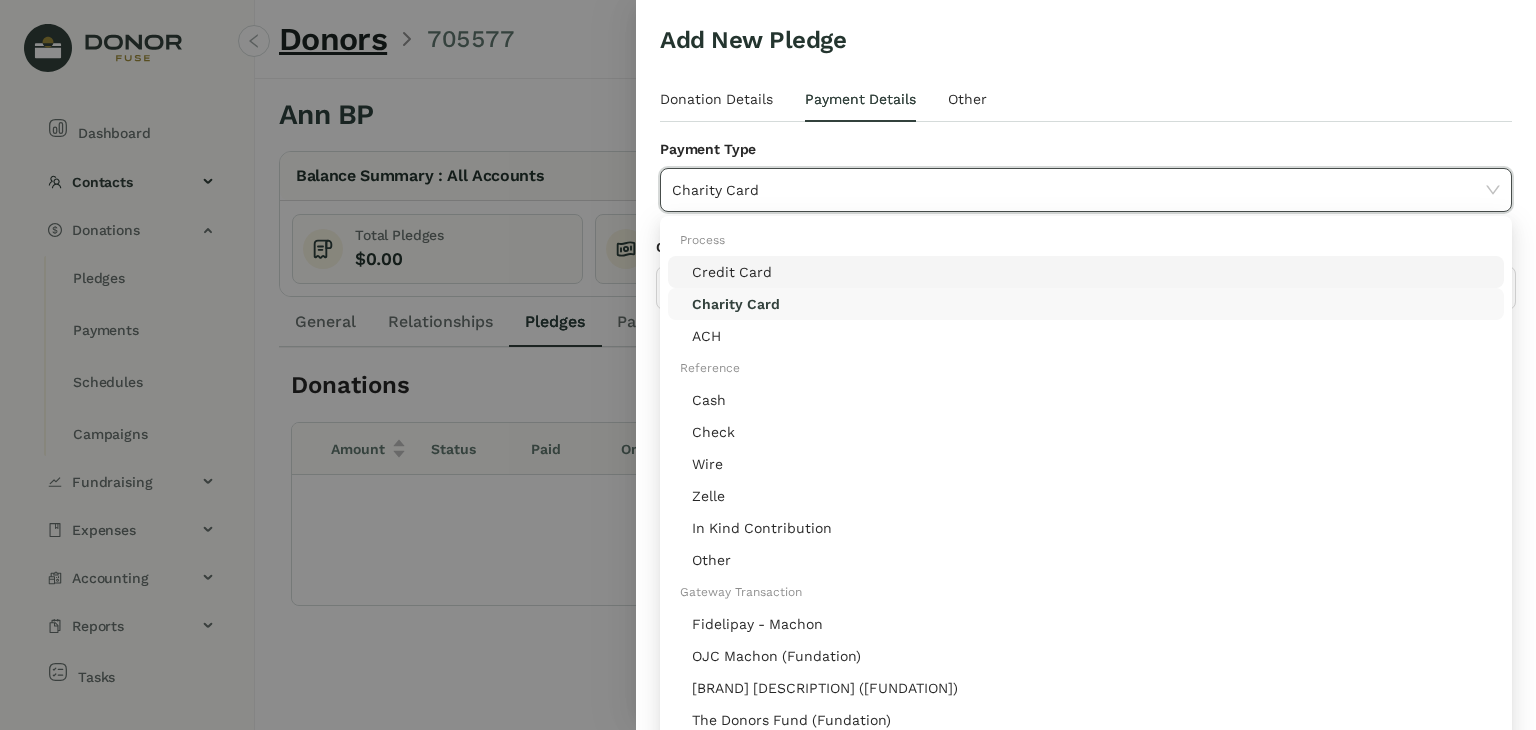 click on "Credit Card" 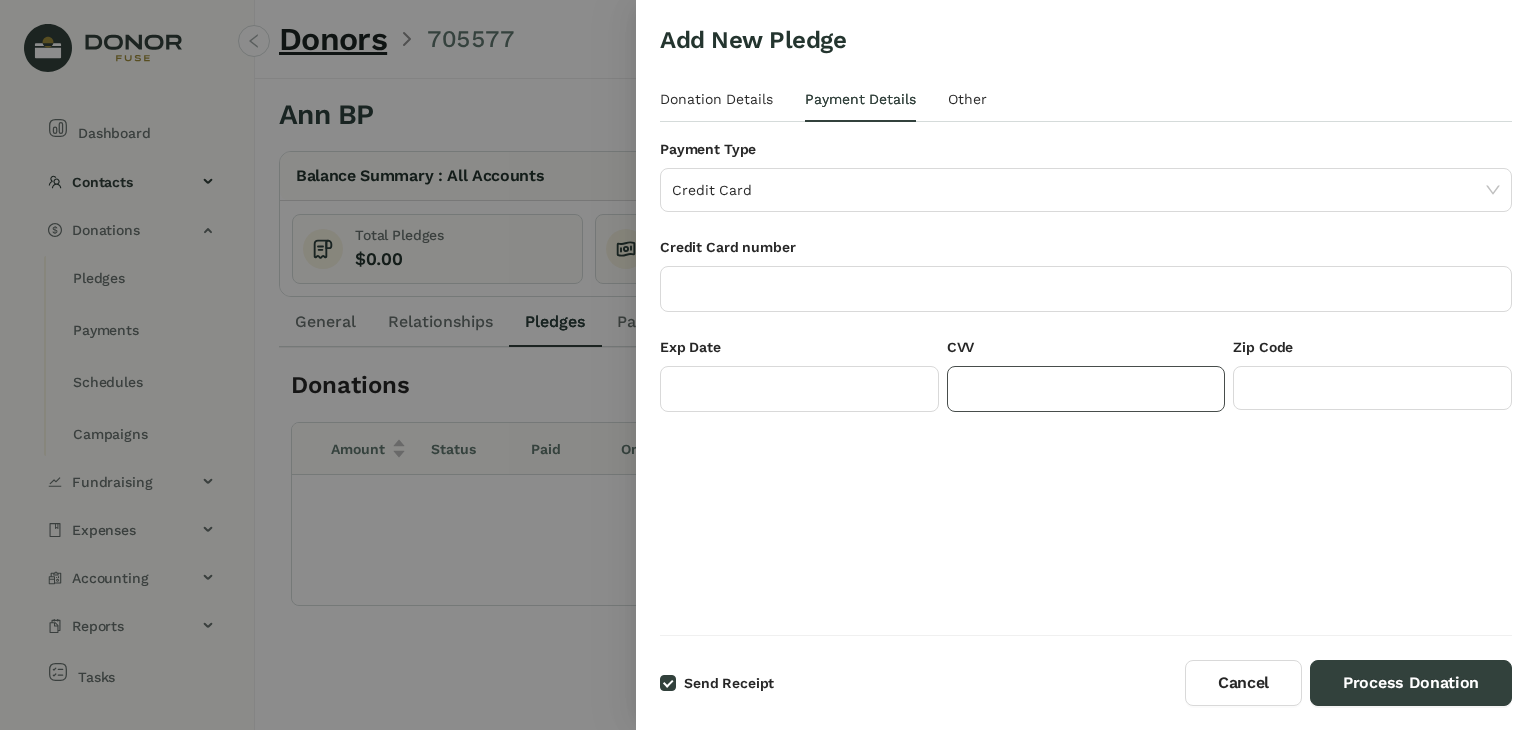 click 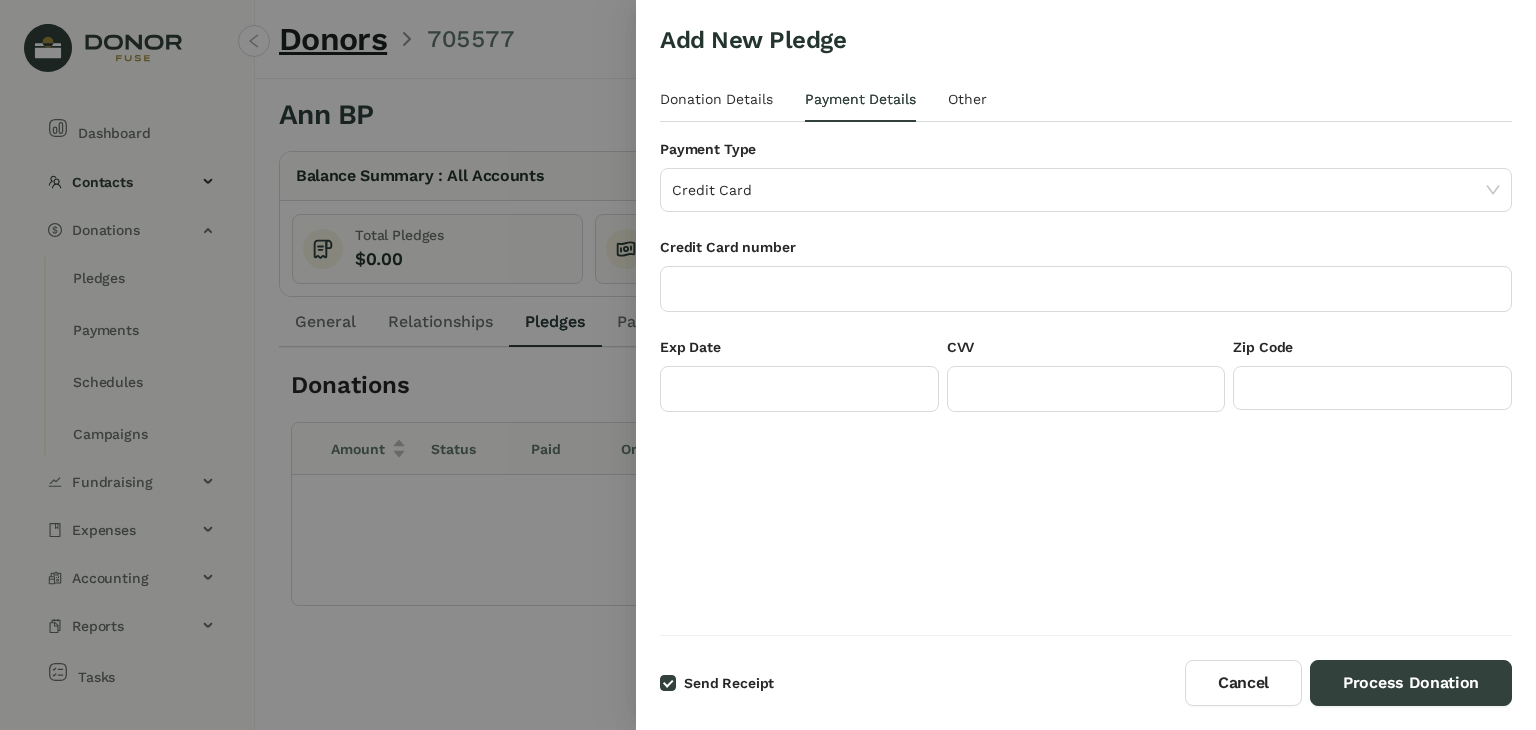 click on "Add New Pledge  Donation Details Payment Details Other Donor Ann BP - 705577 Date ******** ד' ואתחנן, י"ב אב תשפ״ה Amount ******* Campaign Hafutza Fundraiser (Optional) Chezky Ungar Sponsorship (Optional)  Select Sponsorship  Description (Optional - Visible to Donor) Payment Type Credit Card Credit Card number Exp Date CVV Zip Code ID Date Type Applied Amount Payment Type Payment Method Info Reference No  No Data  Raisers Name Amount  No Data  Expected Type    Tags    Please select  Notes Attachments Upload Time User Field Old Value New Value  No Data  Account Amount Debit Amount Credit Fund  No Data" at bounding box center (1086, 329) 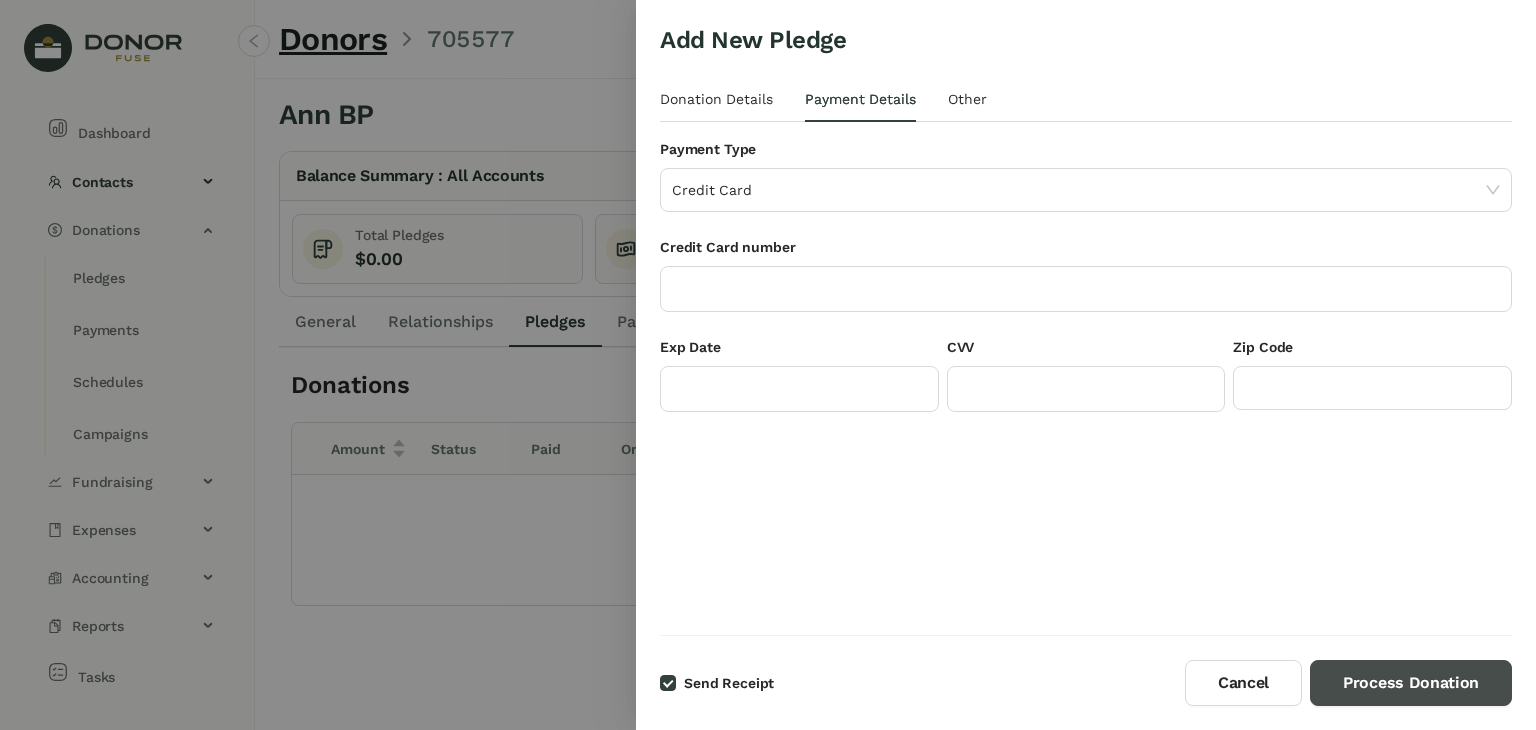 click on "Process Donation" at bounding box center (1411, 683) 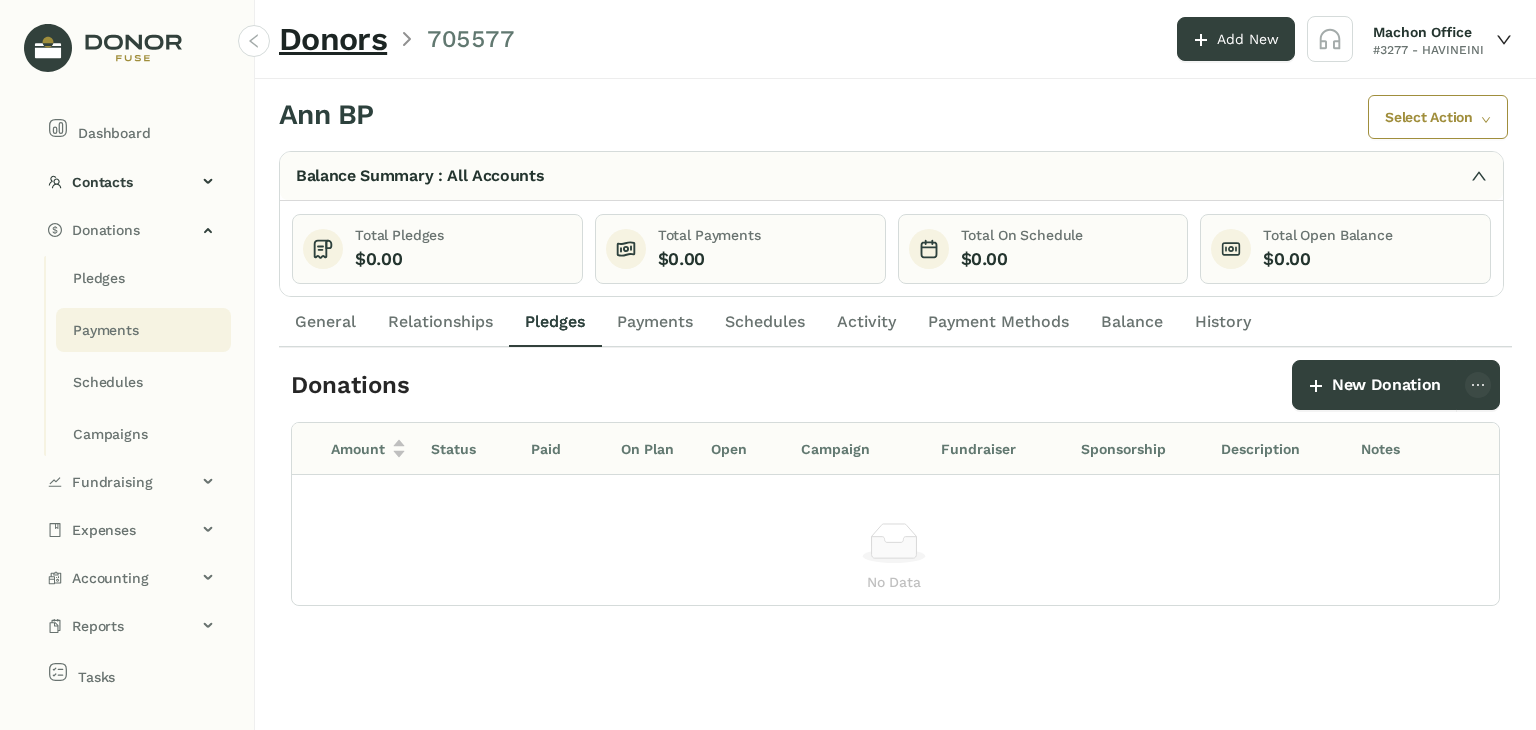 click on "Payments" 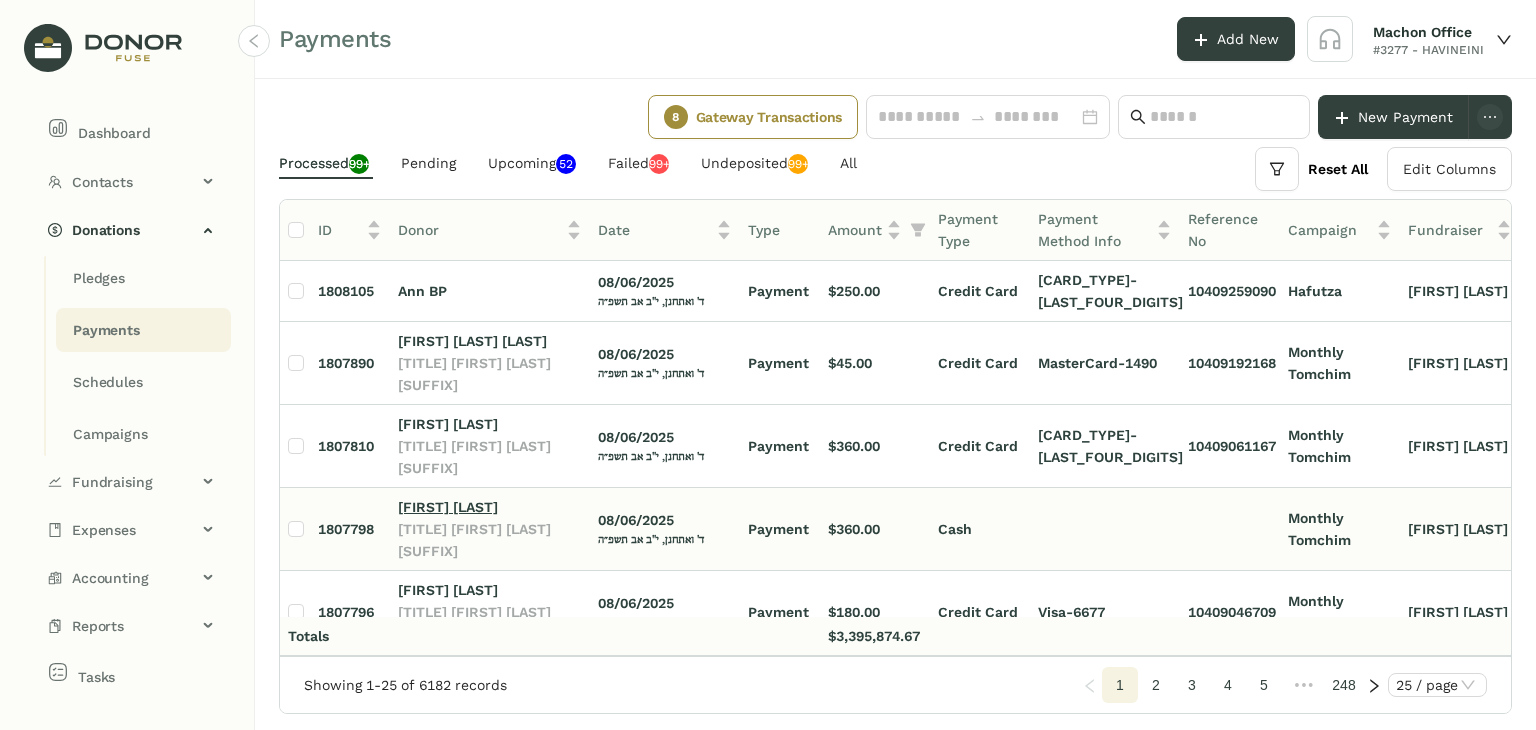 click on "[FIRST] [LAST]" 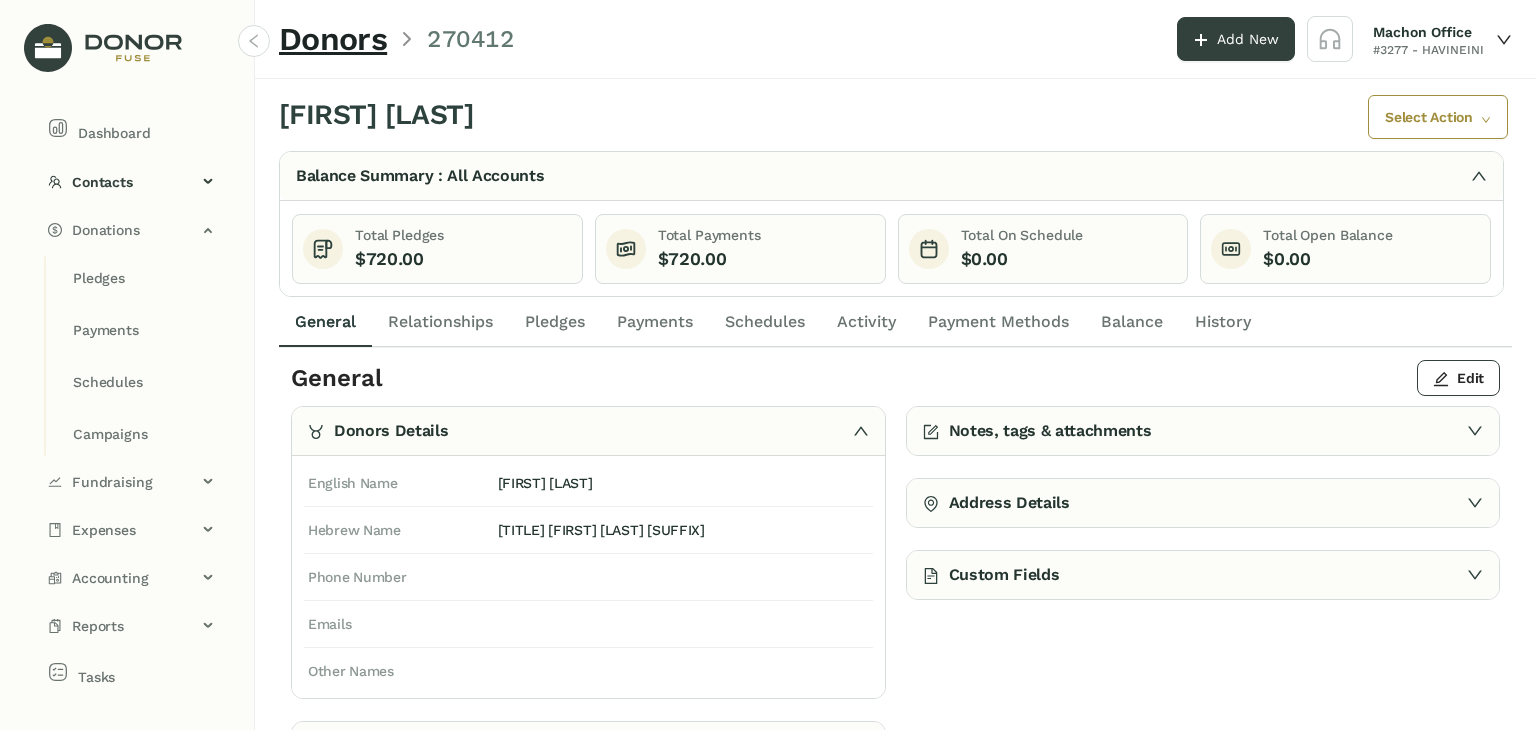 click on "Payments" 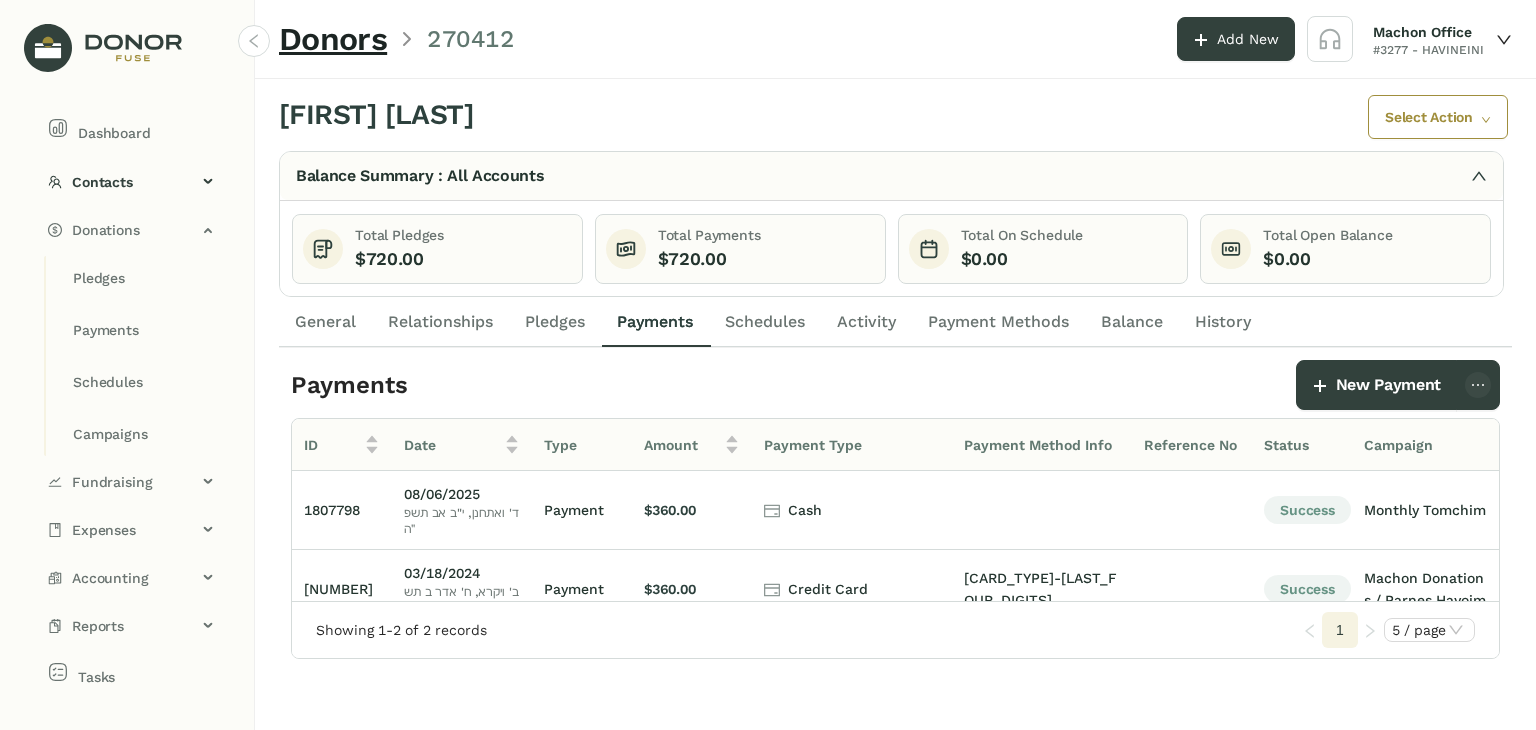 scroll, scrollTop: 17, scrollLeft: 0, axis: vertical 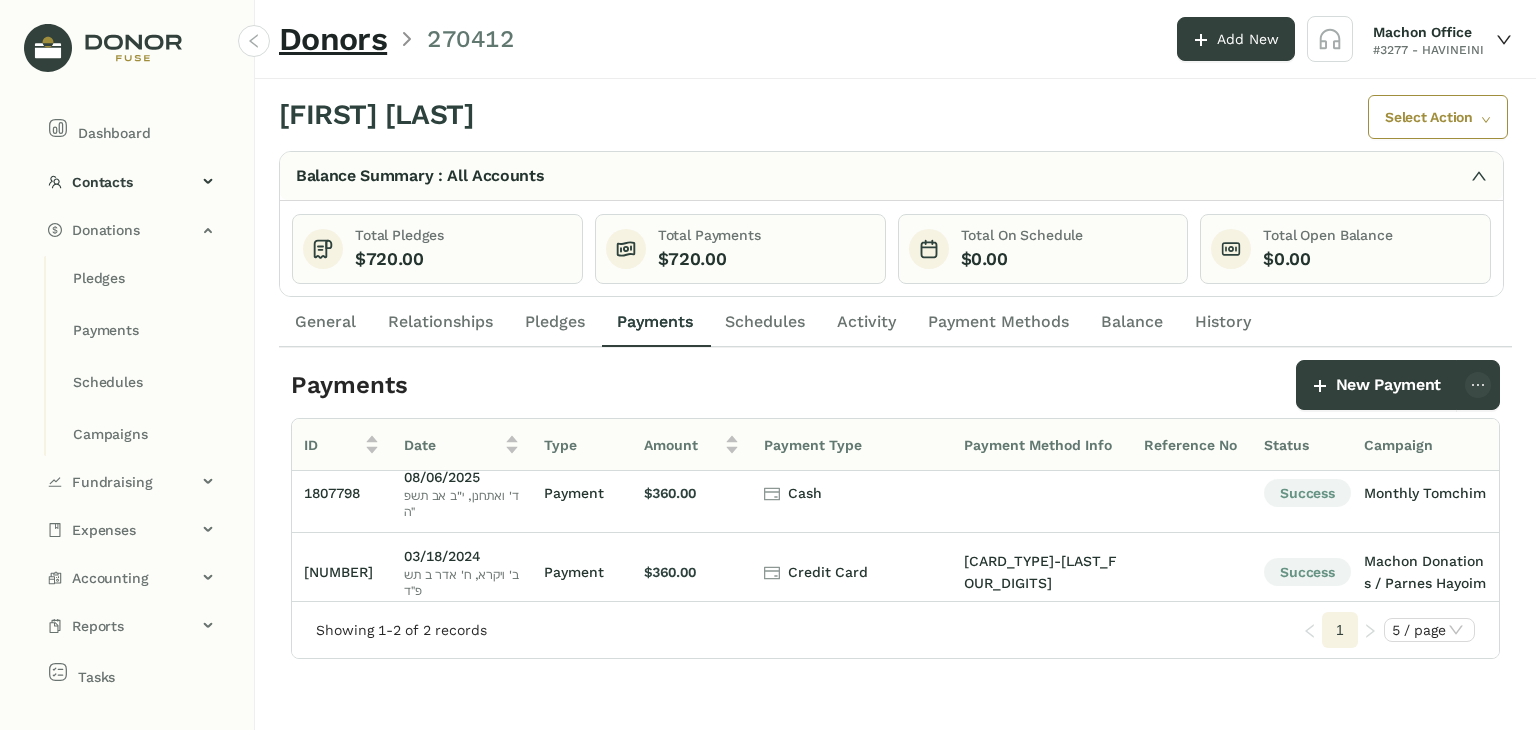 drag, startPoint x: 720, startPoint y: 599, endPoint x: 954, endPoint y: 609, distance: 234.21358 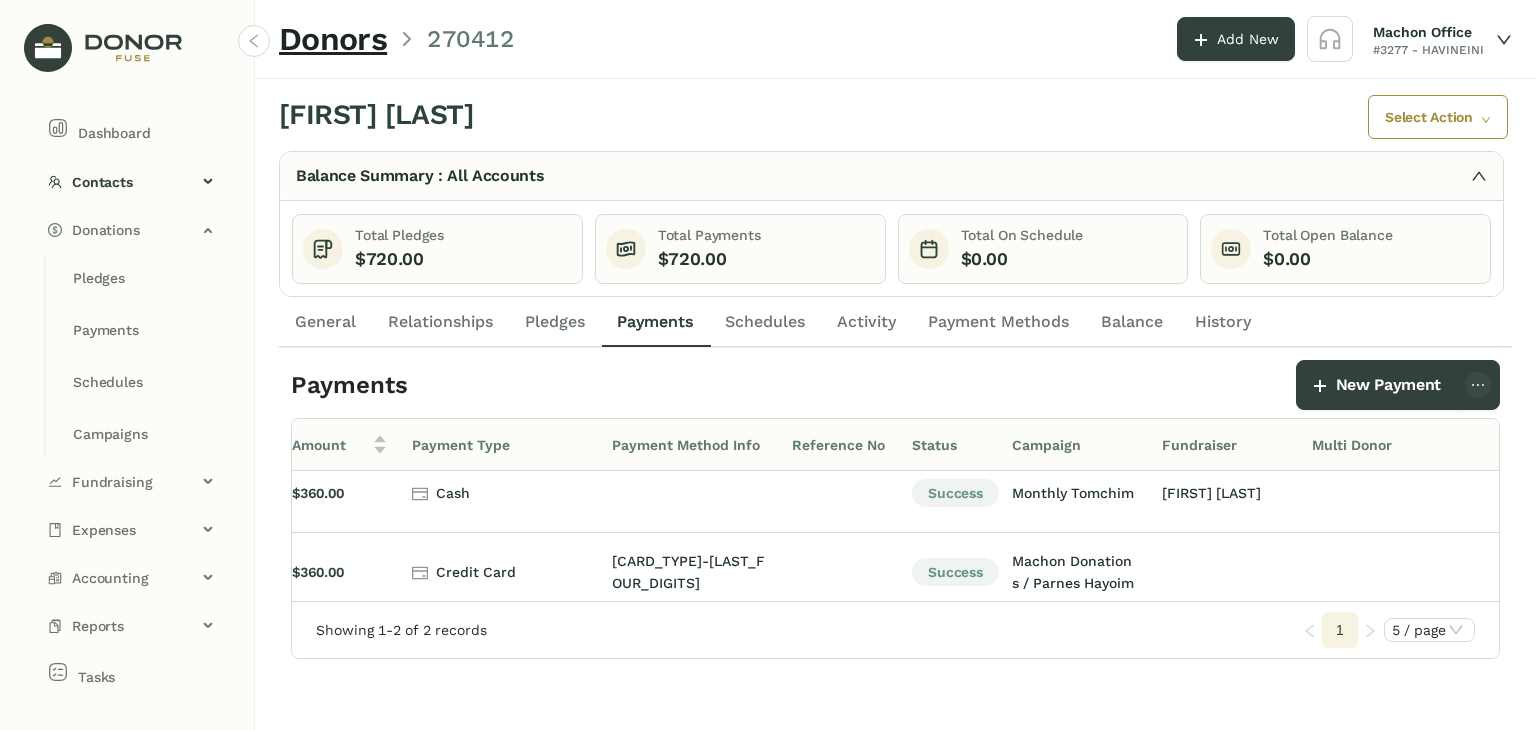 scroll, scrollTop: 17, scrollLeft: 468, axis: both 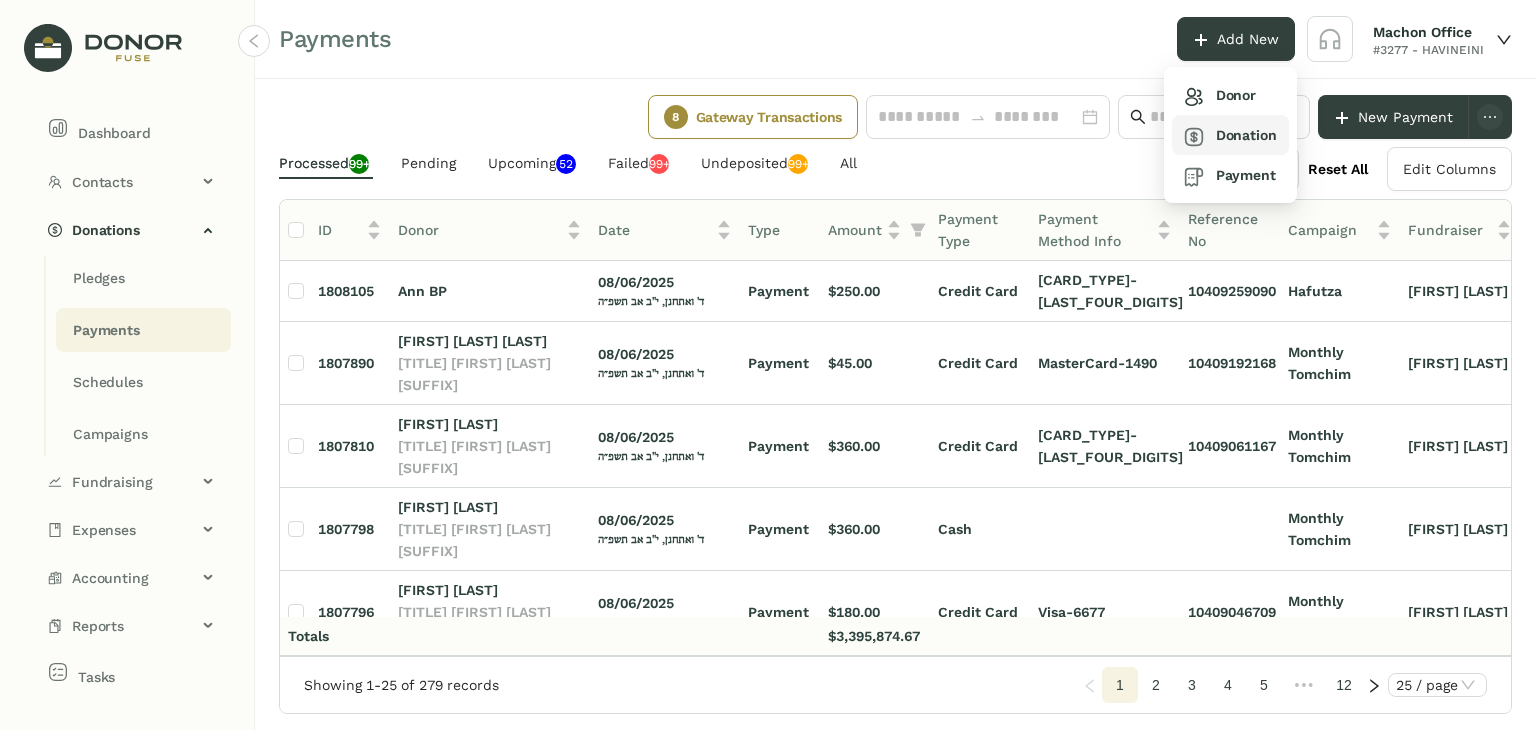 click on "Donation" at bounding box center [1230, 135] 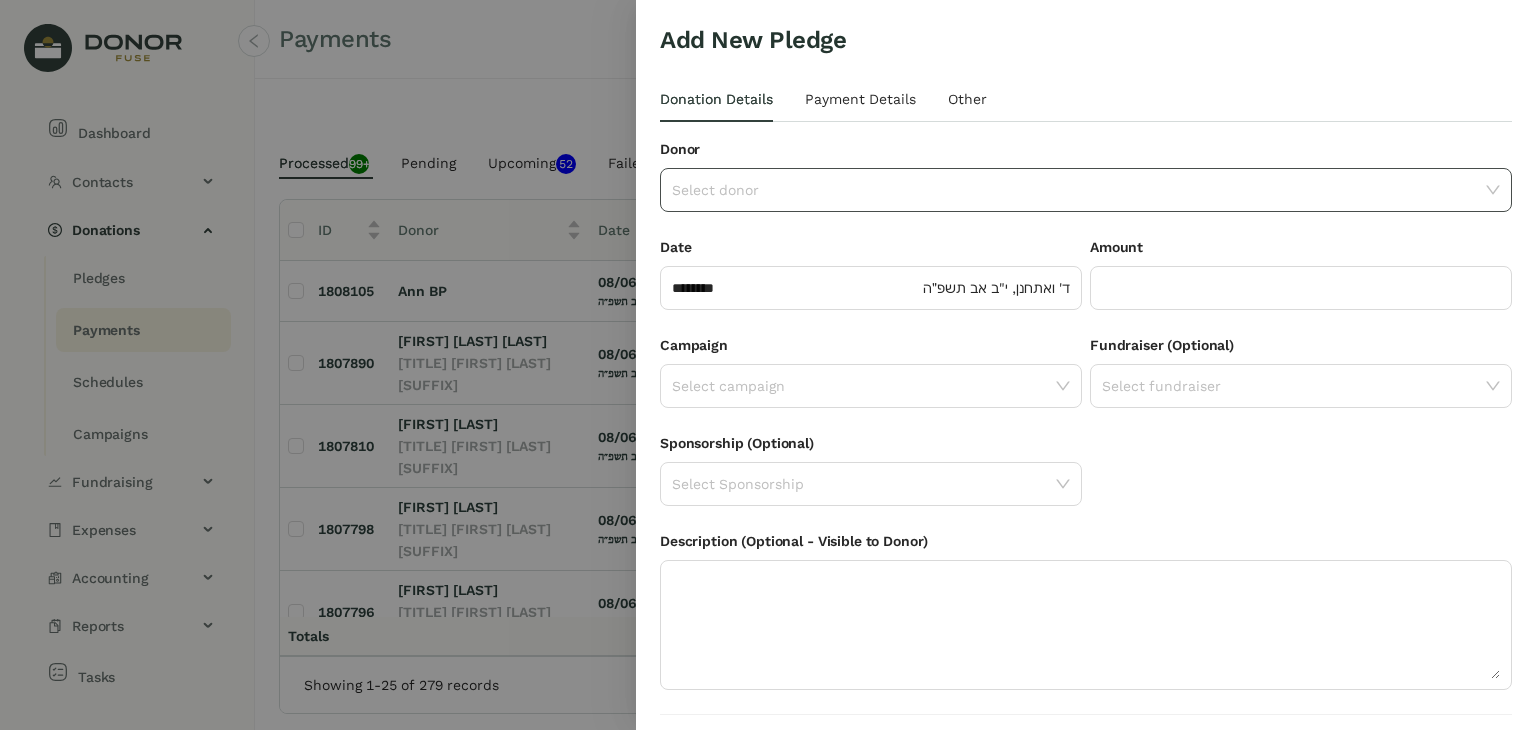 click 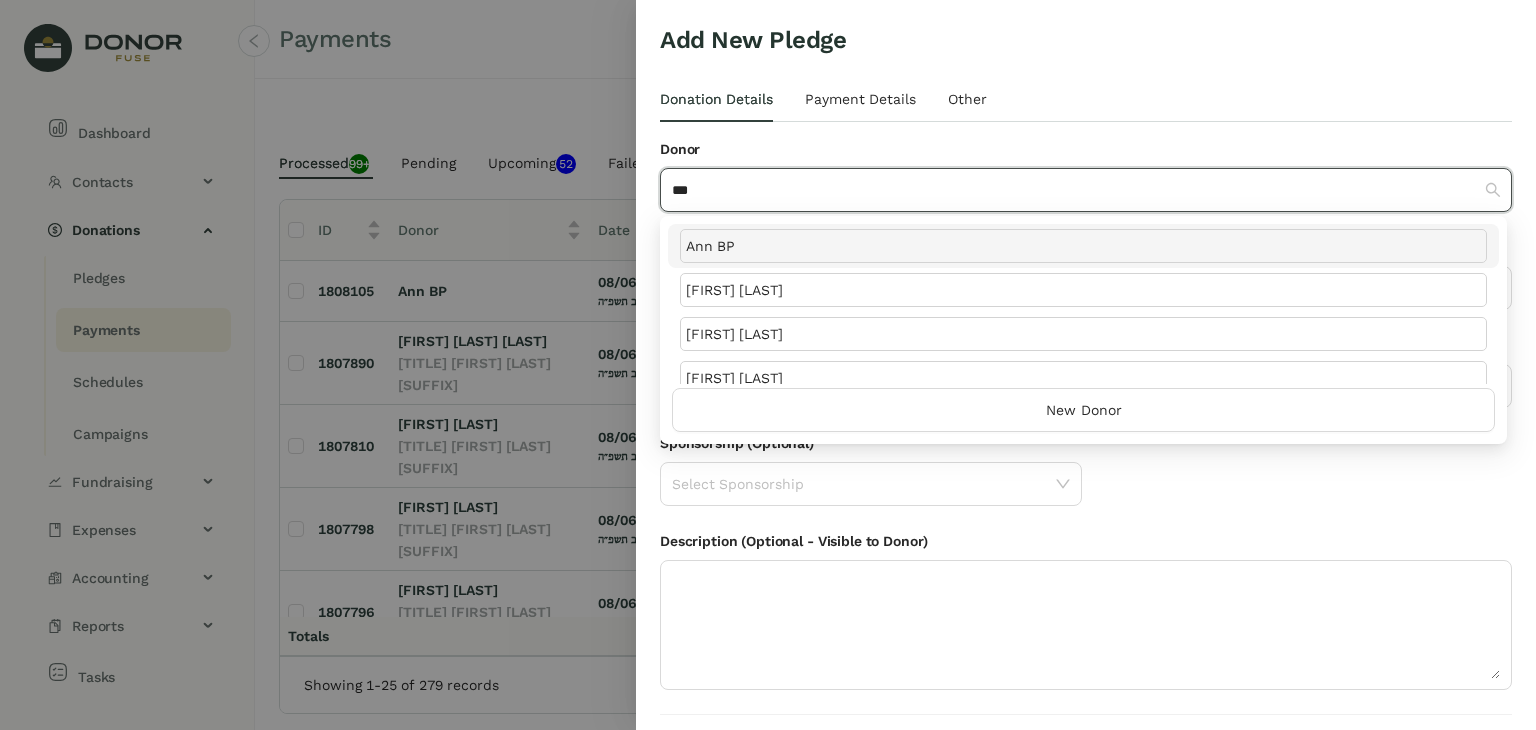 type on "***" 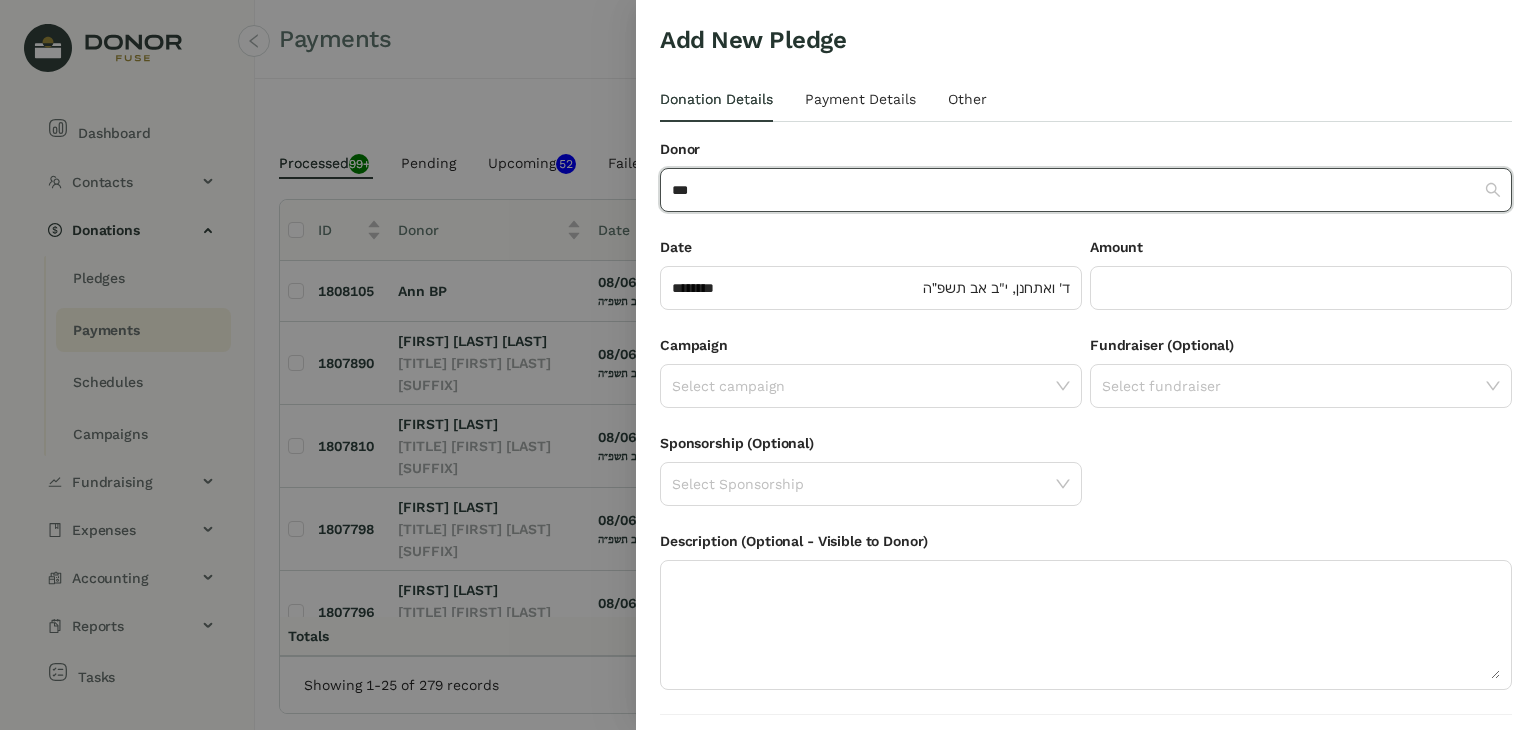 type 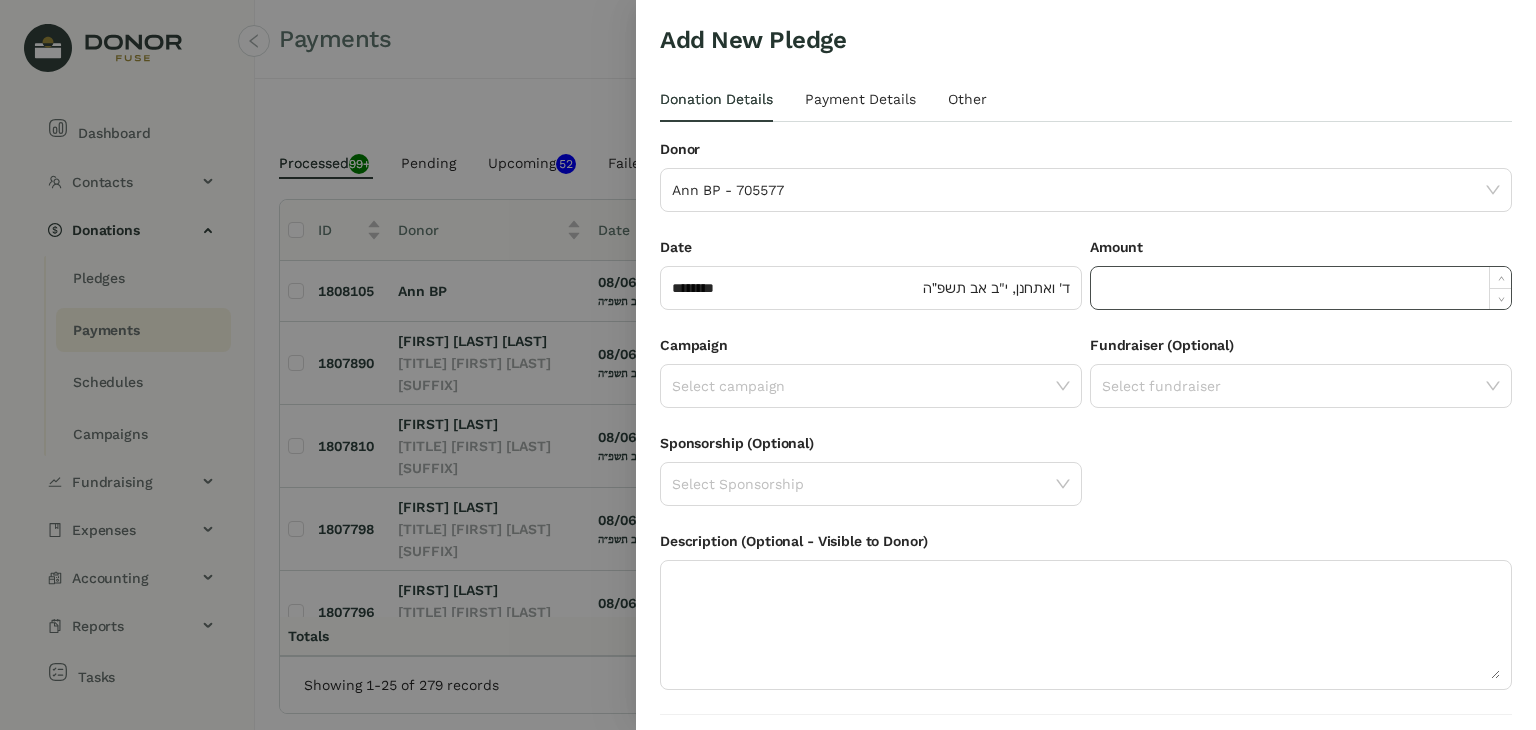 click 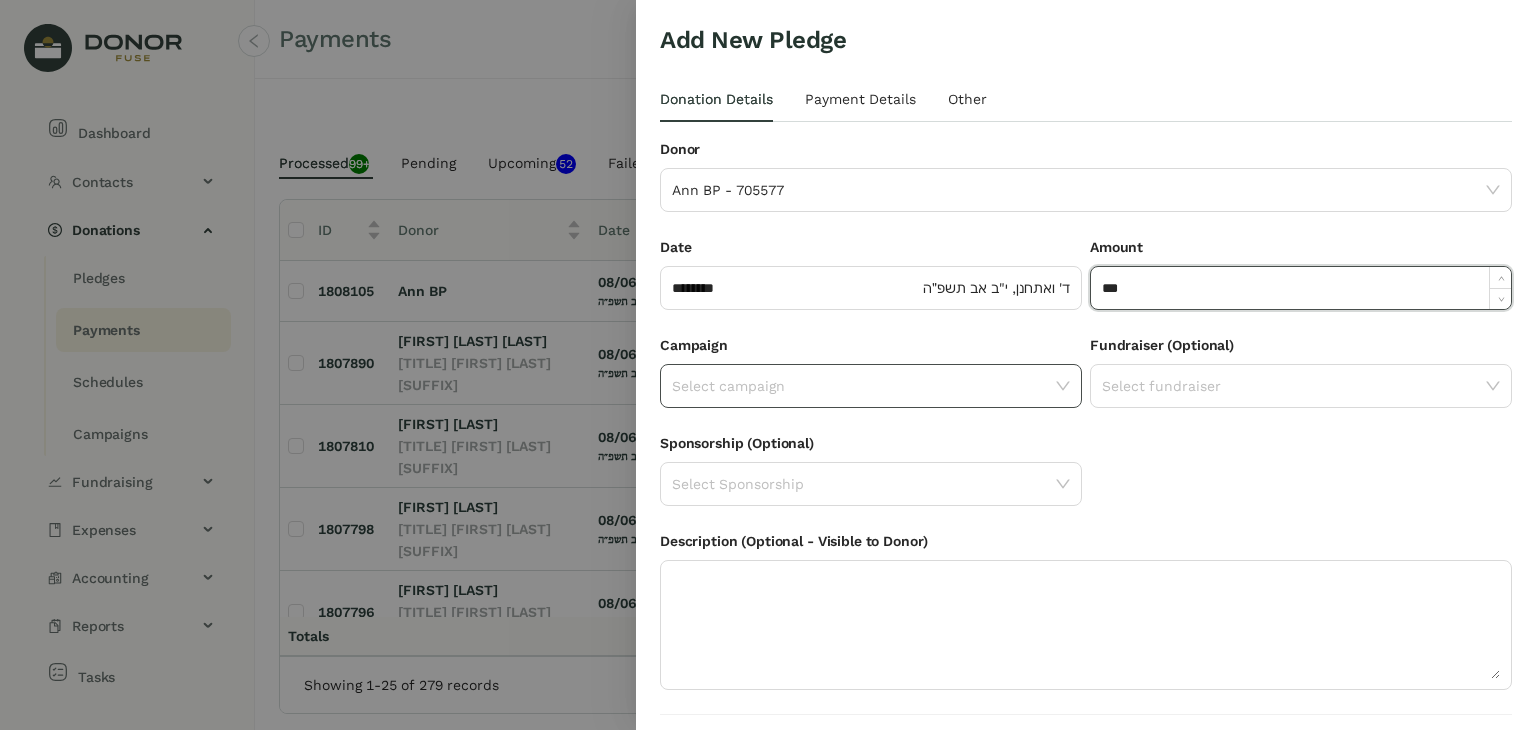 type on "*******" 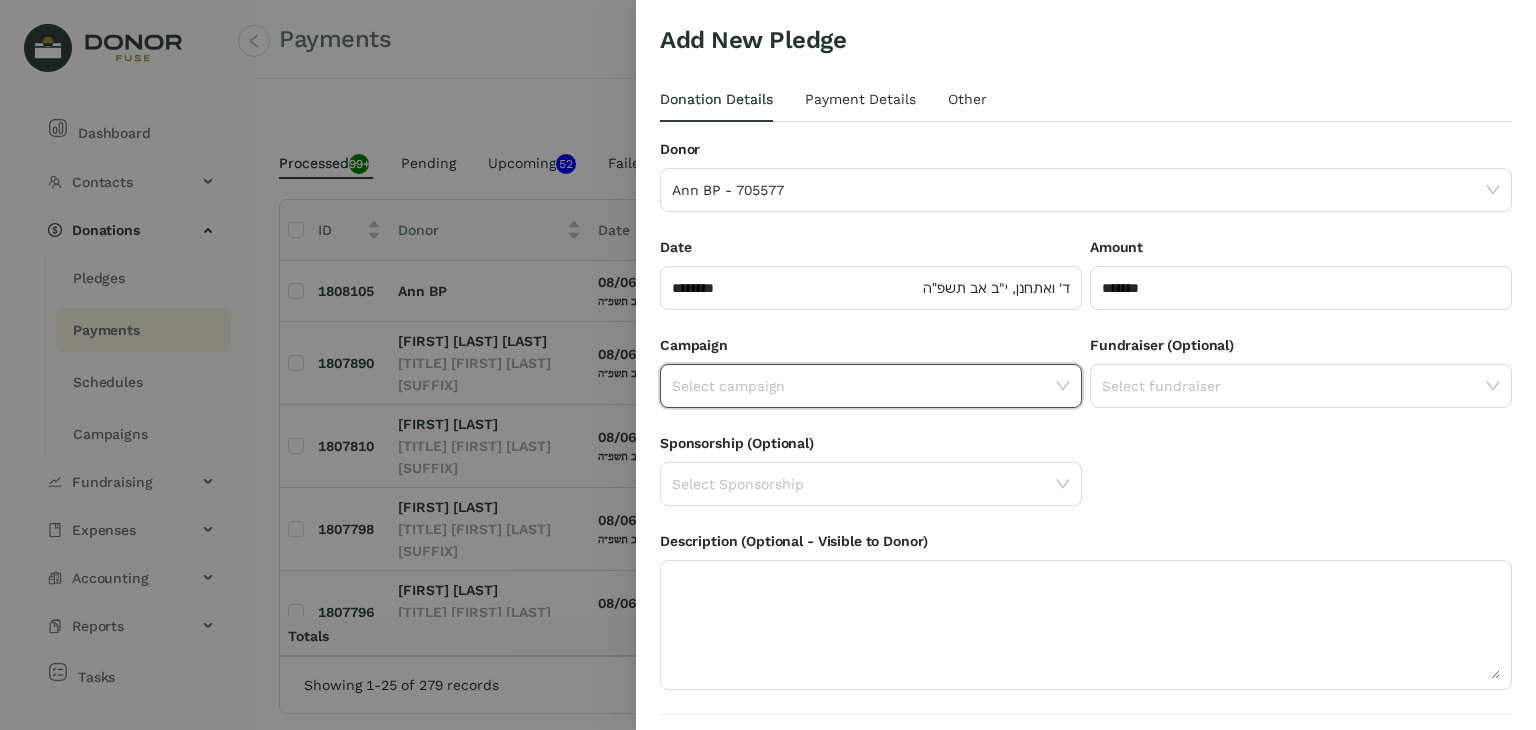 click 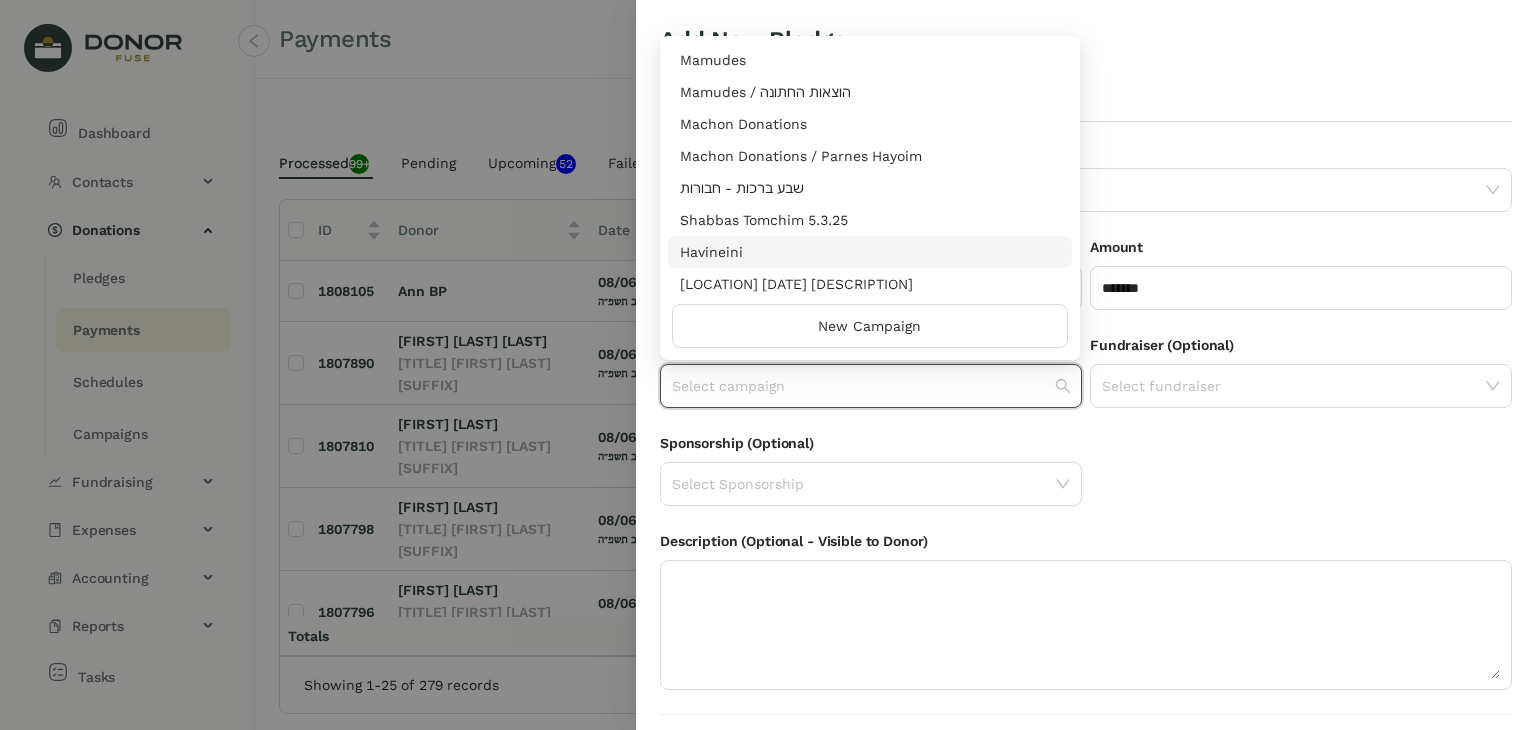 scroll, scrollTop: 400, scrollLeft: 0, axis: vertical 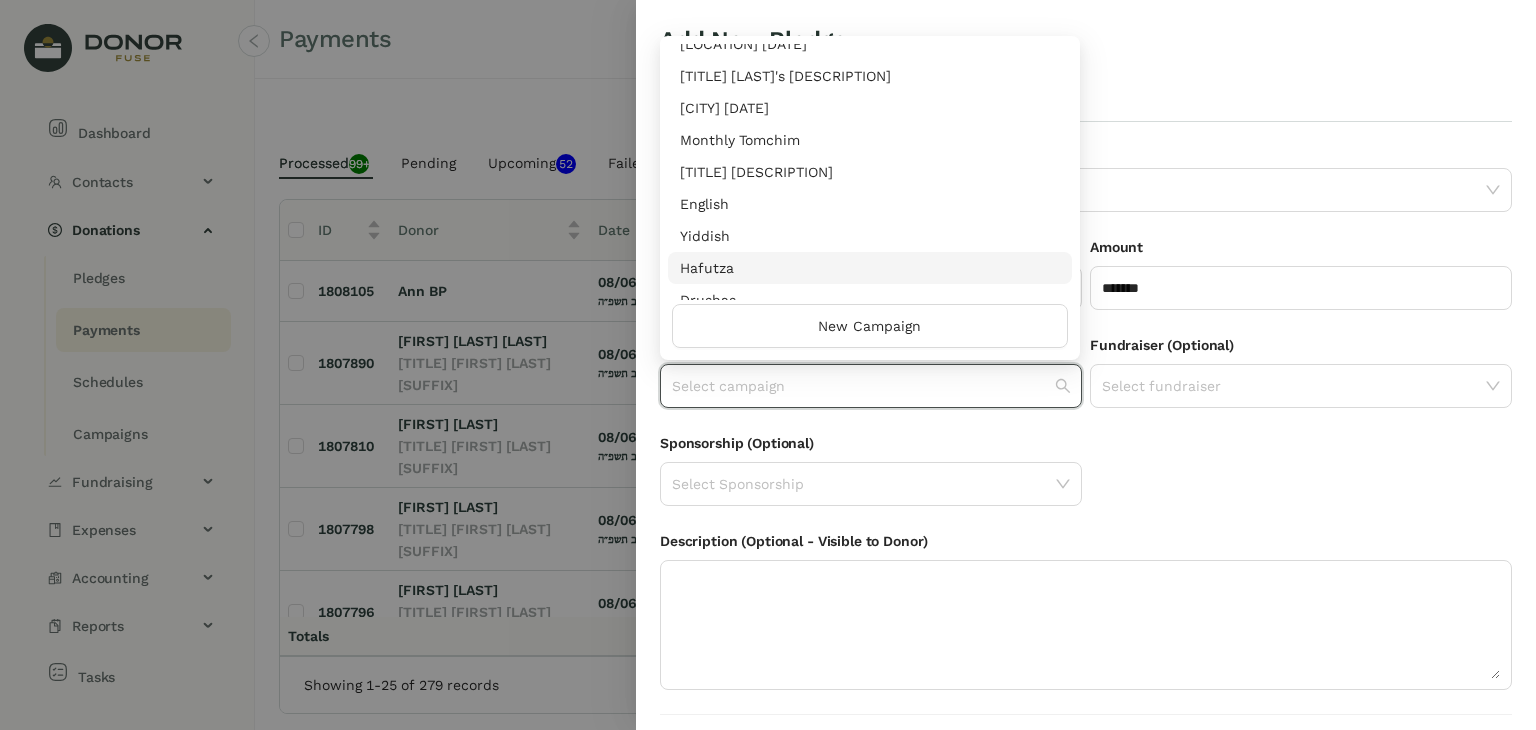 click on "Hafutza" at bounding box center (870, 268) 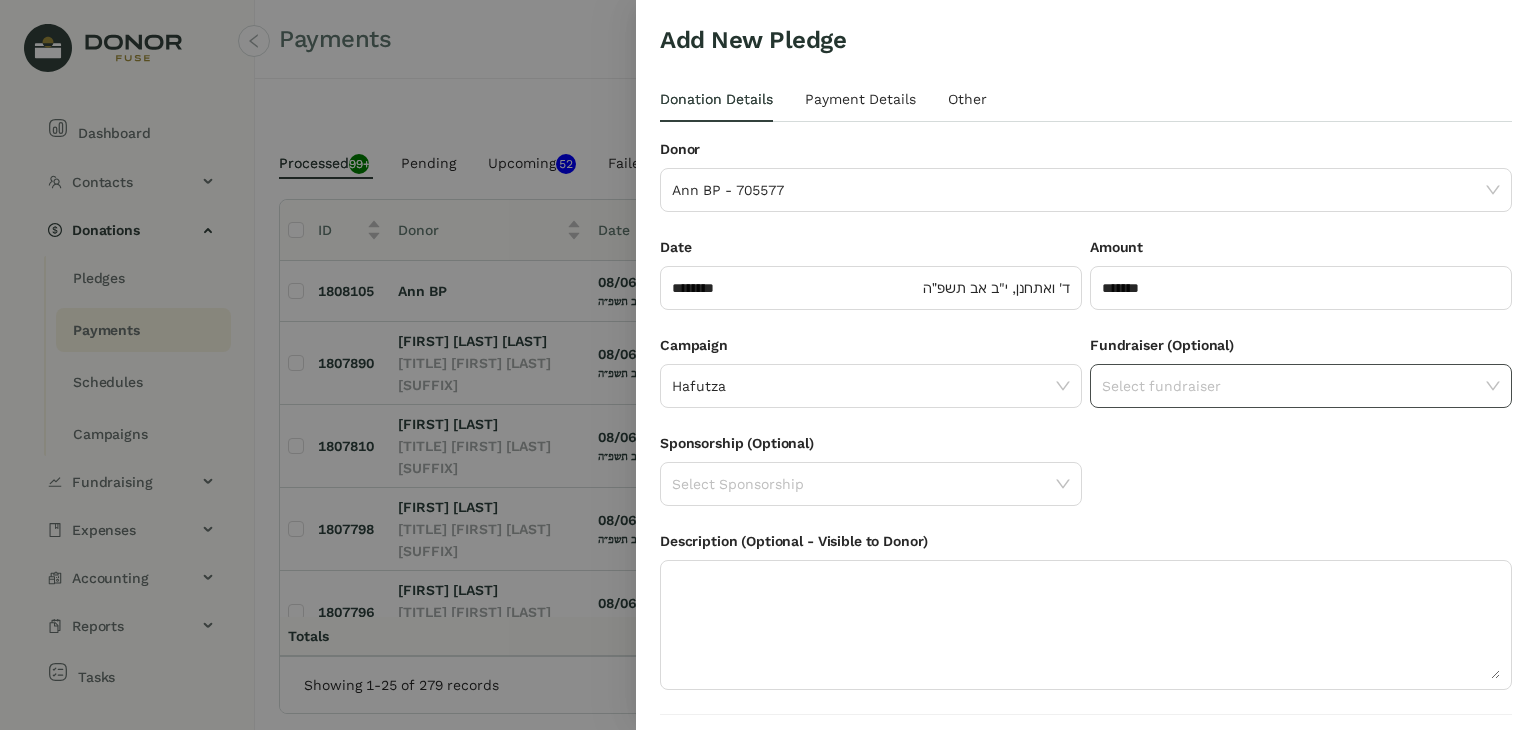 click 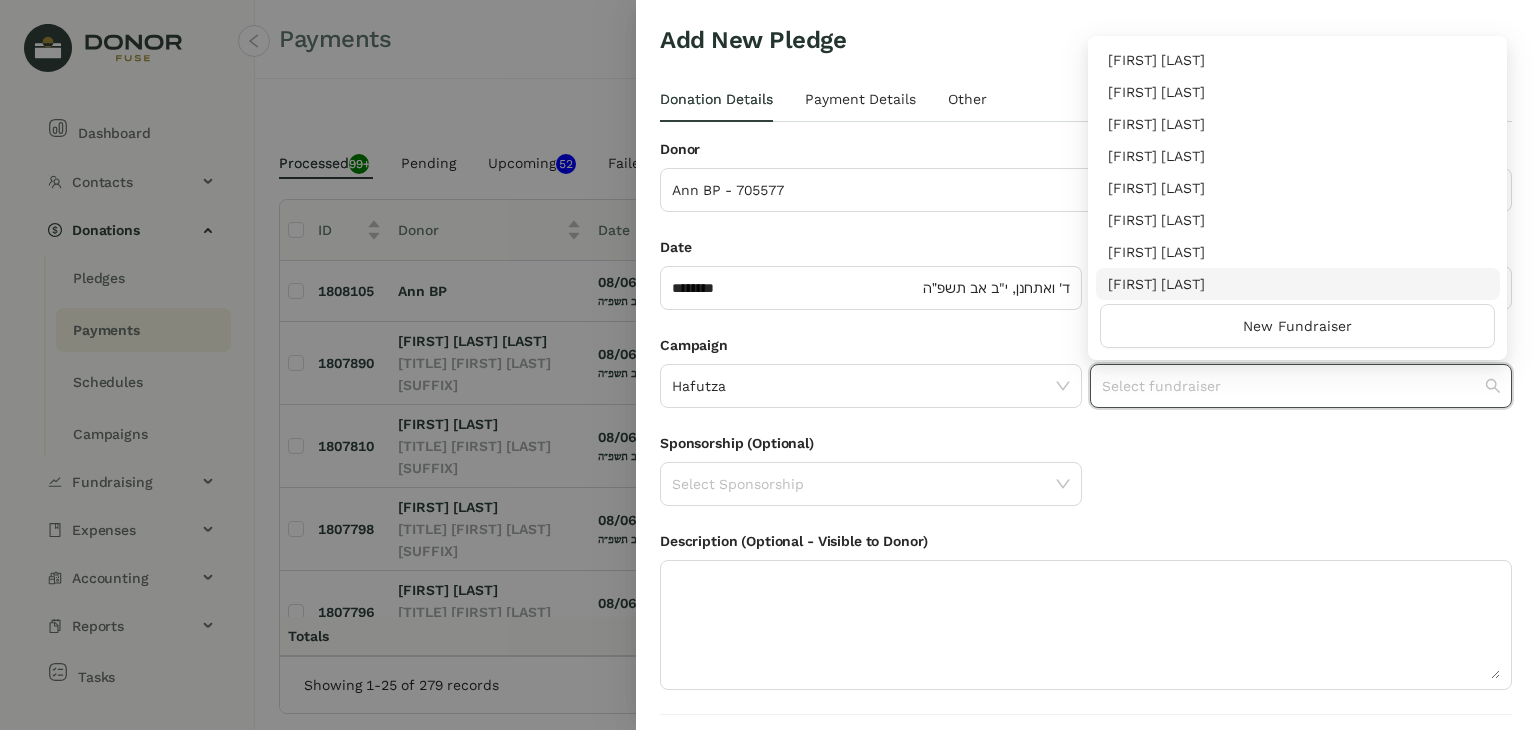 click on "[FIRST] [LAST]" at bounding box center (1298, 284) 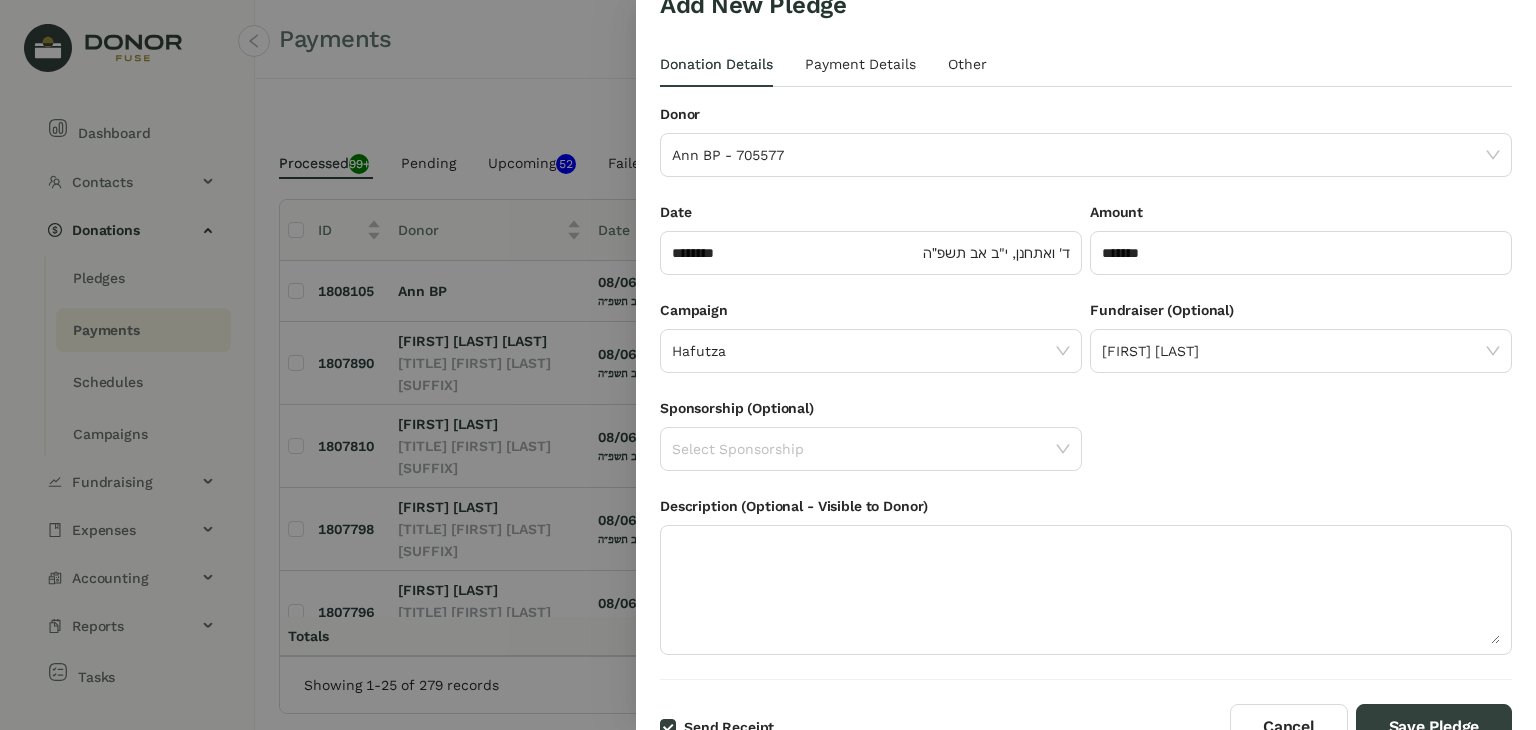 scroll, scrollTop: 54, scrollLeft: 0, axis: vertical 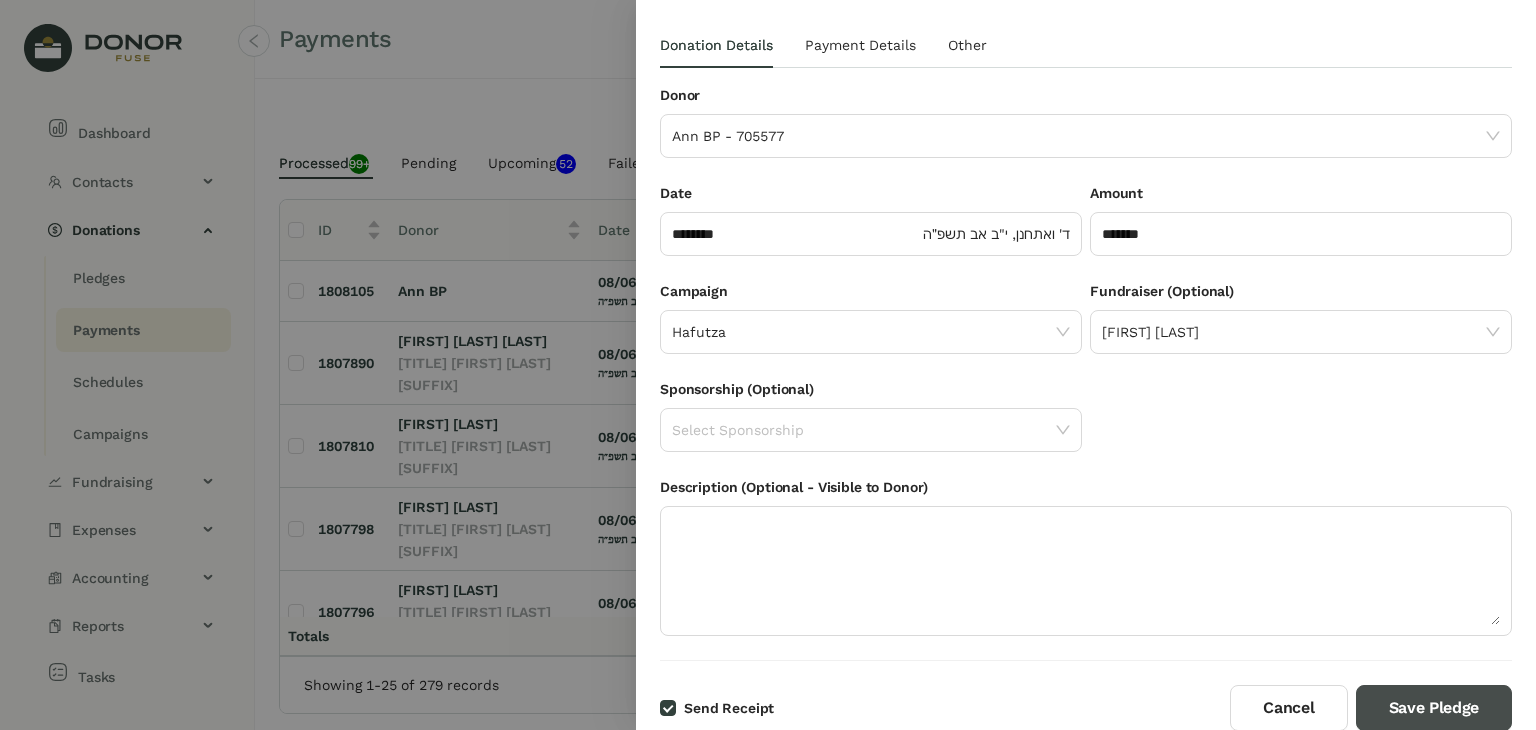 click on "Save Pledge" at bounding box center (1434, 708) 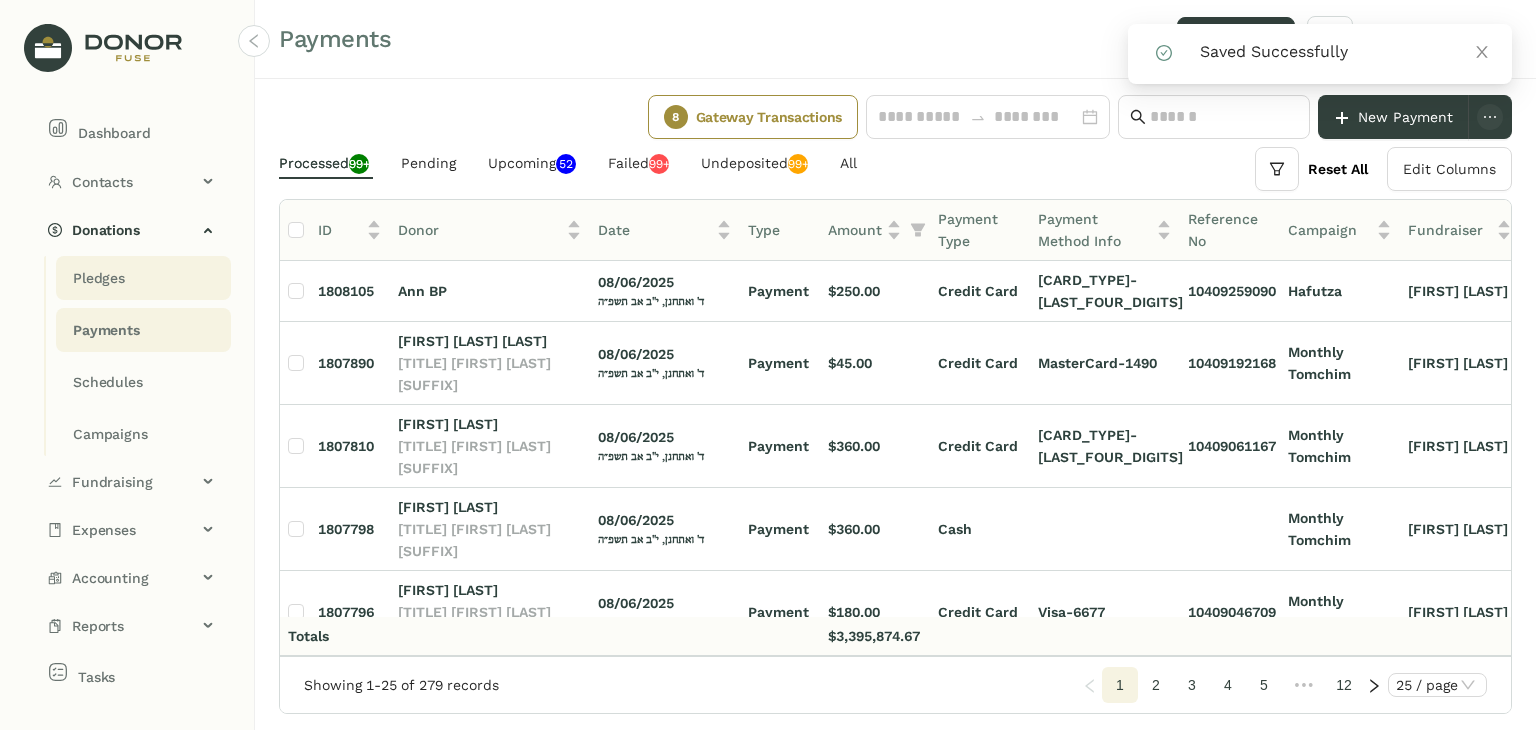click on "Pledges" 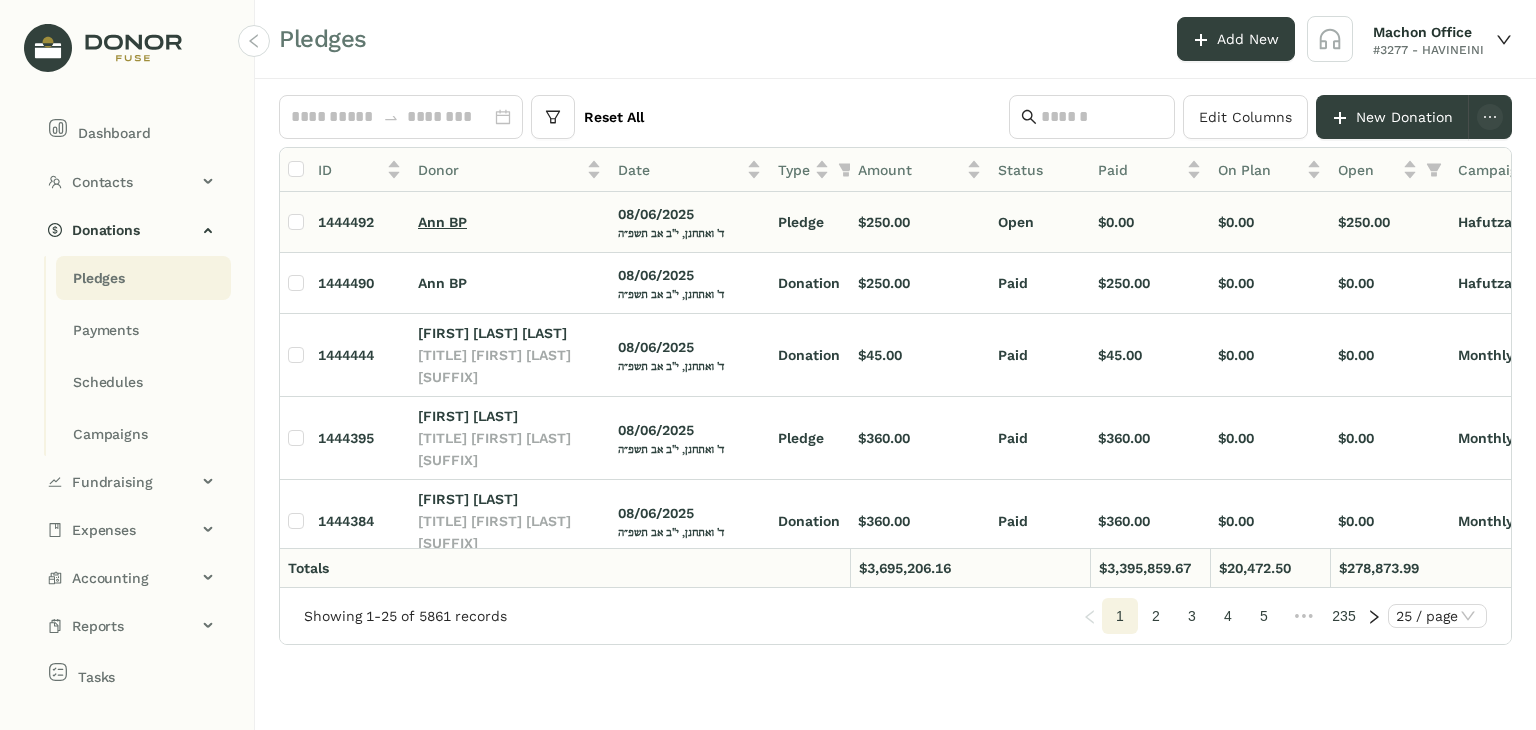 click on "Ann BP" 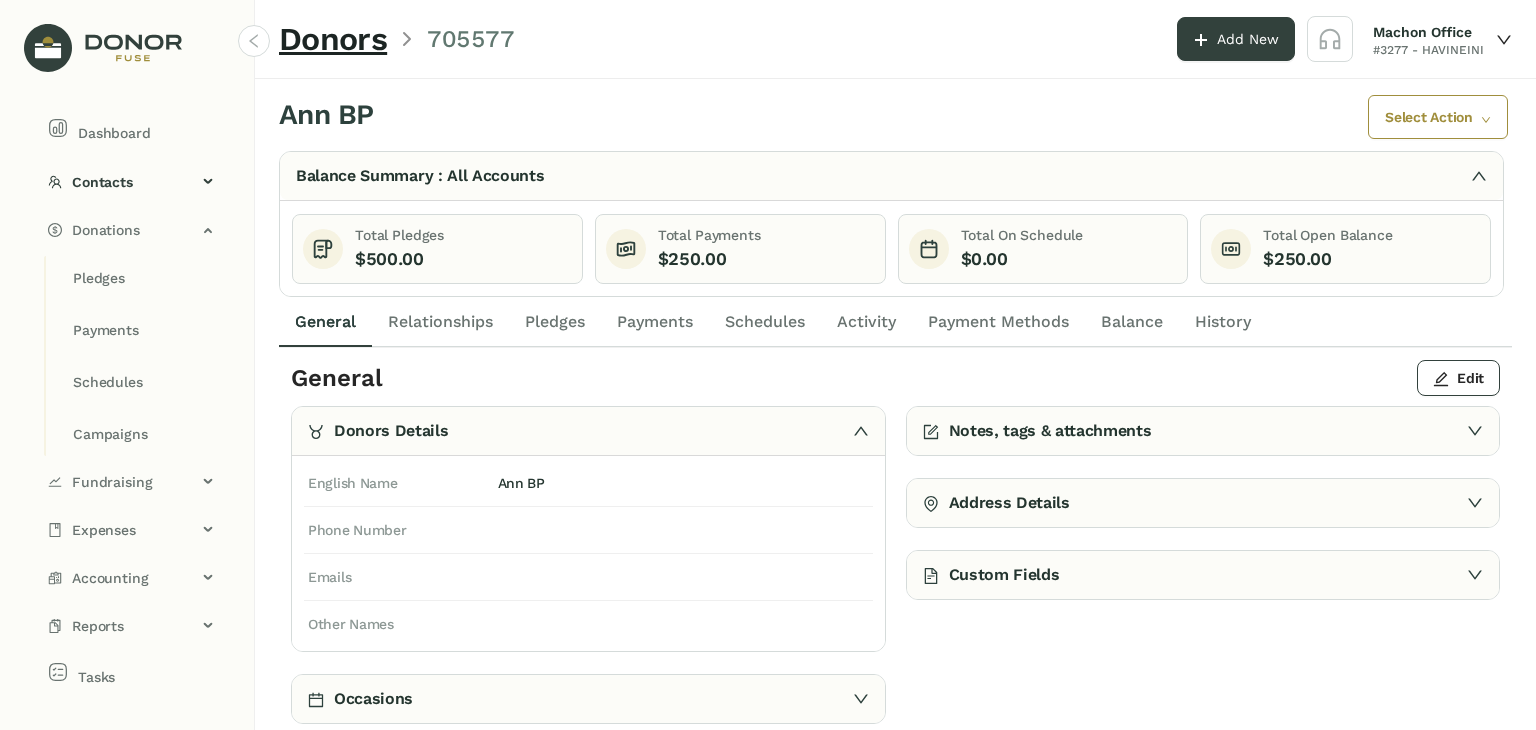 click on "Pledges" 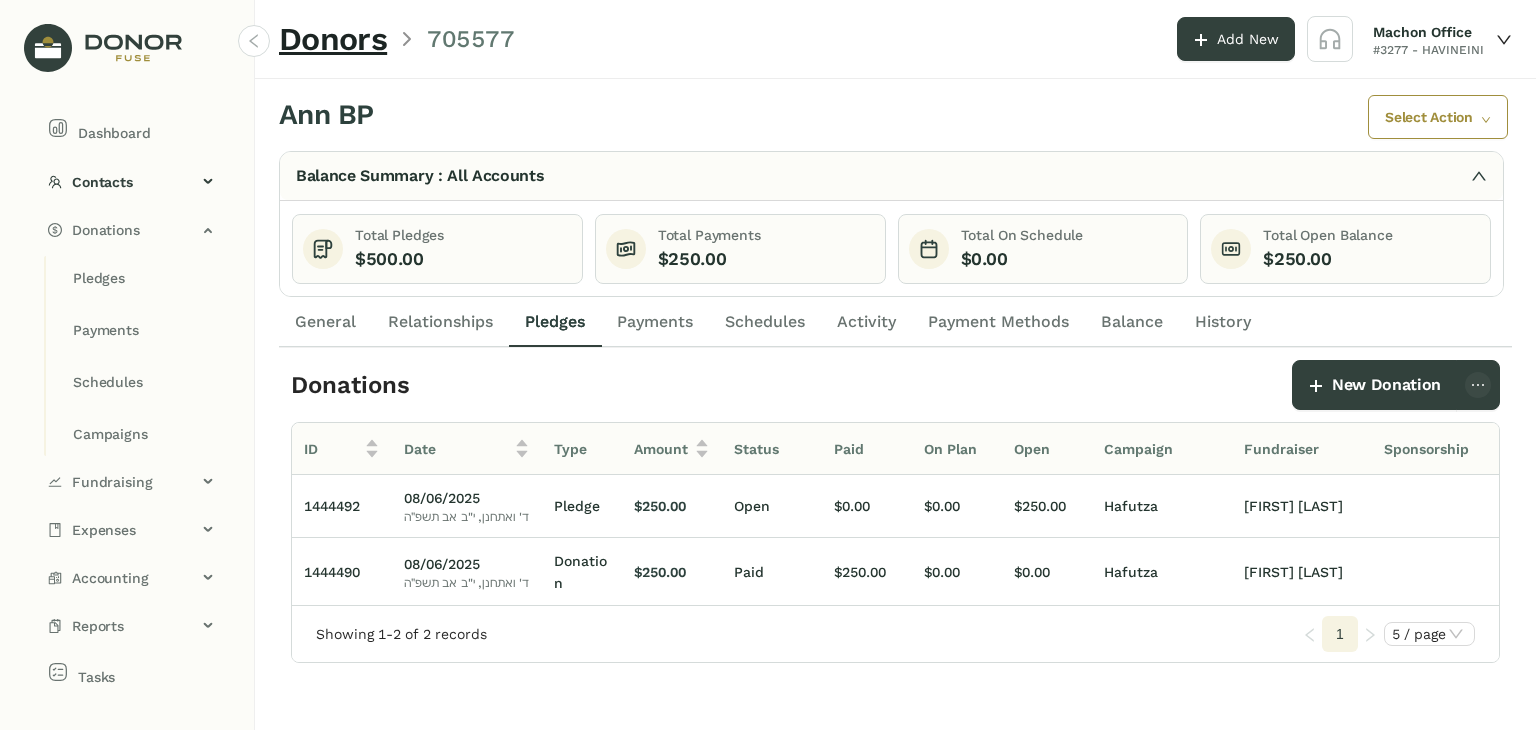 scroll, scrollTop: 0, scrollLeft: 236, axis: horizontal 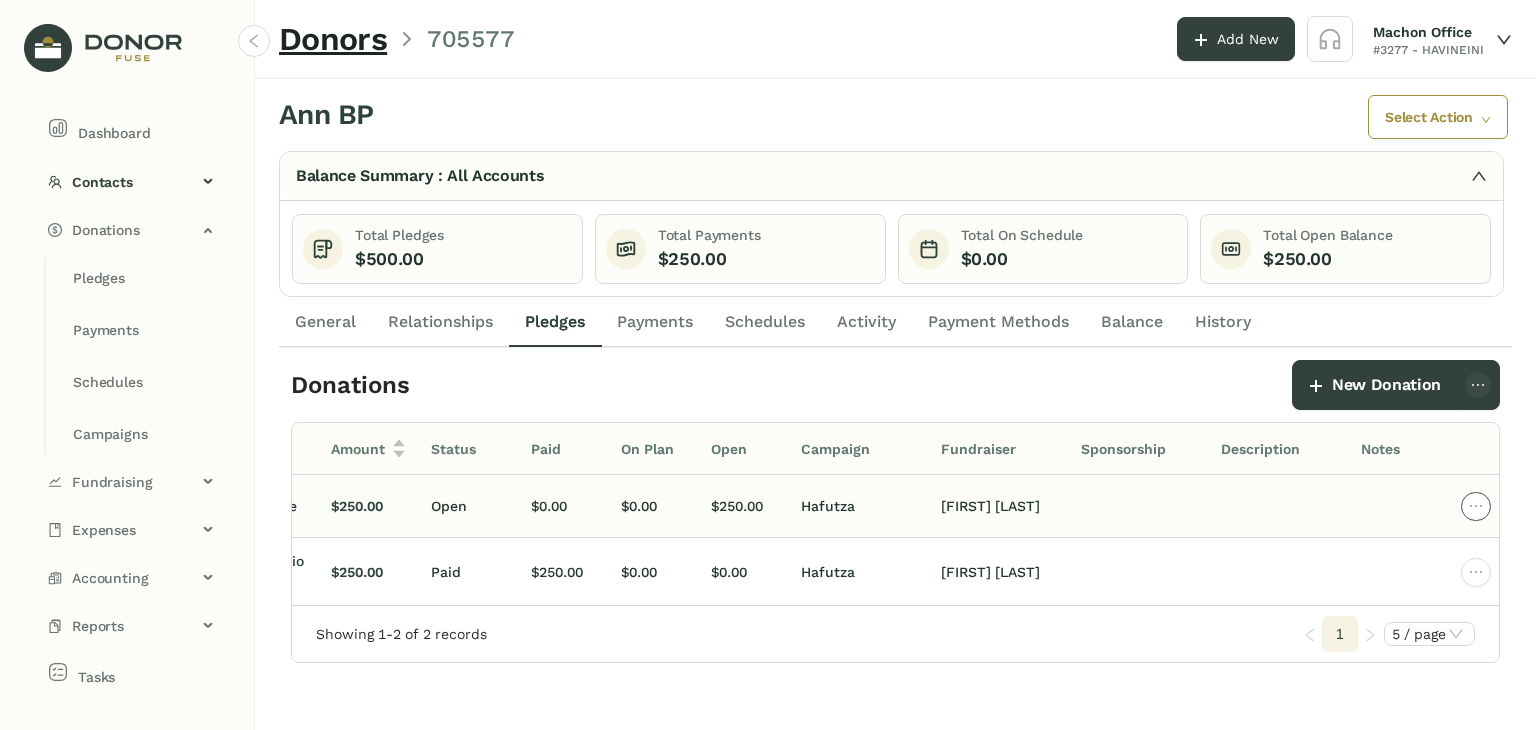 click 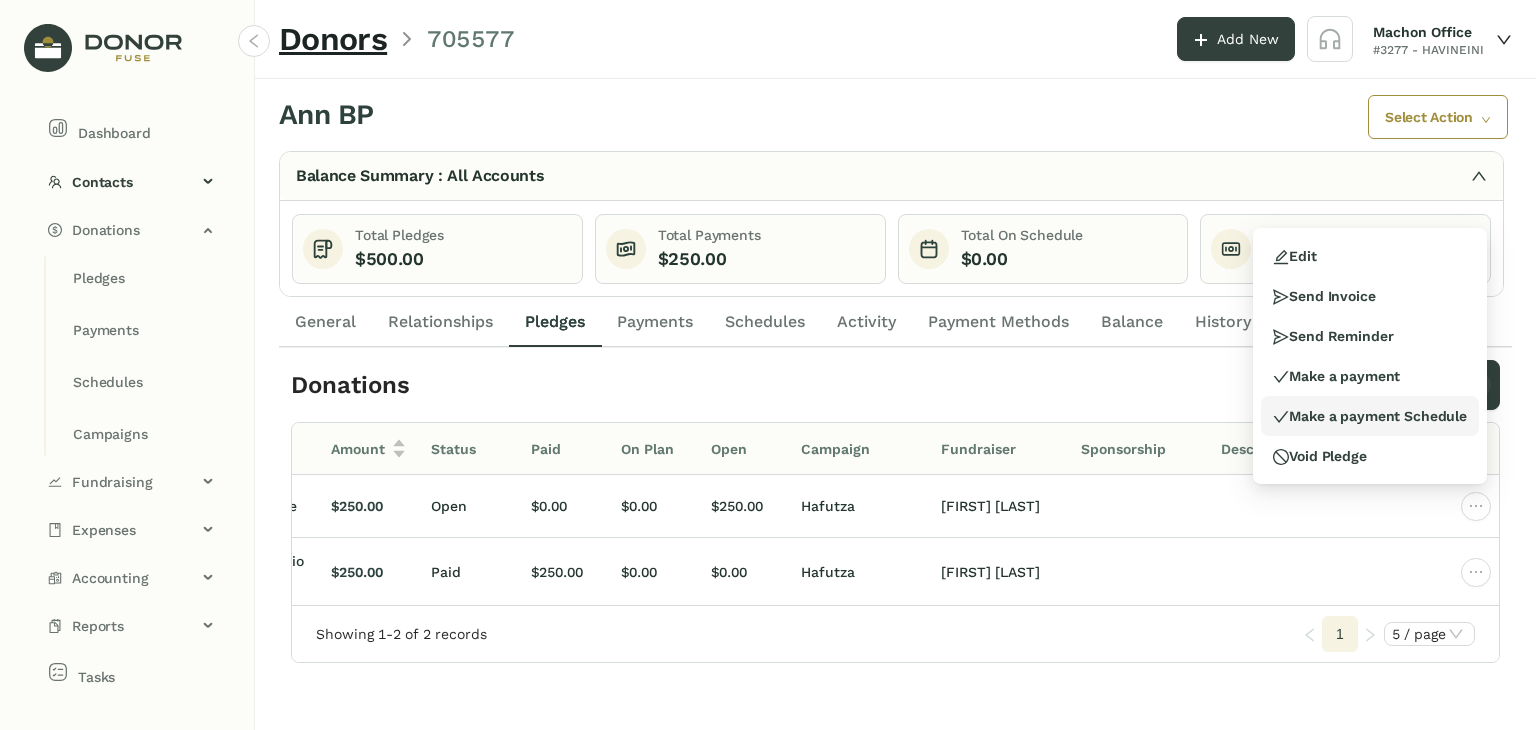 click on "Make a payment Schedule" at bounding box center [1370, 416] 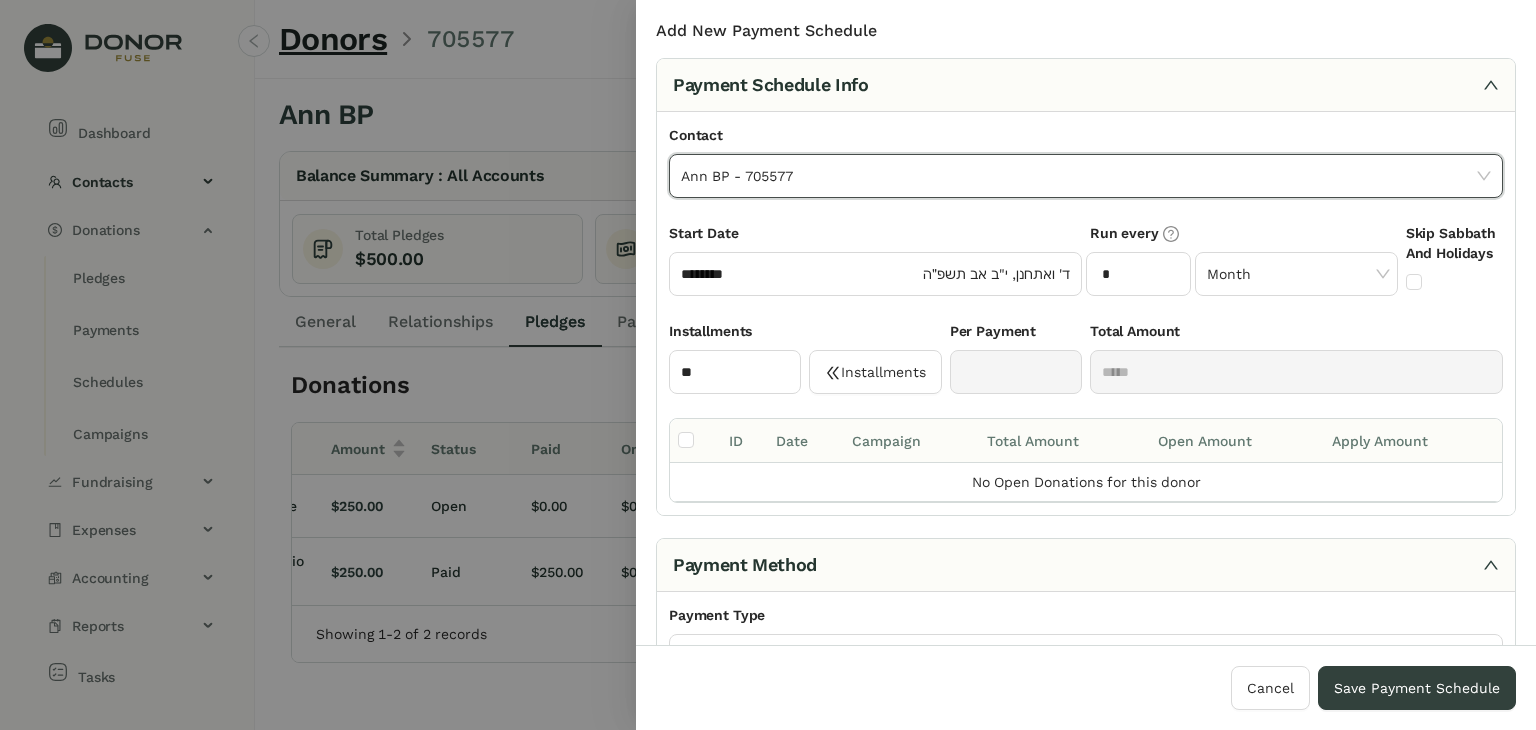 type on "*******" 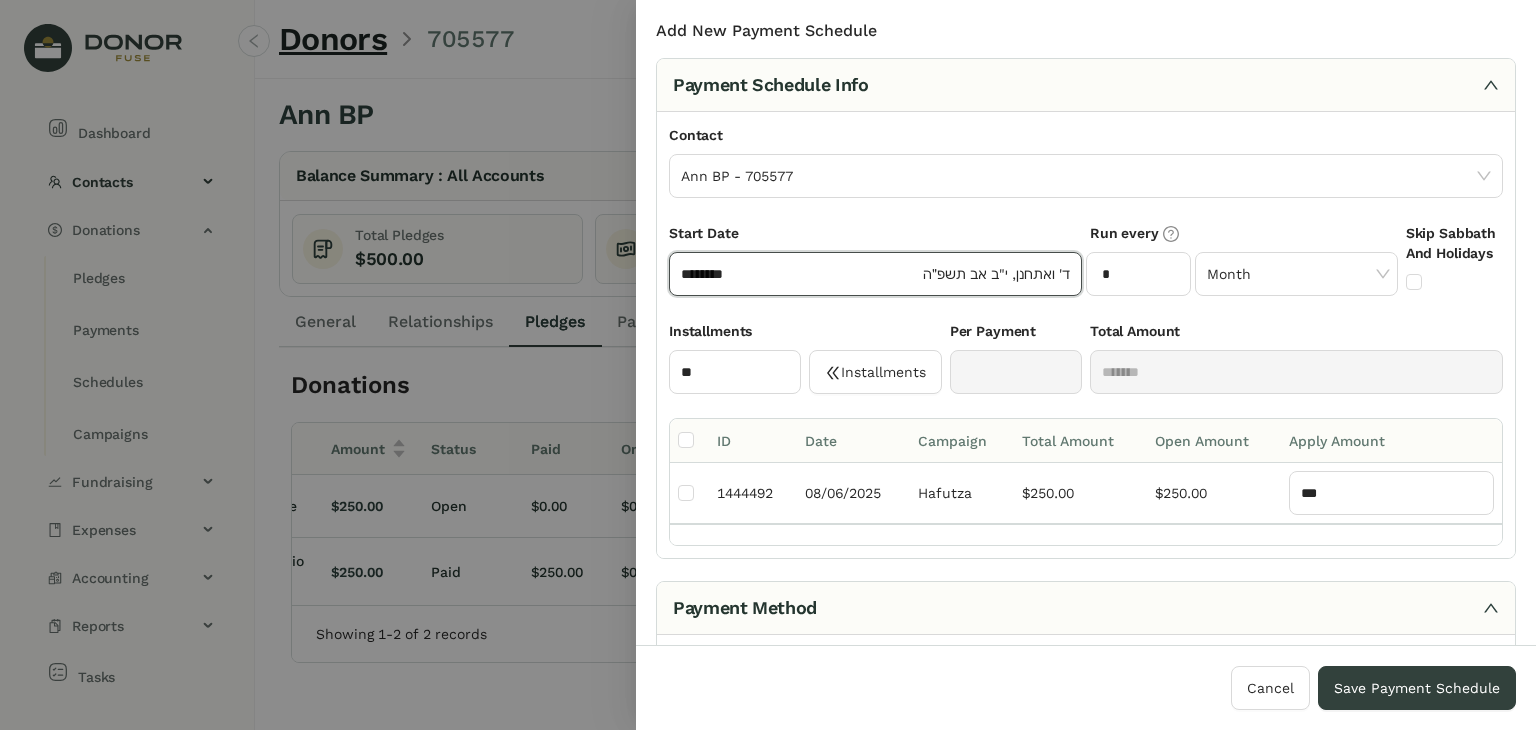 click on "********" 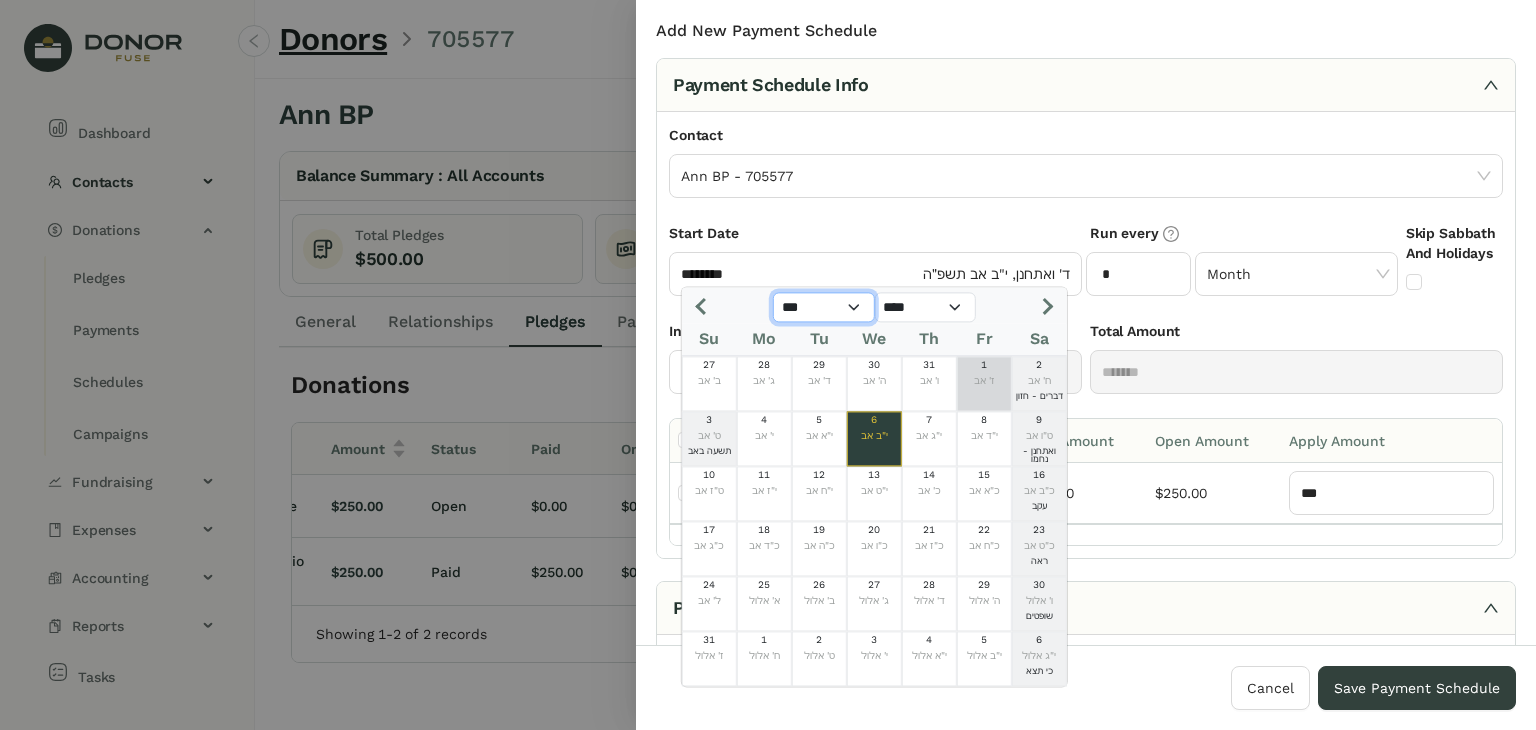 click on "*** *** *** *** *** *** *** *** *** *** *** ***" 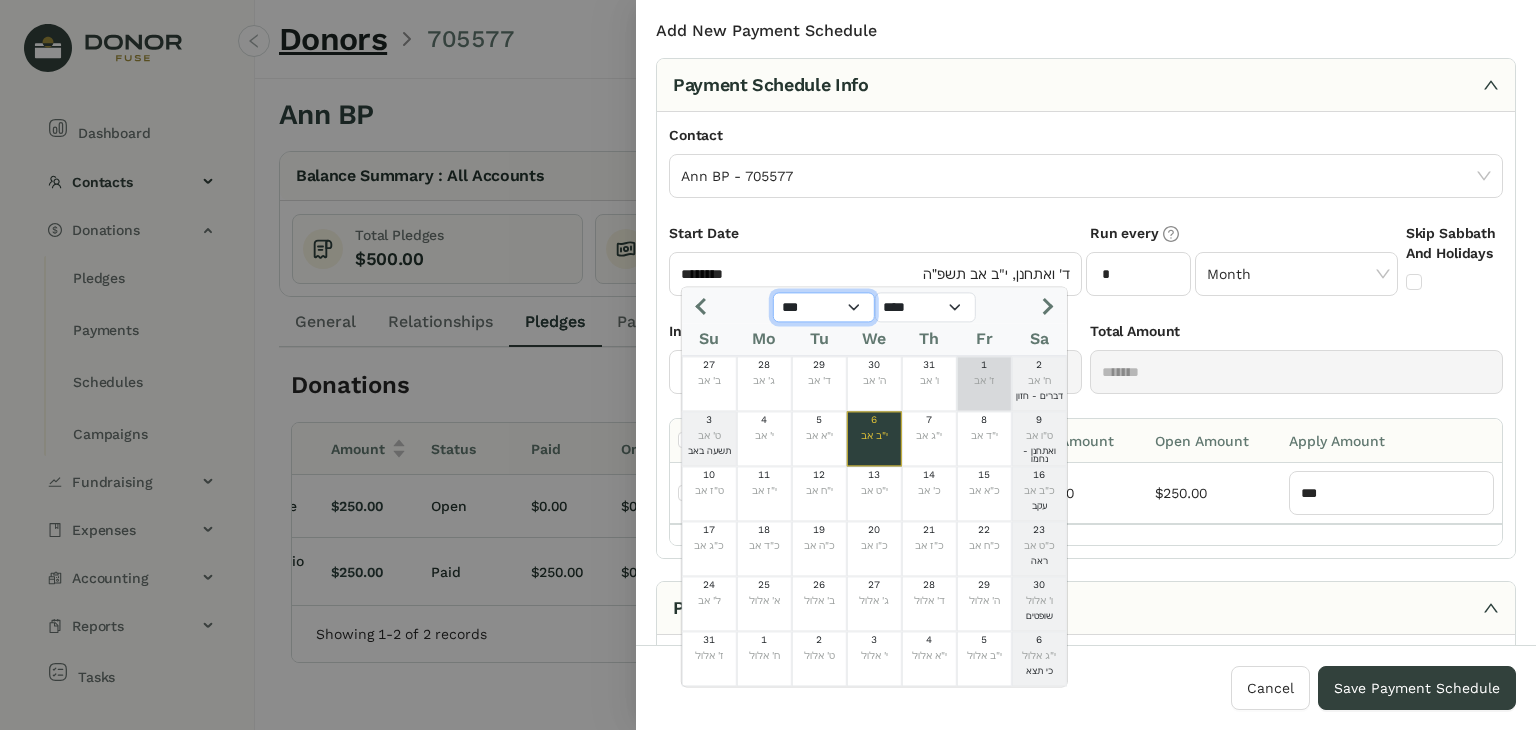 select on "*" 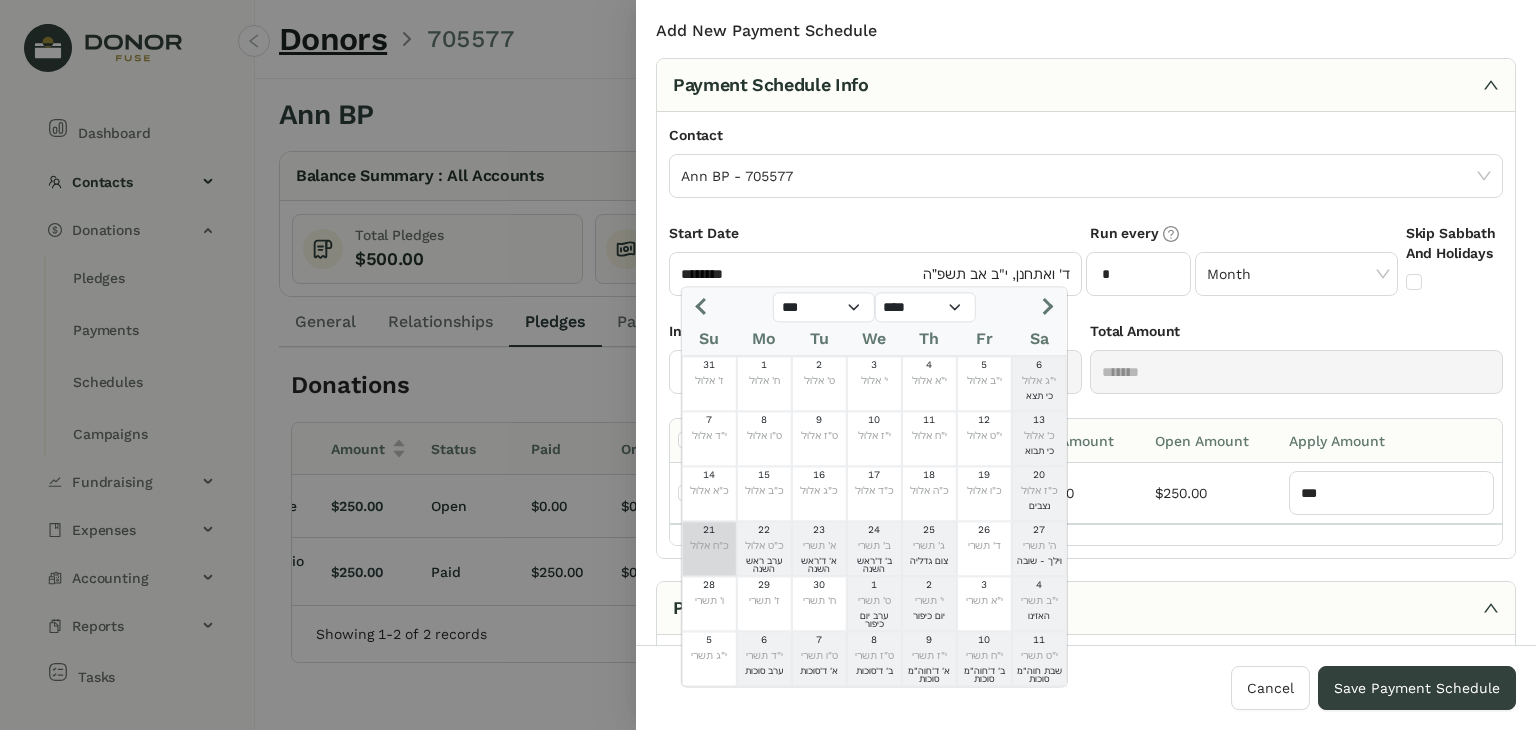 click on "כ"ח אלול" 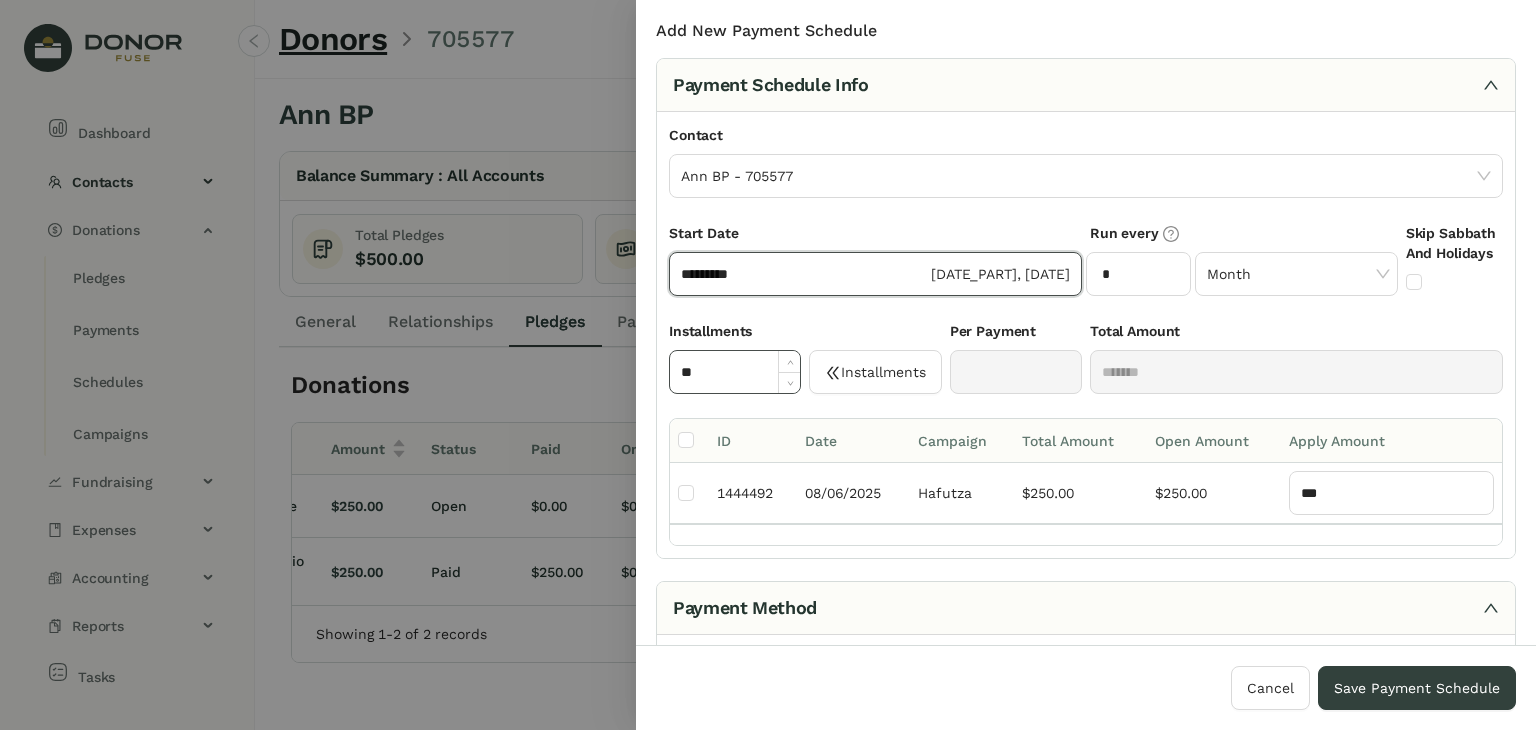 click on "**" 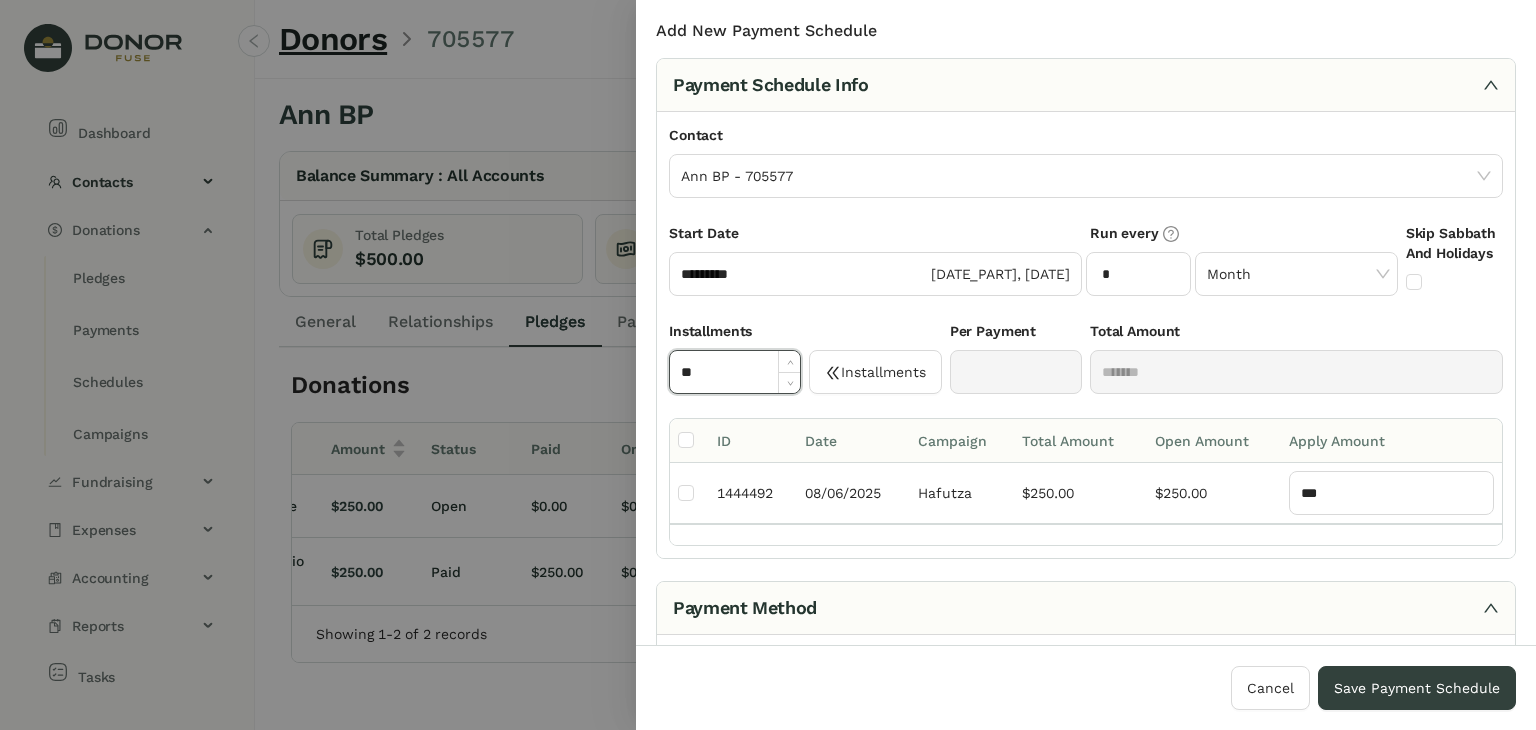 type on "*" 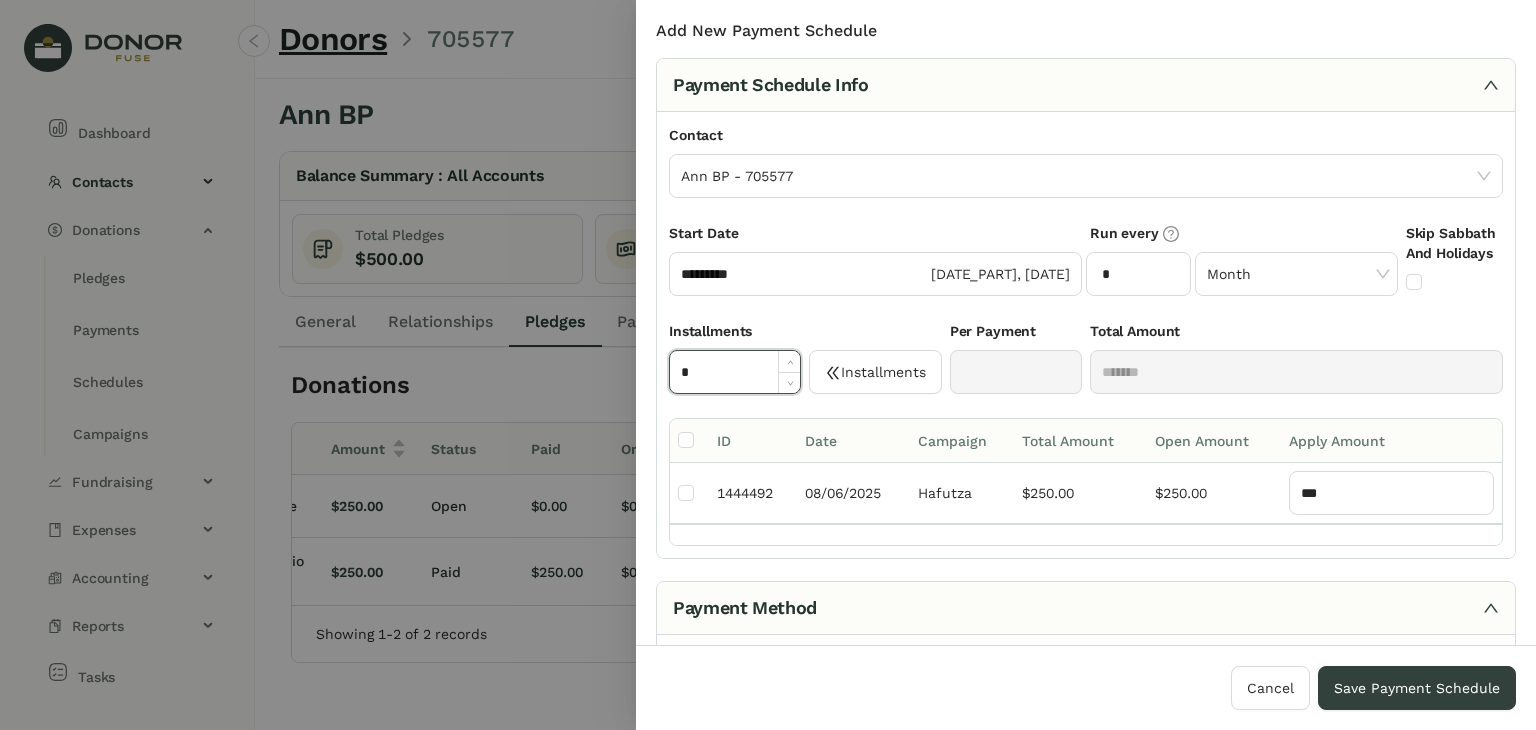 type on "*" 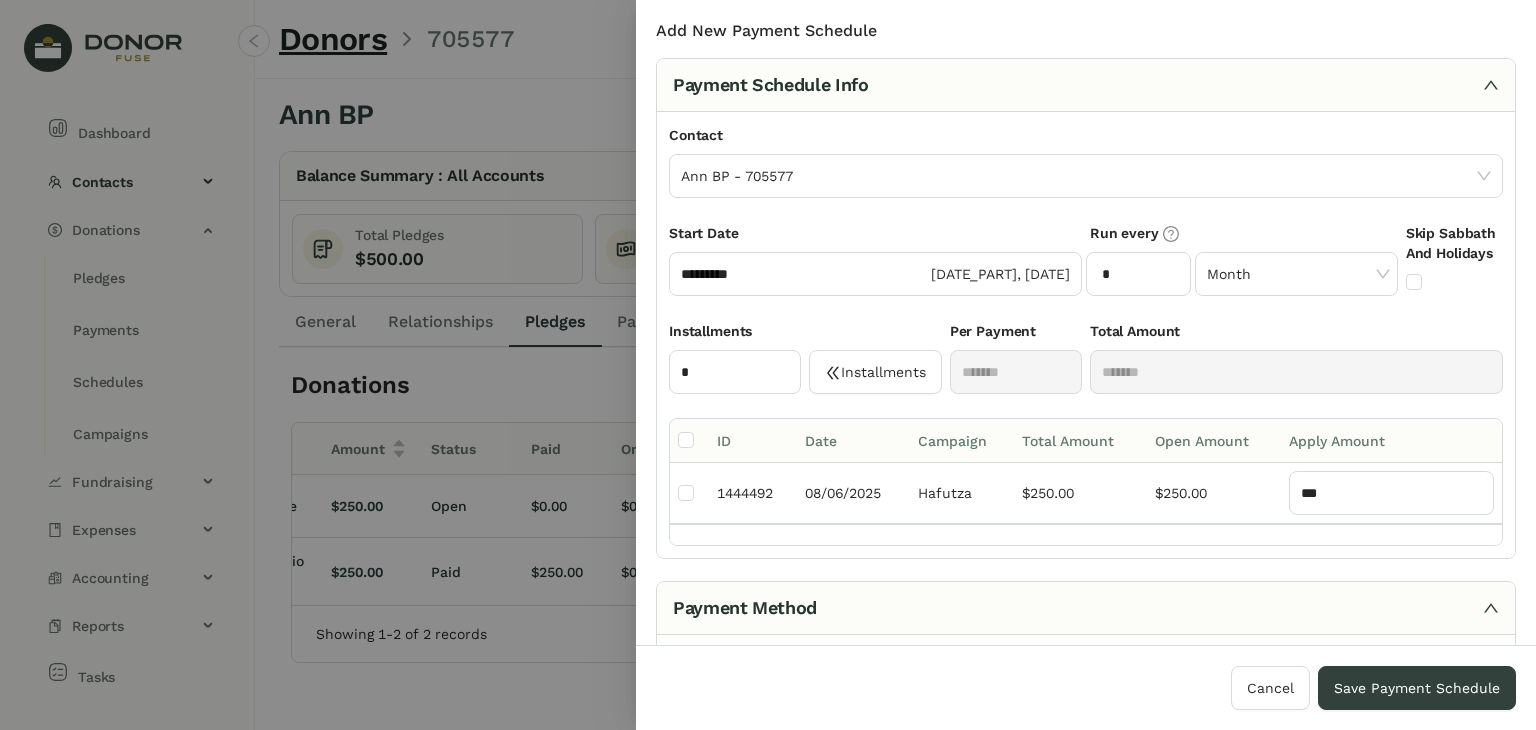 click on "Start Date ********* א' וילך, כ"ח אלול תשפ״ה" at bounding box center (875, 271) 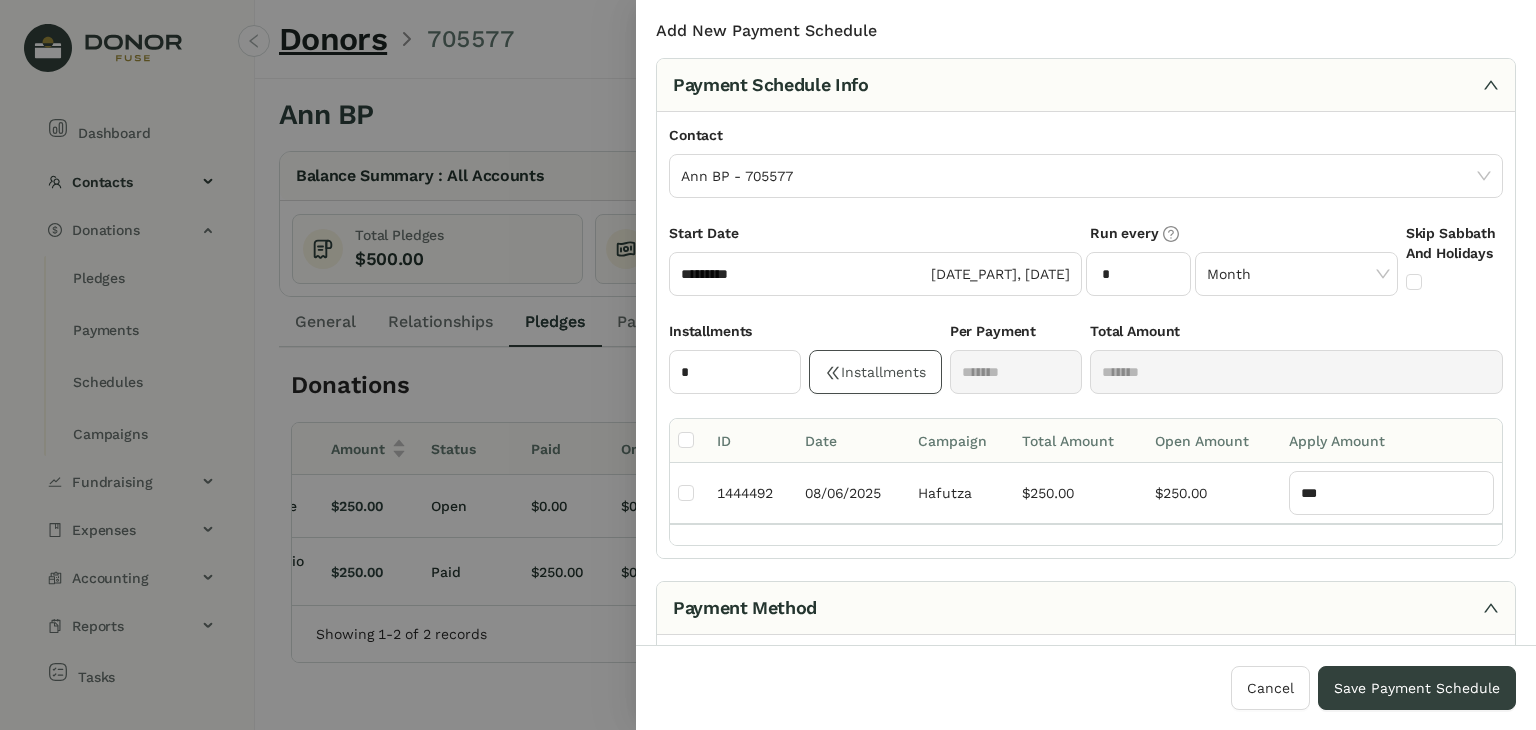click on "Installments" 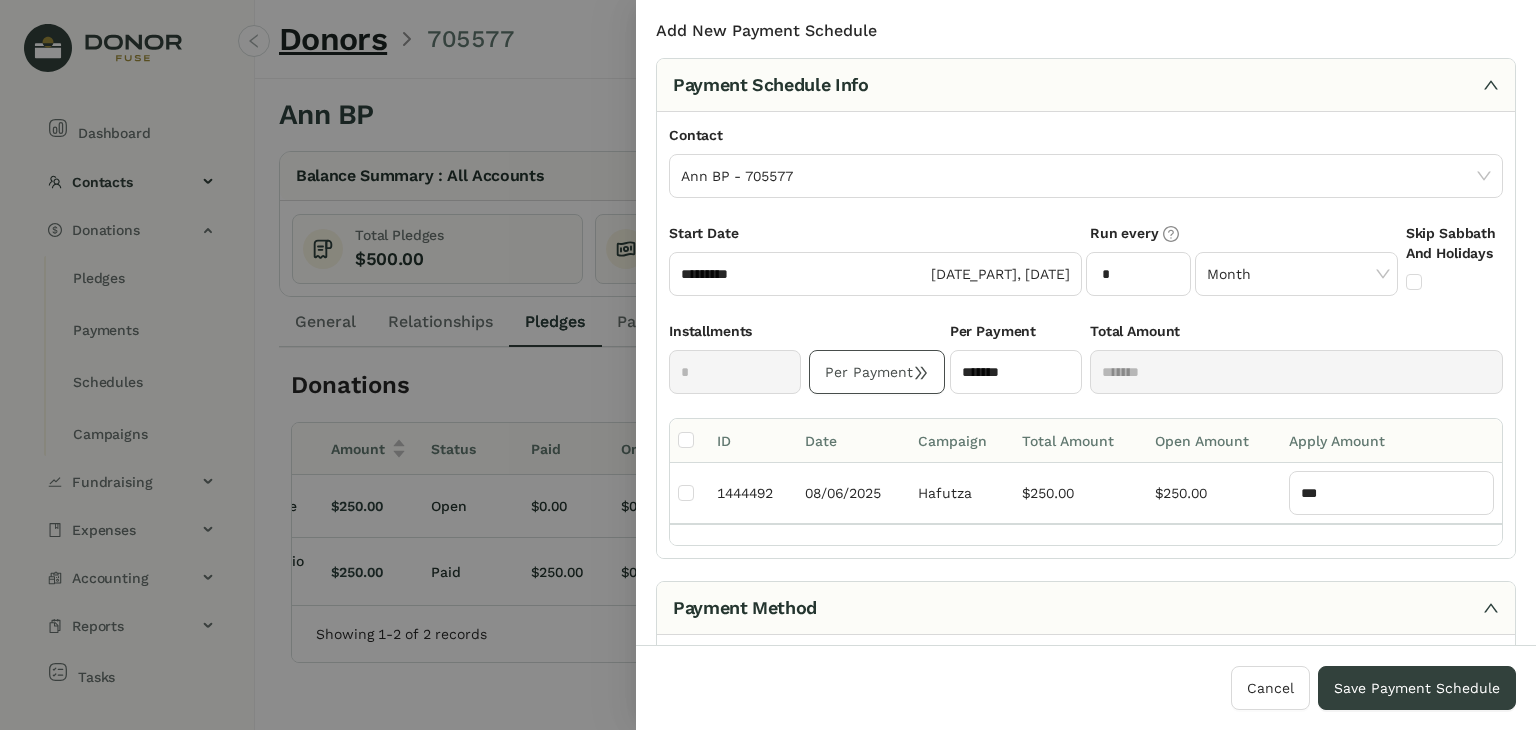 click on "Per Payment" 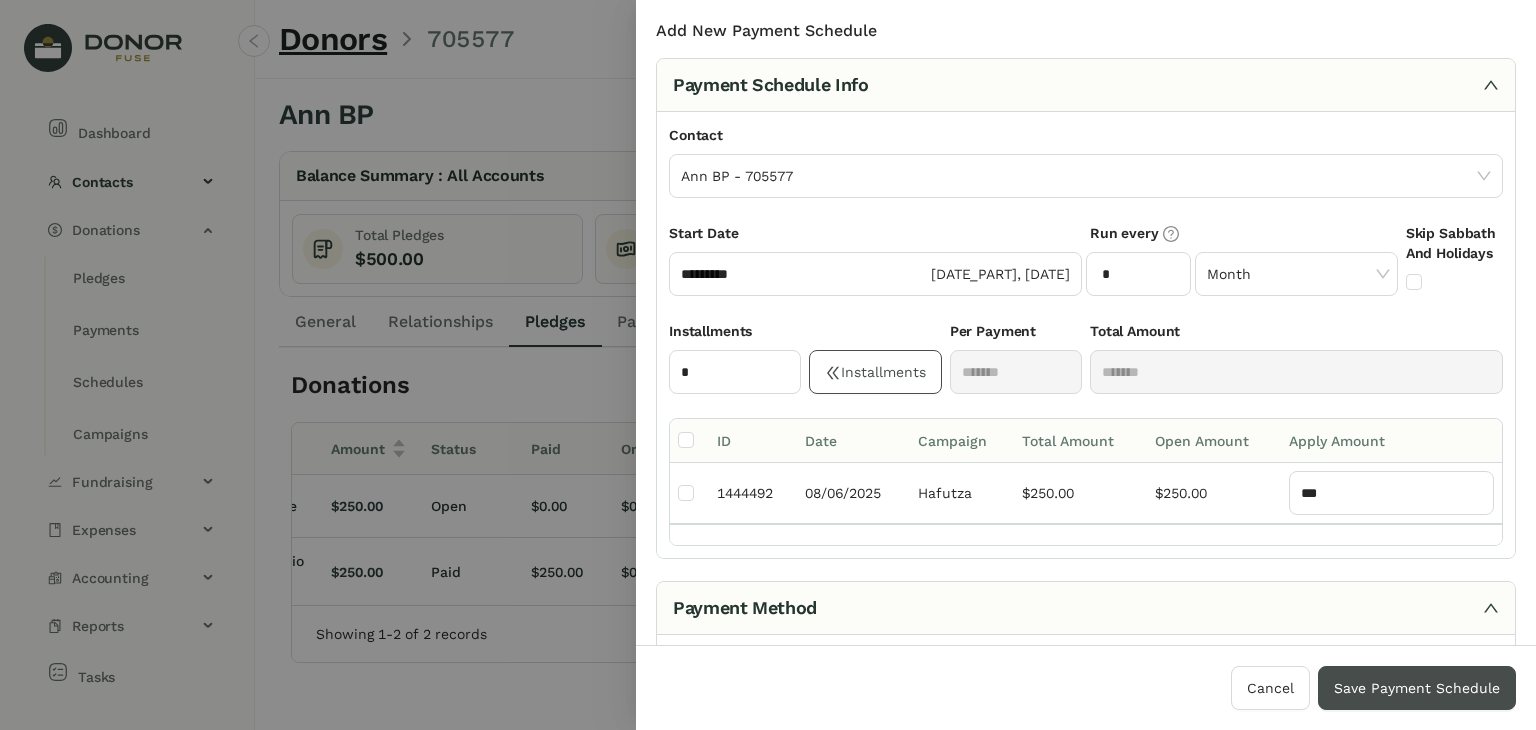 click on "Save Payment Schedule" at bounding box center (1417, 688) 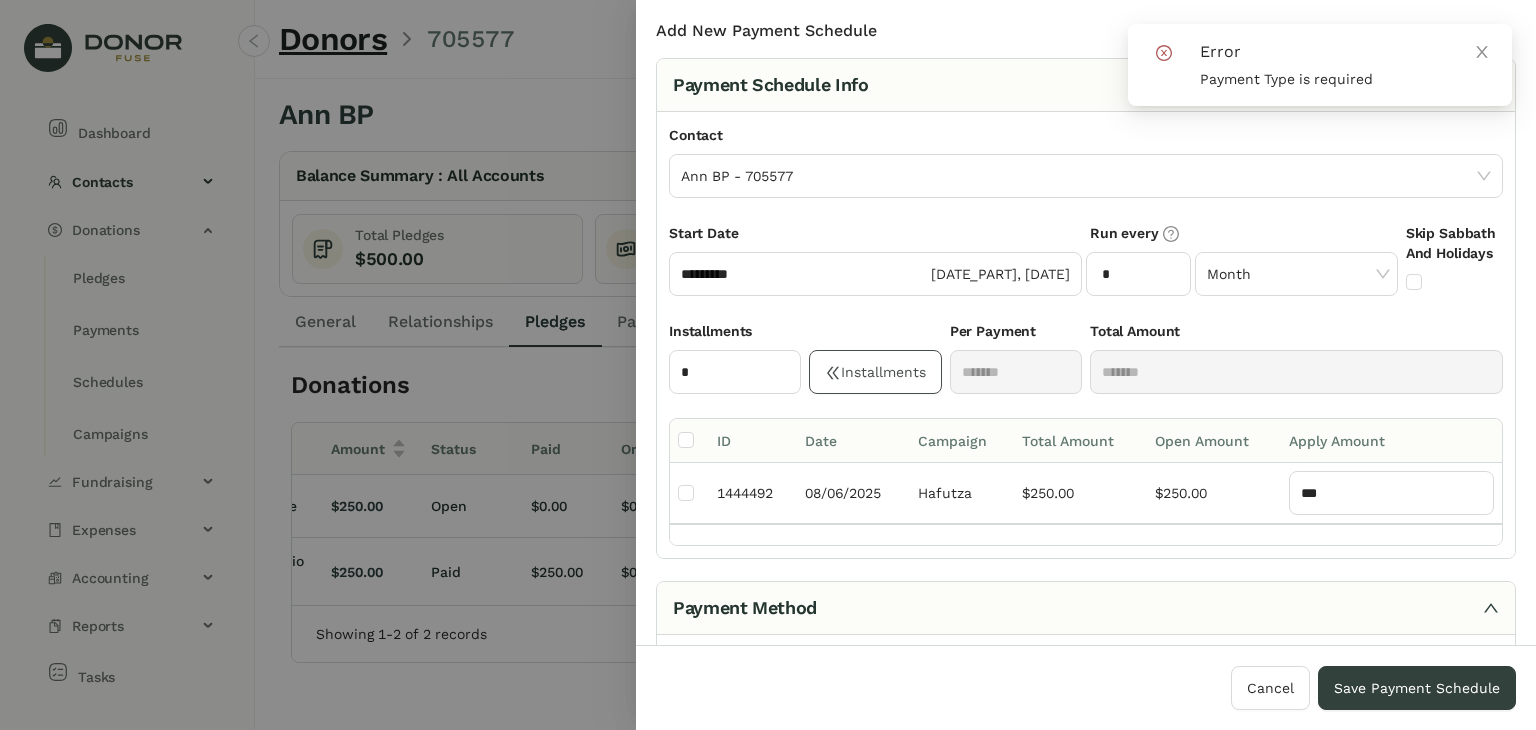 scroll, scrollTop: 200, scrollLeft: 0, axis: vertical 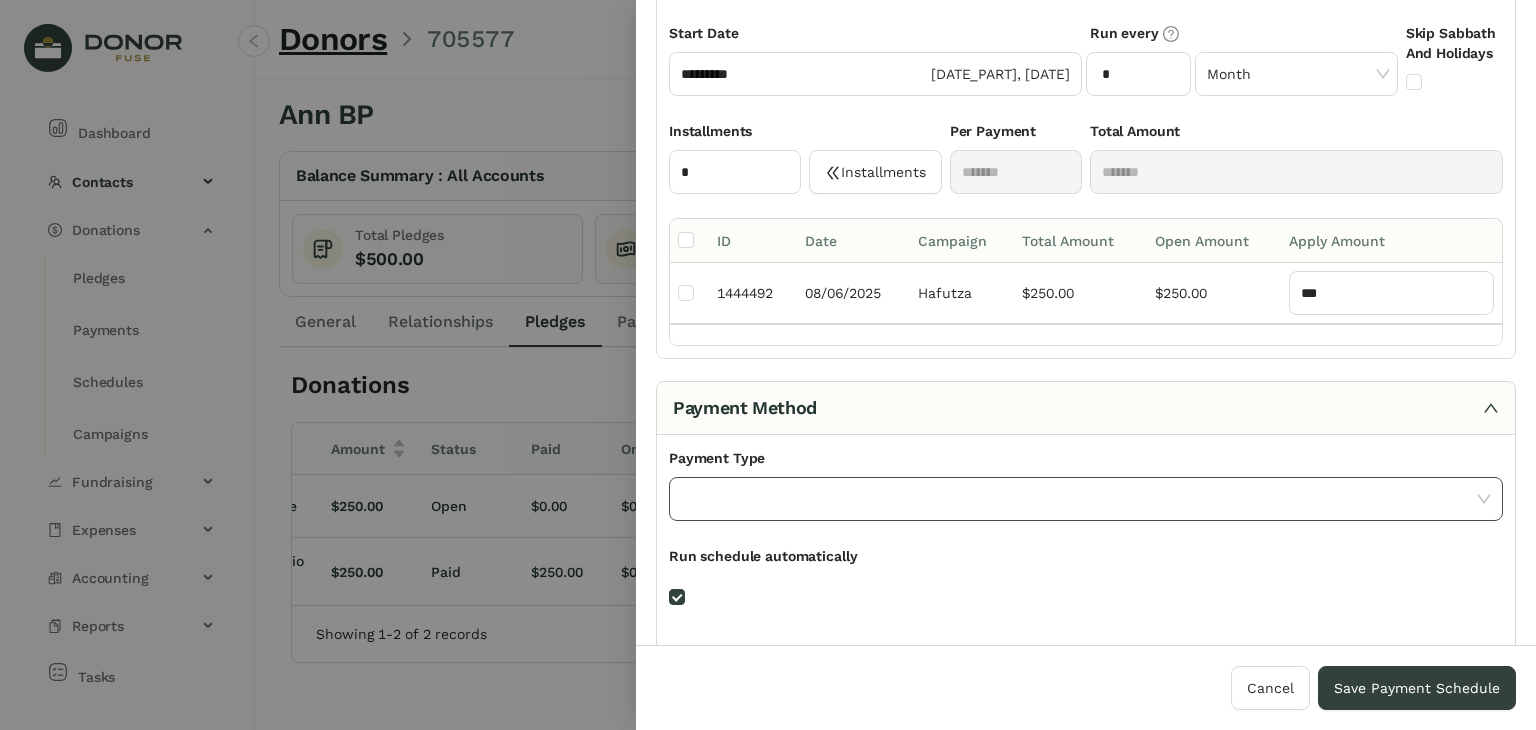 click 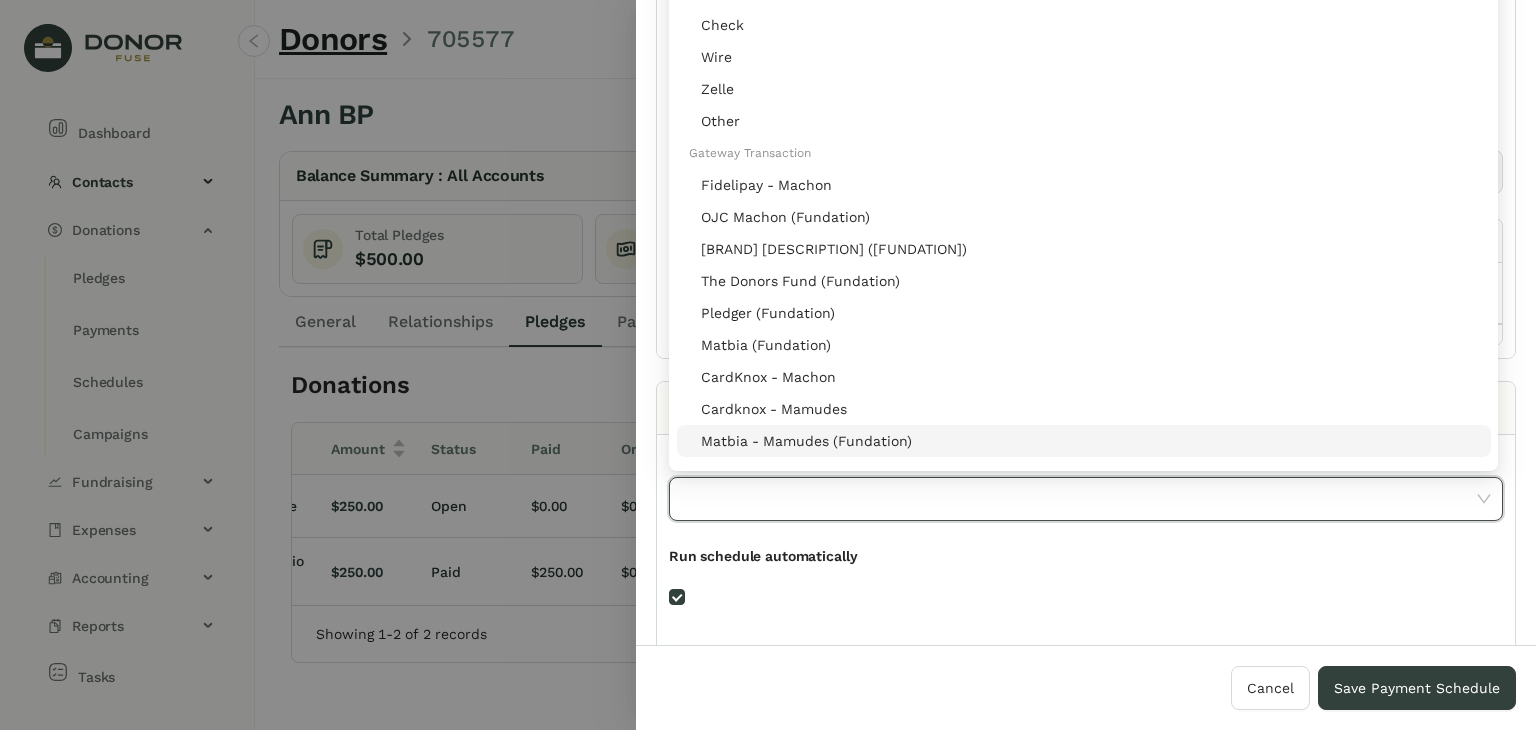 scroll, scrollTop: 100, scrollLeft: 0, axis: vertical 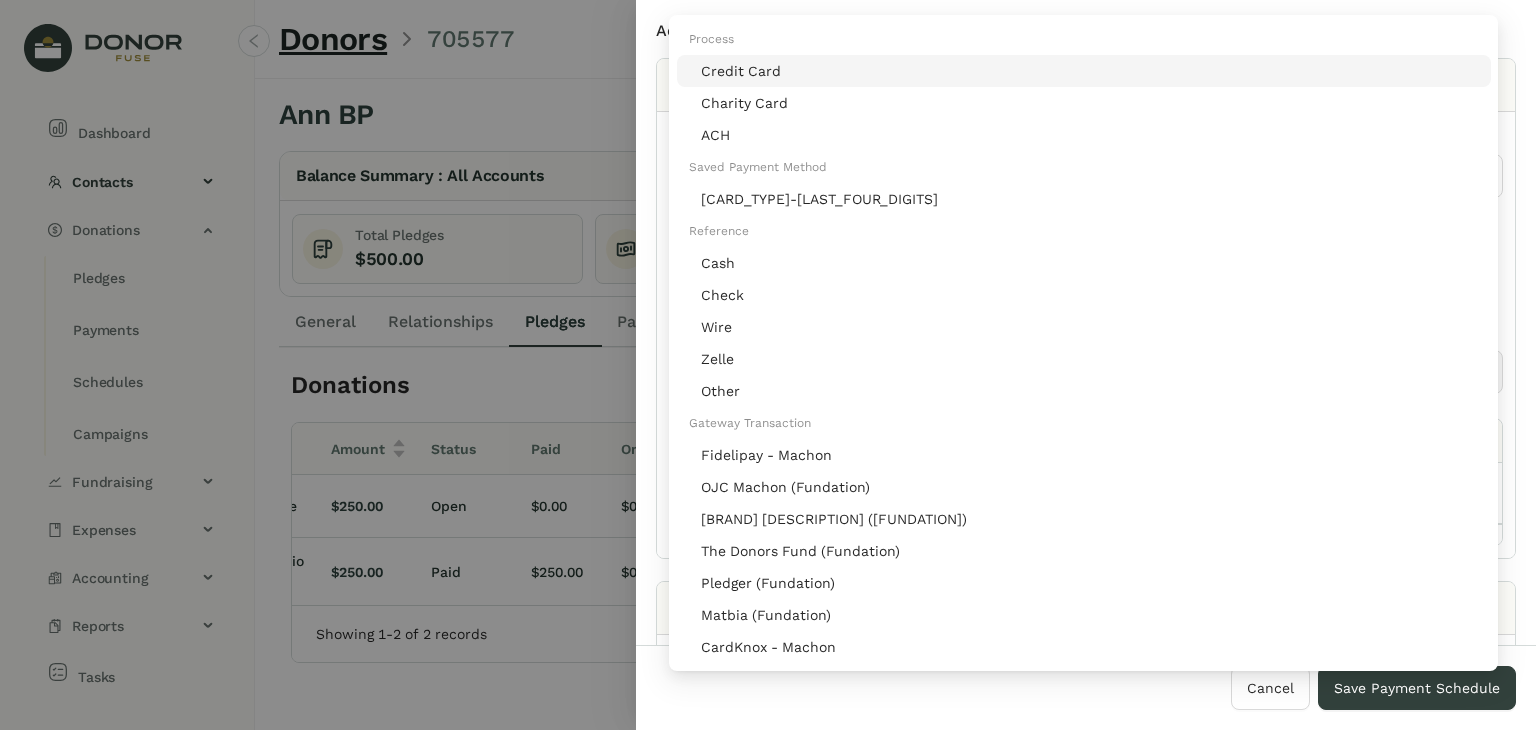 click on "Credit Card" 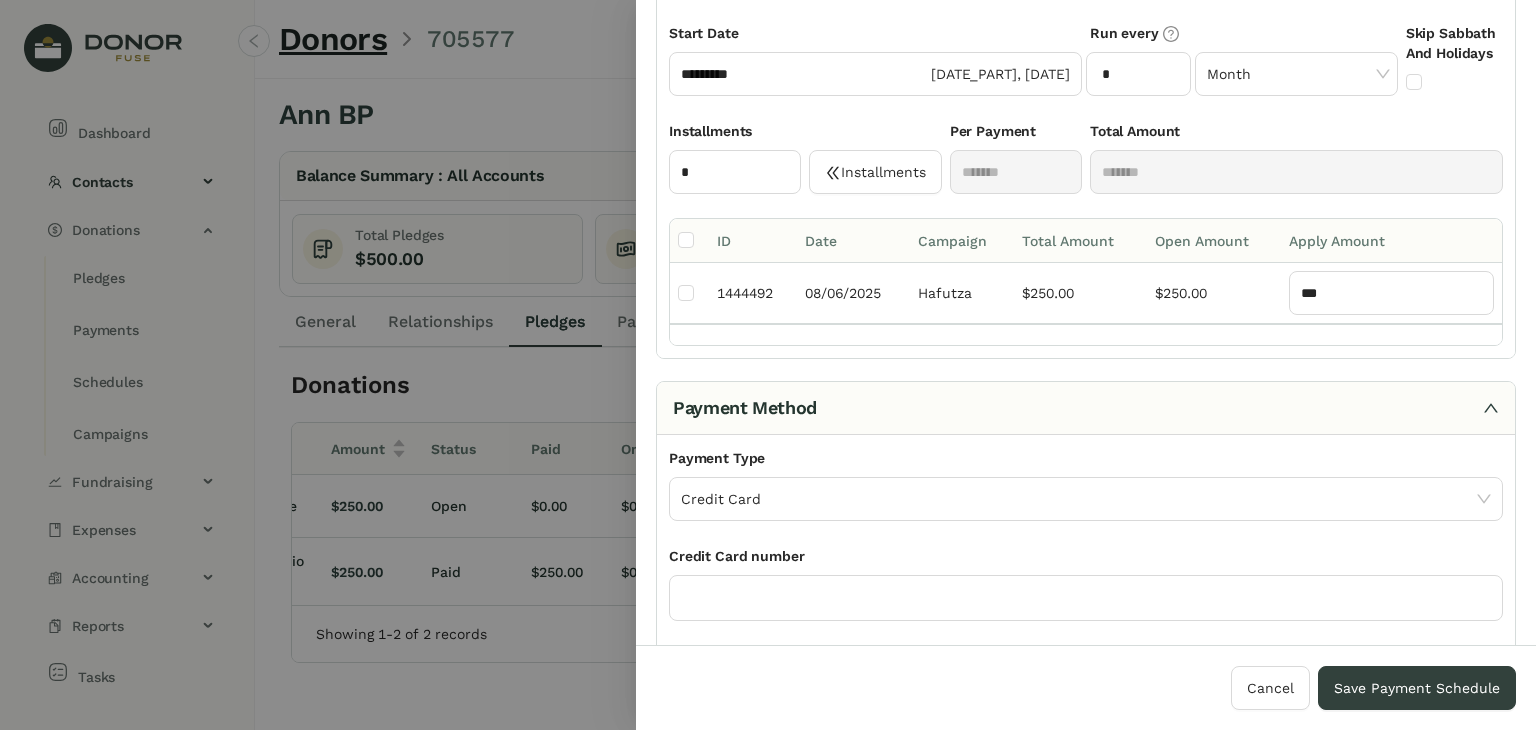 scroll, scrollTop: 400, scrollLeft: 0, axis: vertical 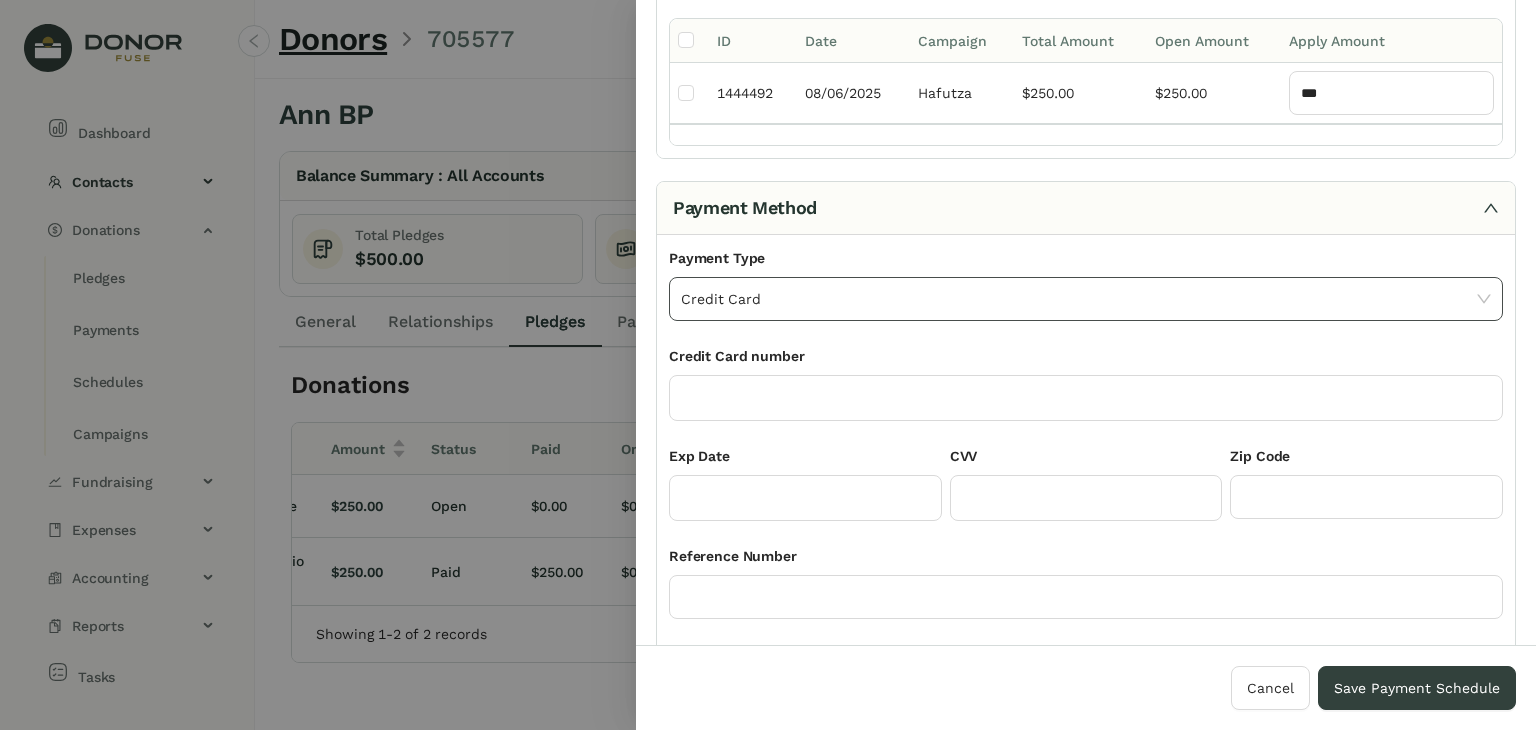 click on "Credit Card" 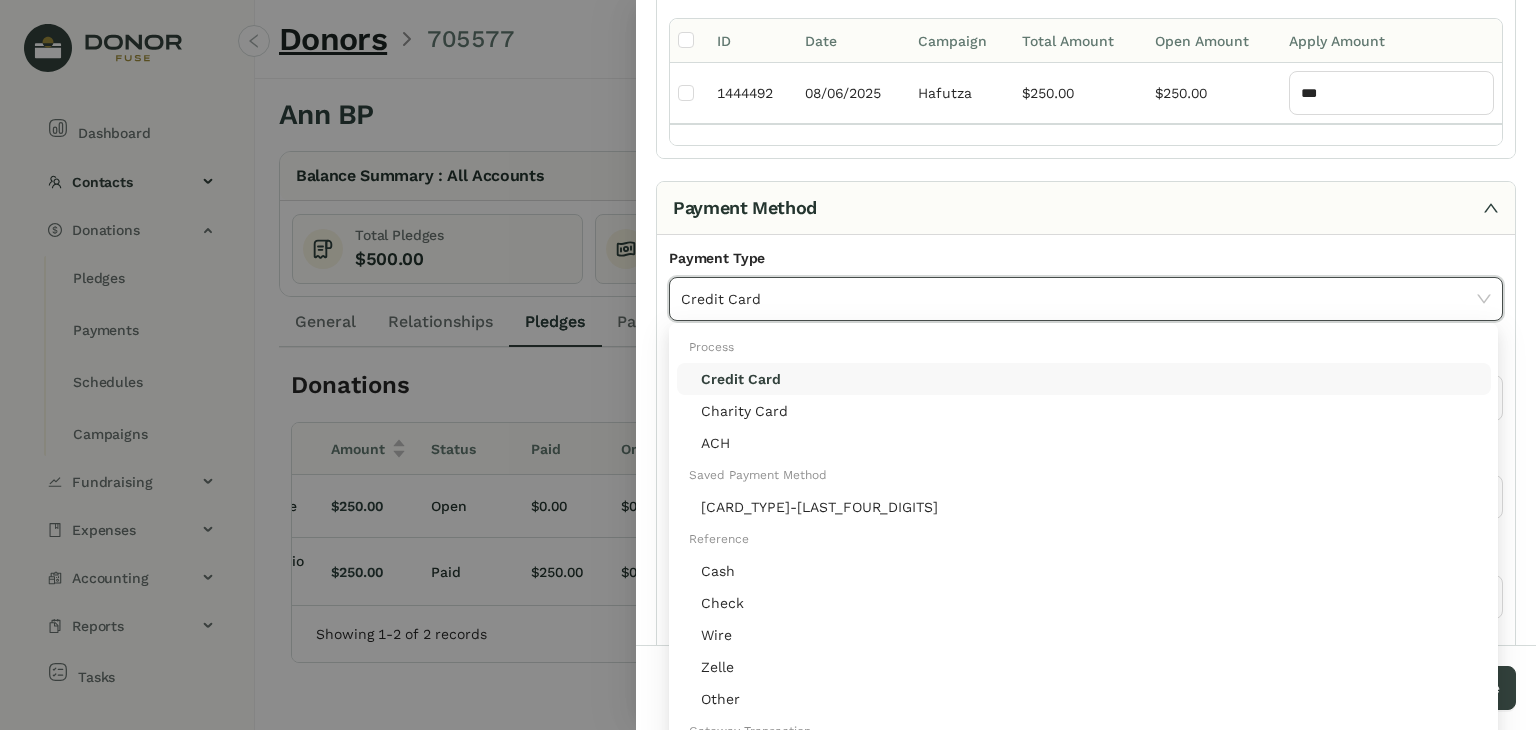 click on "Credit Card" 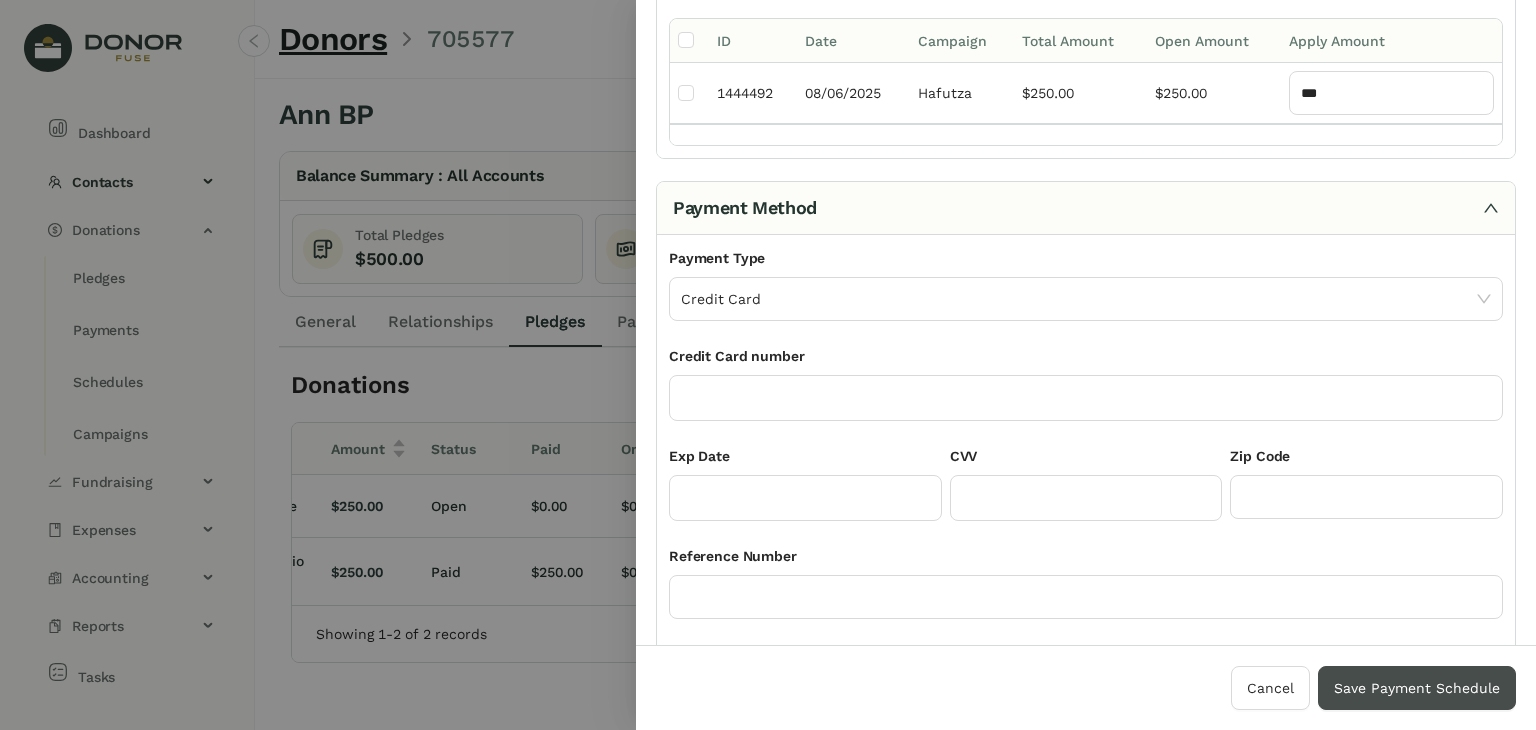 click on "Save Payment Schedule" at bounding box center (1417, 688) 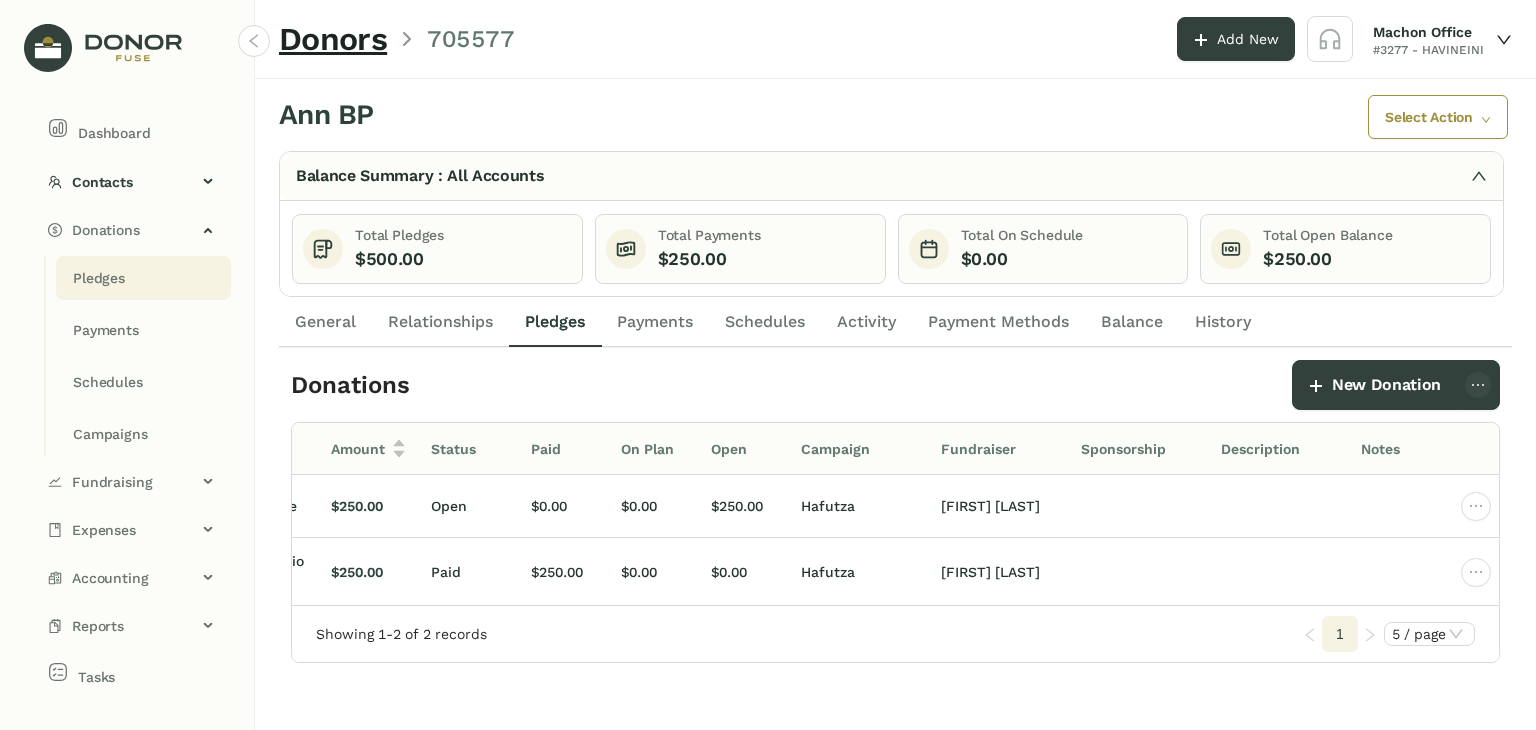 click on "Pledges" 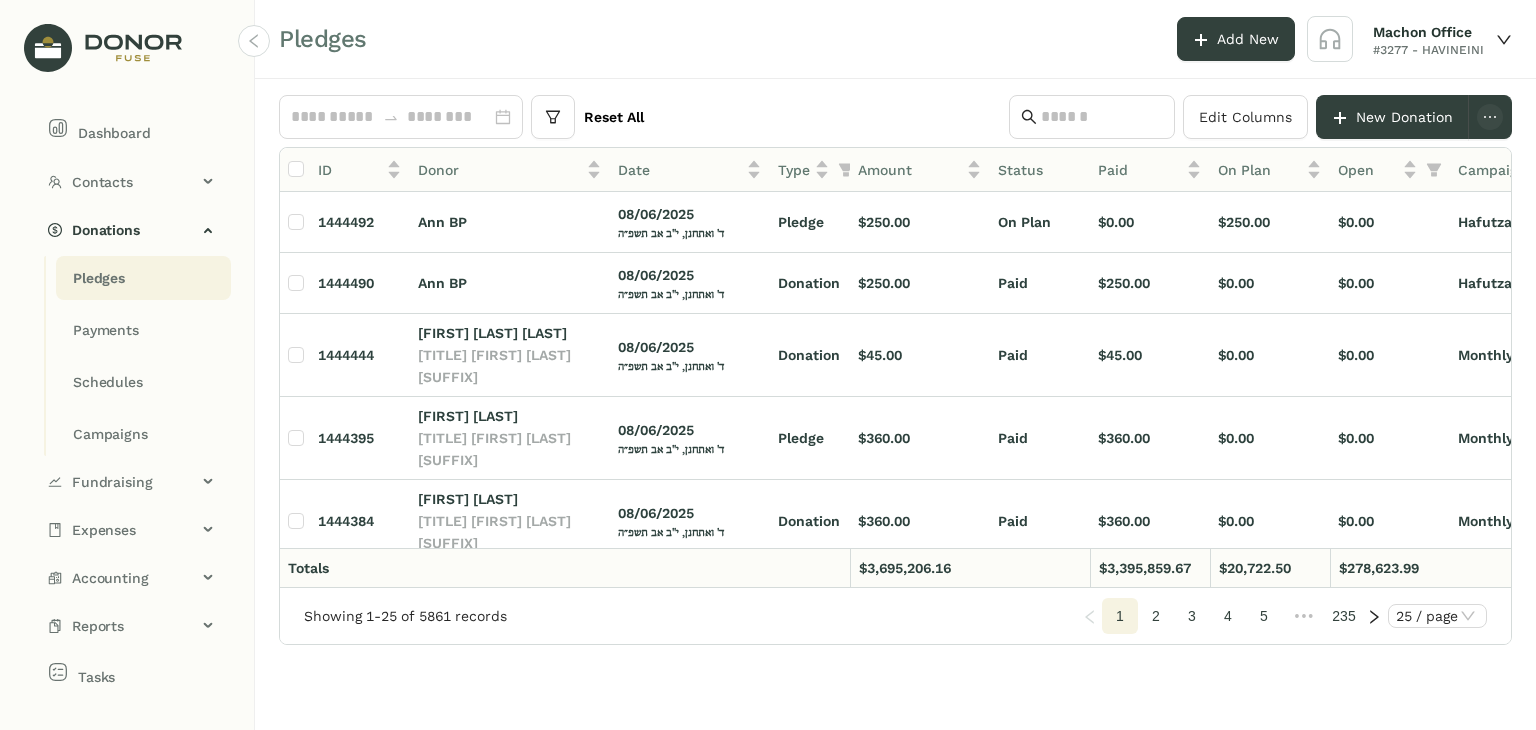 scroll, scrollTop: 0, scrollLeft: 185, axis: horizontal 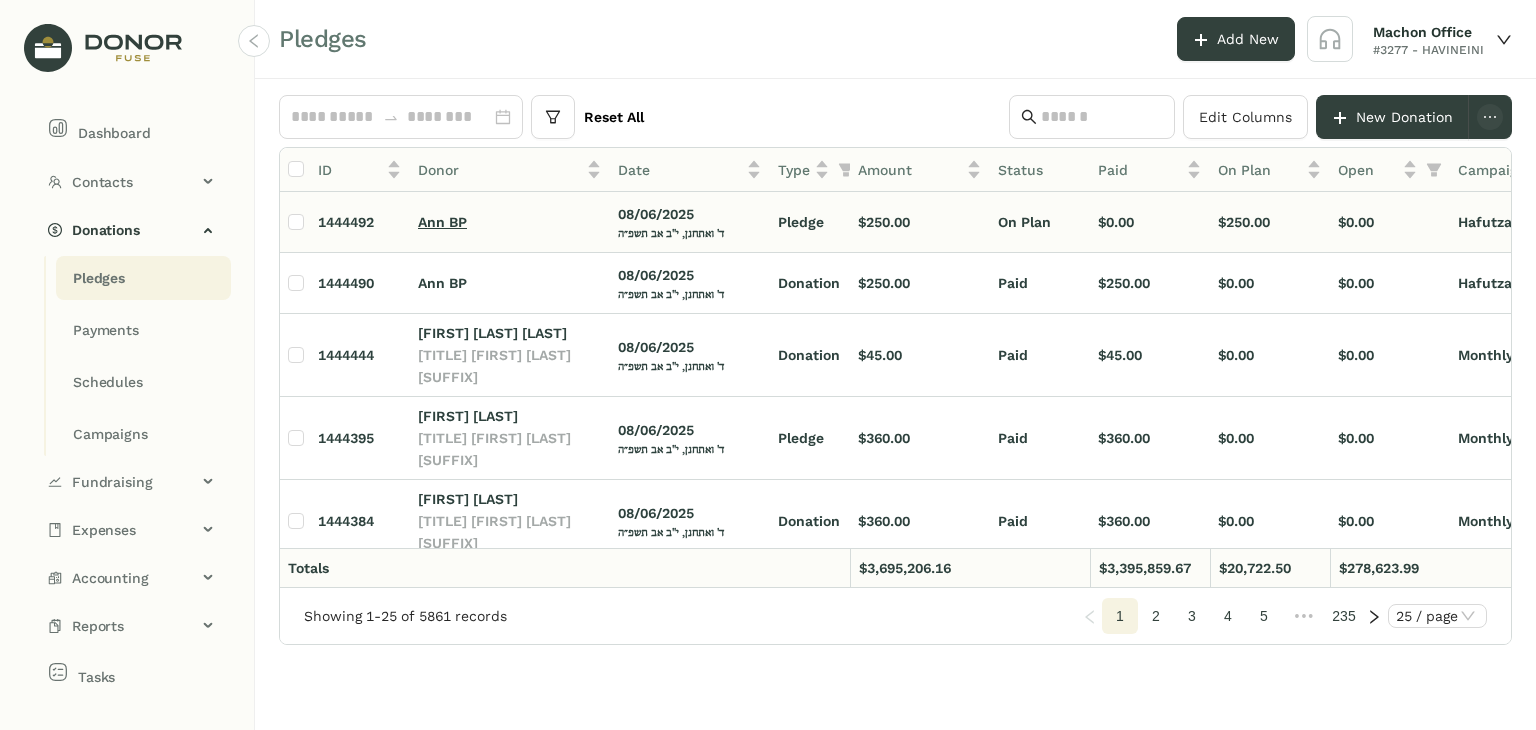 click on "Ann BP" 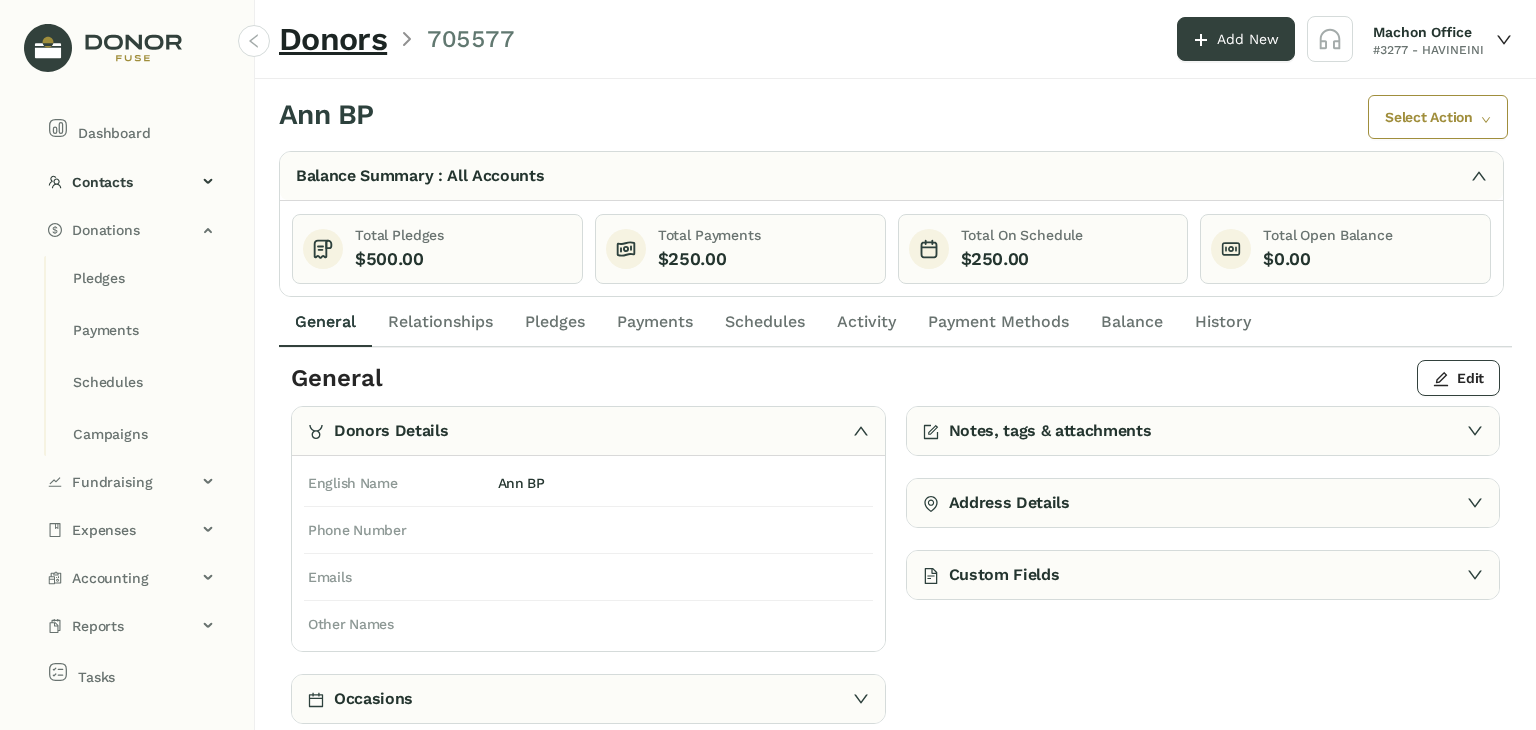 click on "Custom Fields" 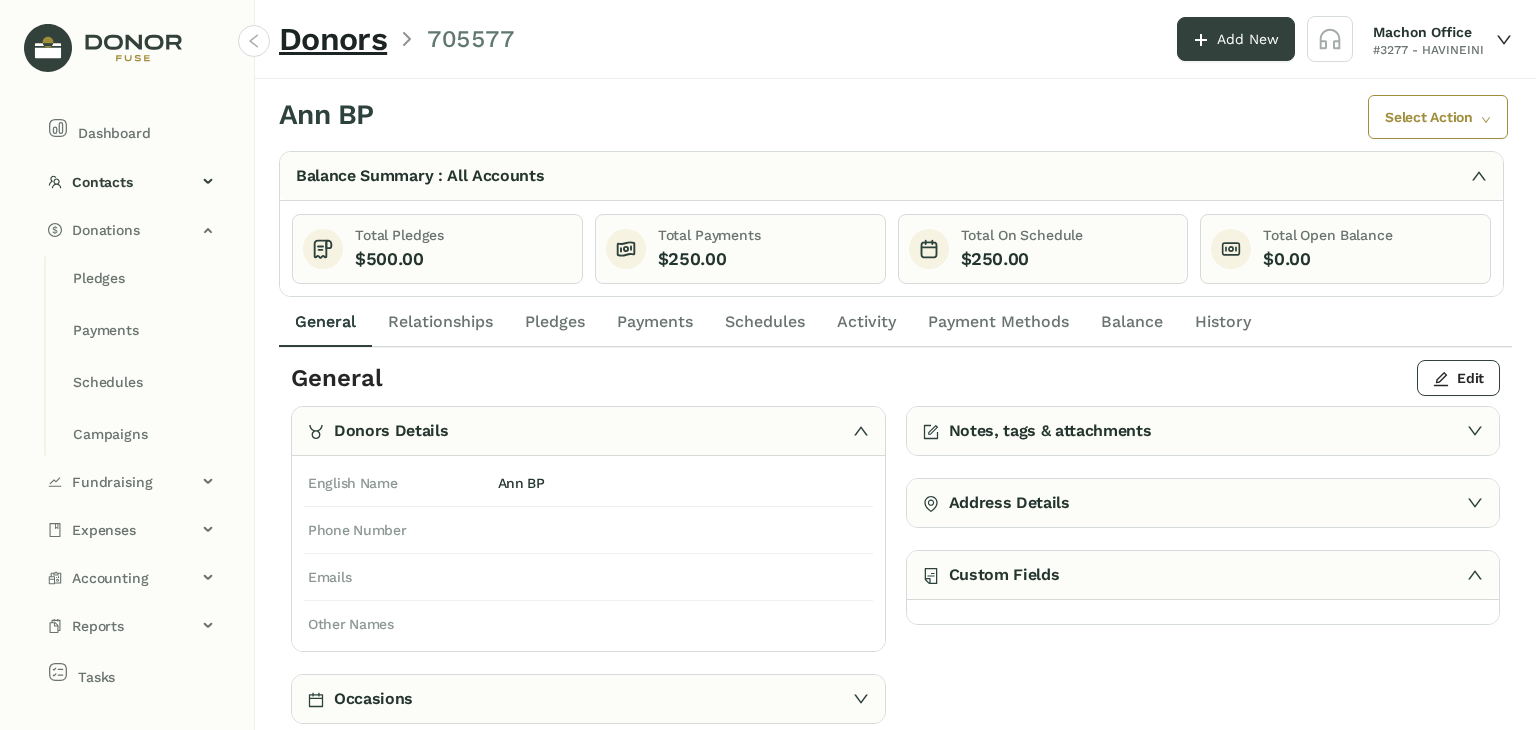 click on "Custom Fields" 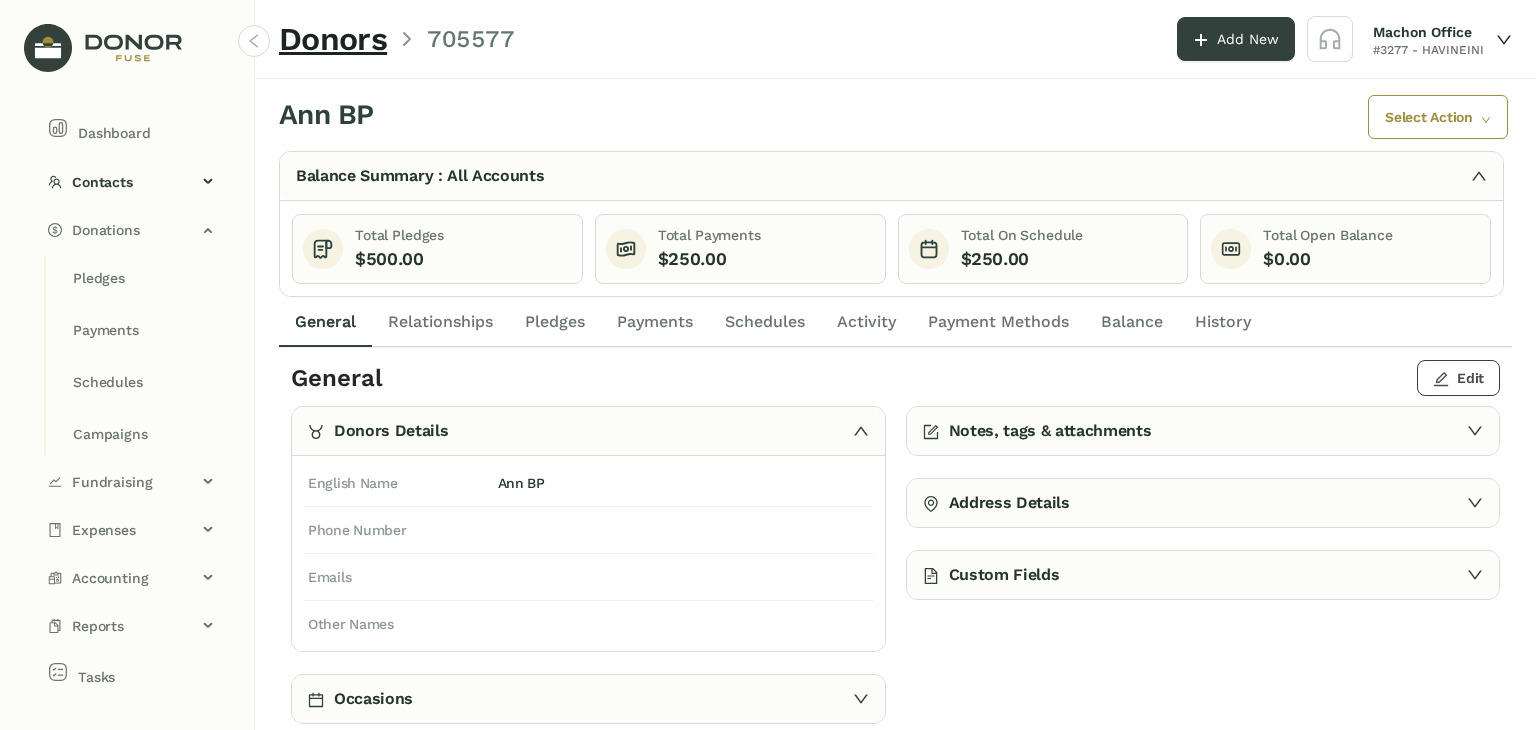 click on "Edit" 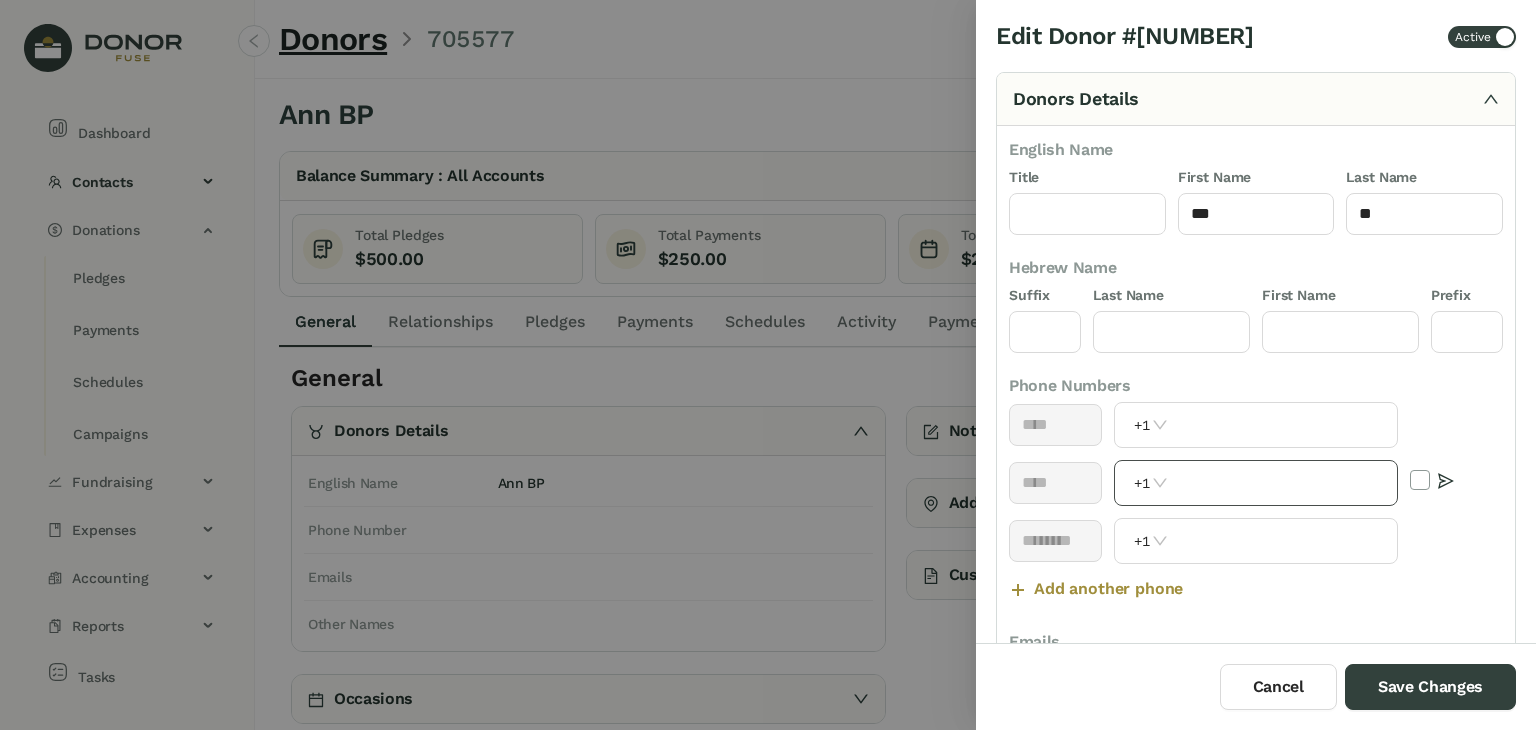 scroll, scrollTop: 599, scrollLeft: 0, axis: vertical 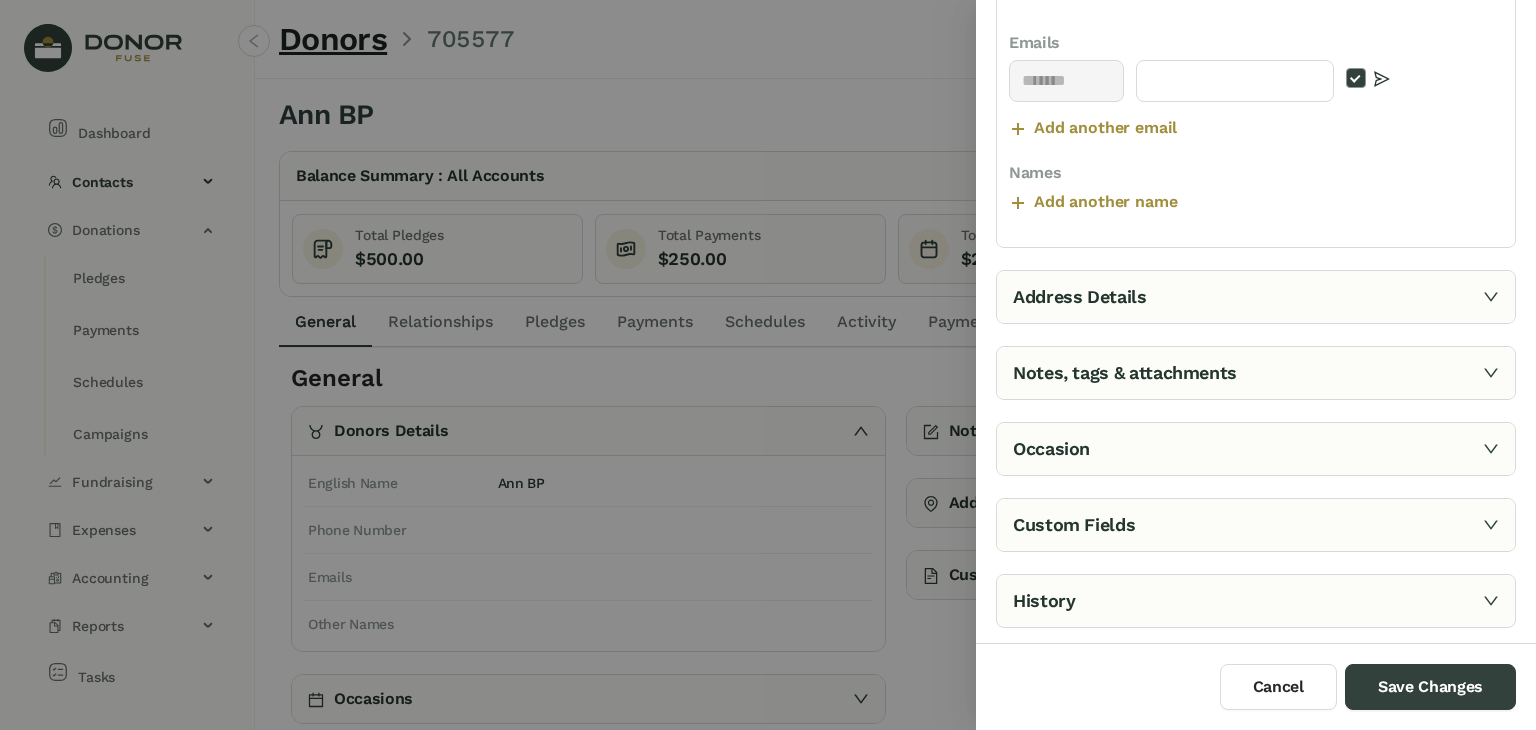 click on "Custom Fields" at bounding box center [1256, 525] 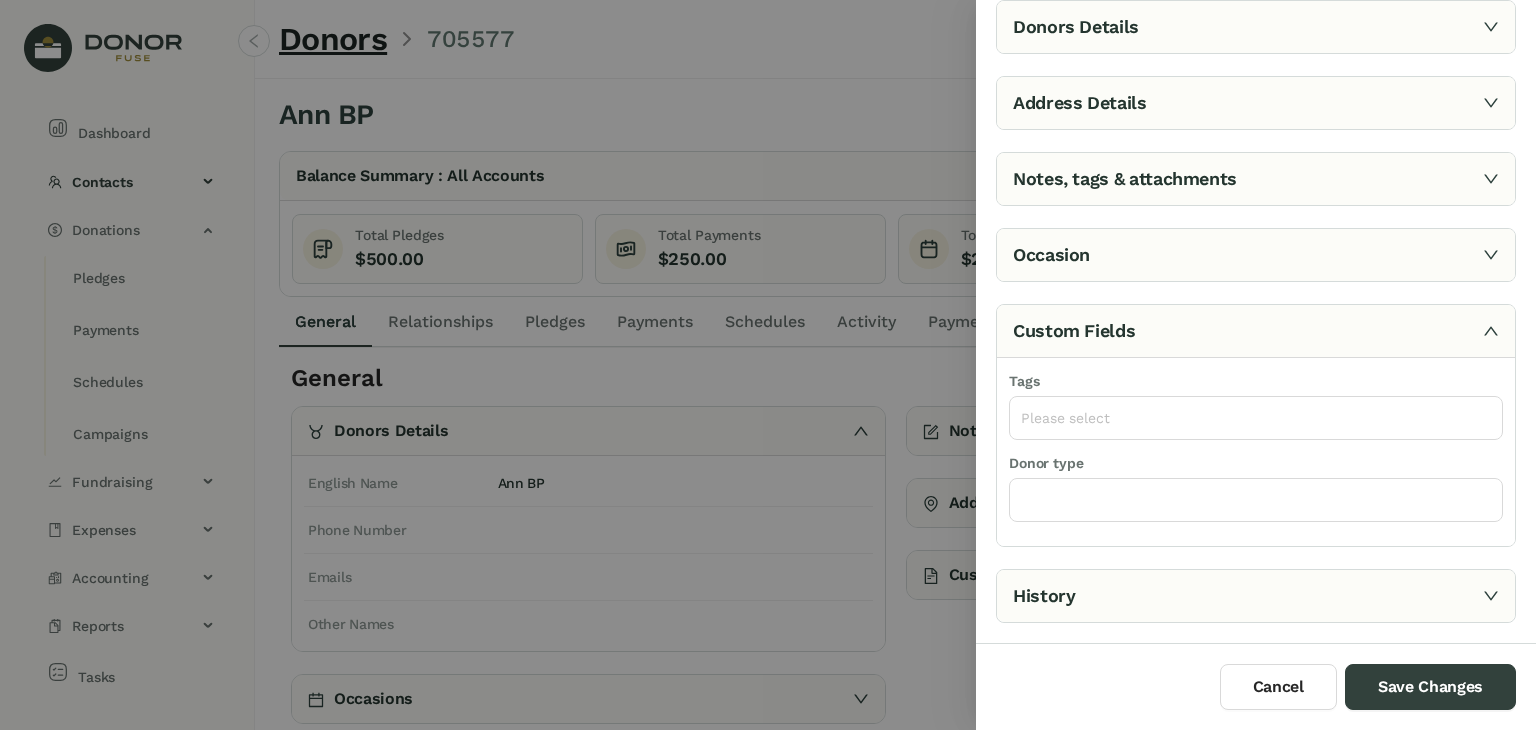 scroll, scrollTop: 69, scrollLeft: 0, axis: vertical 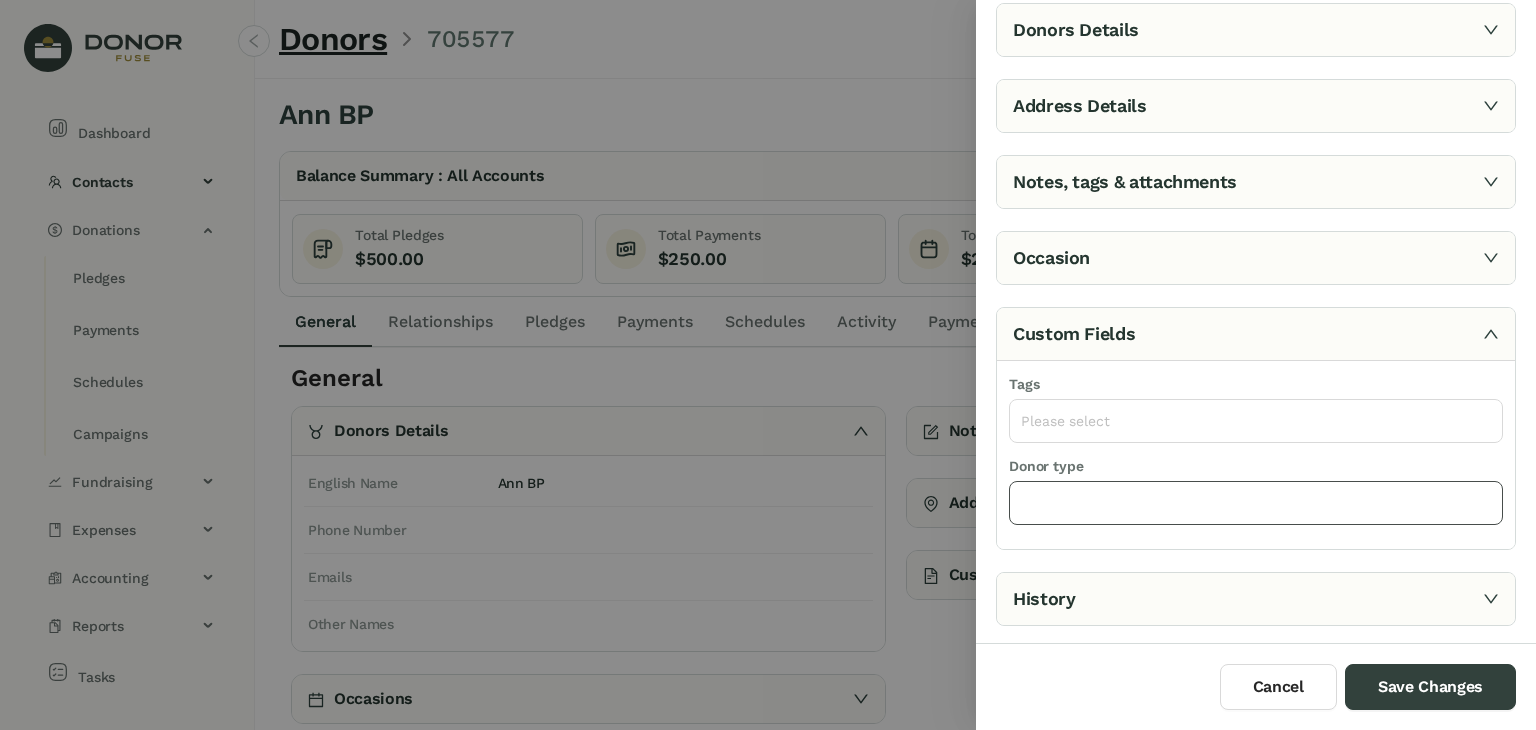 click 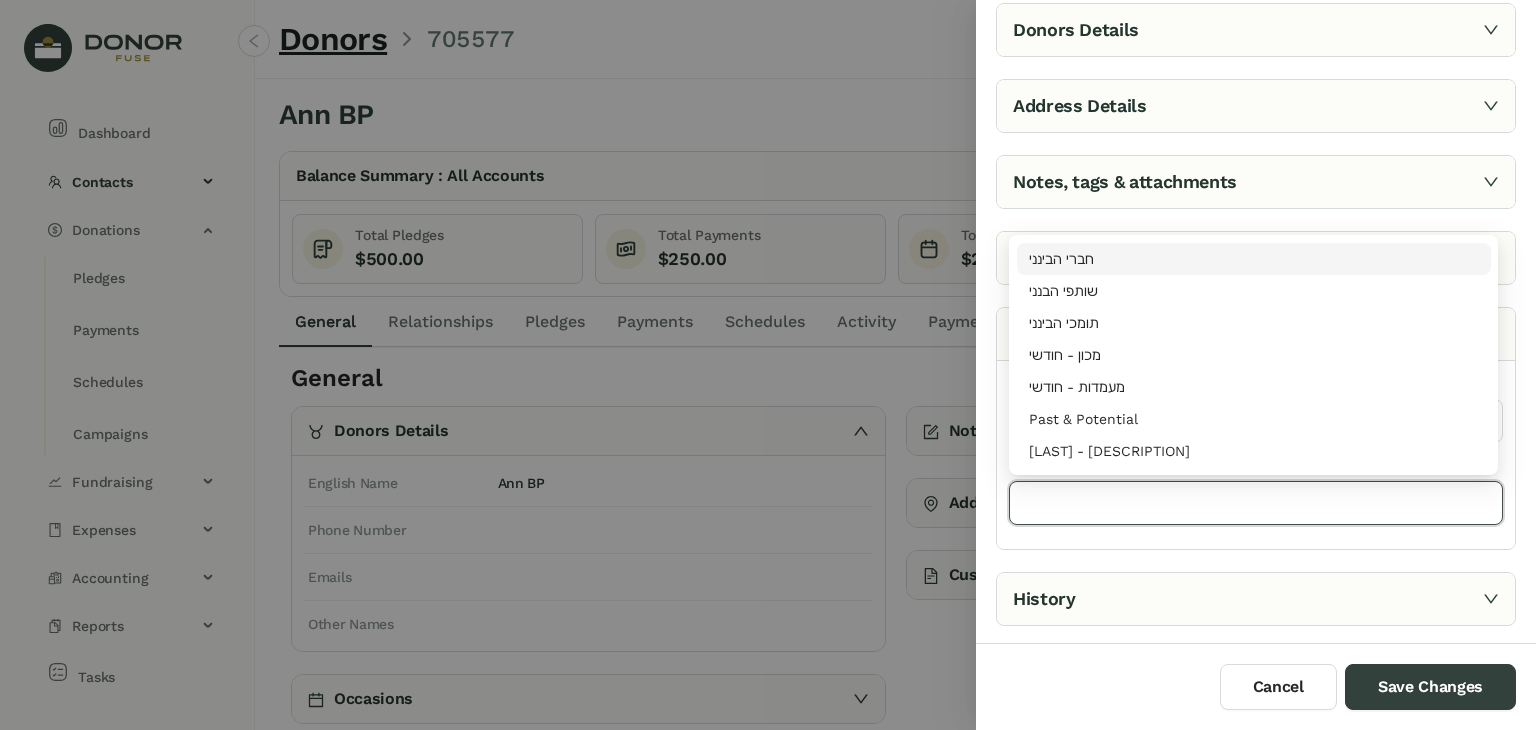 click at bounding box center (768, 365) 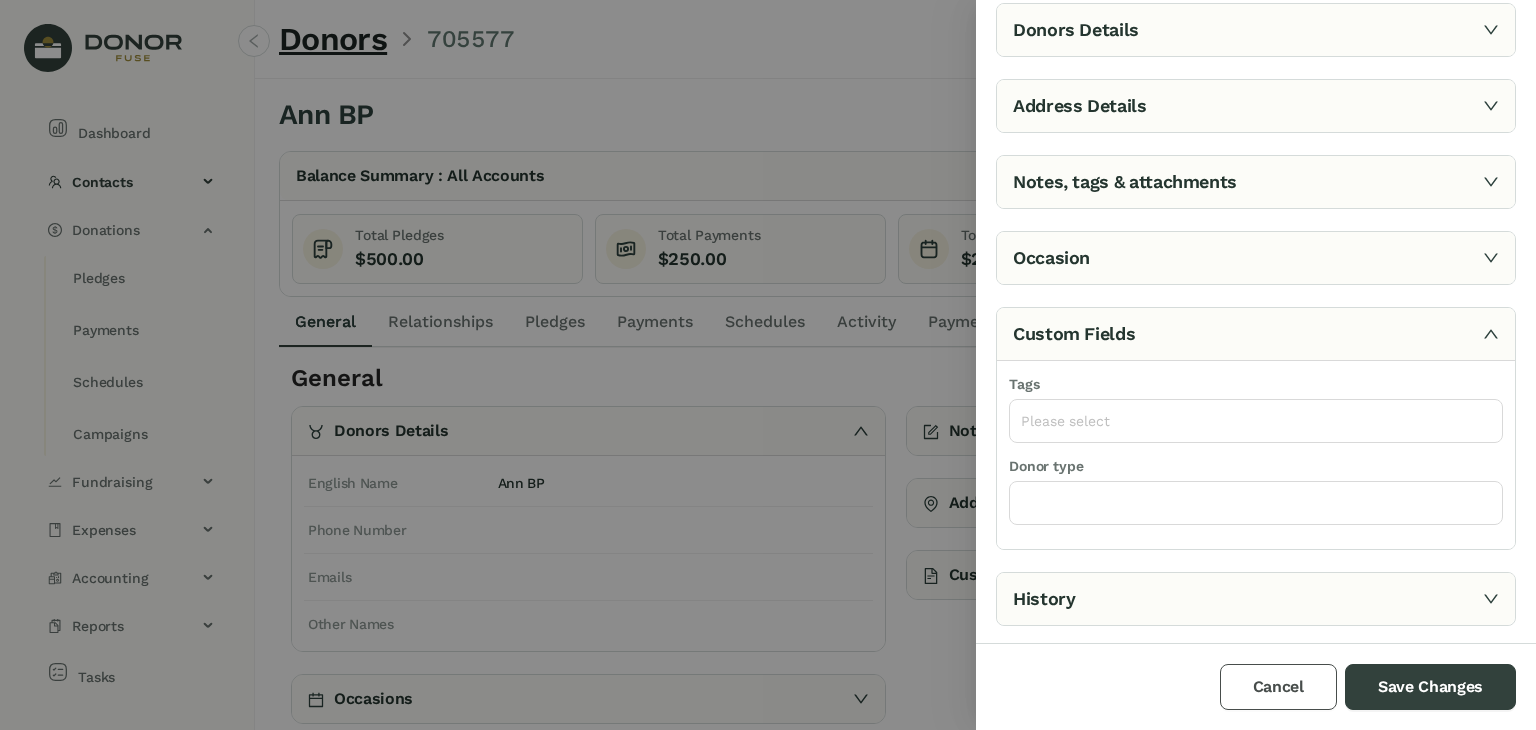 click on "Cancel" at bounding box center [1278, 687] 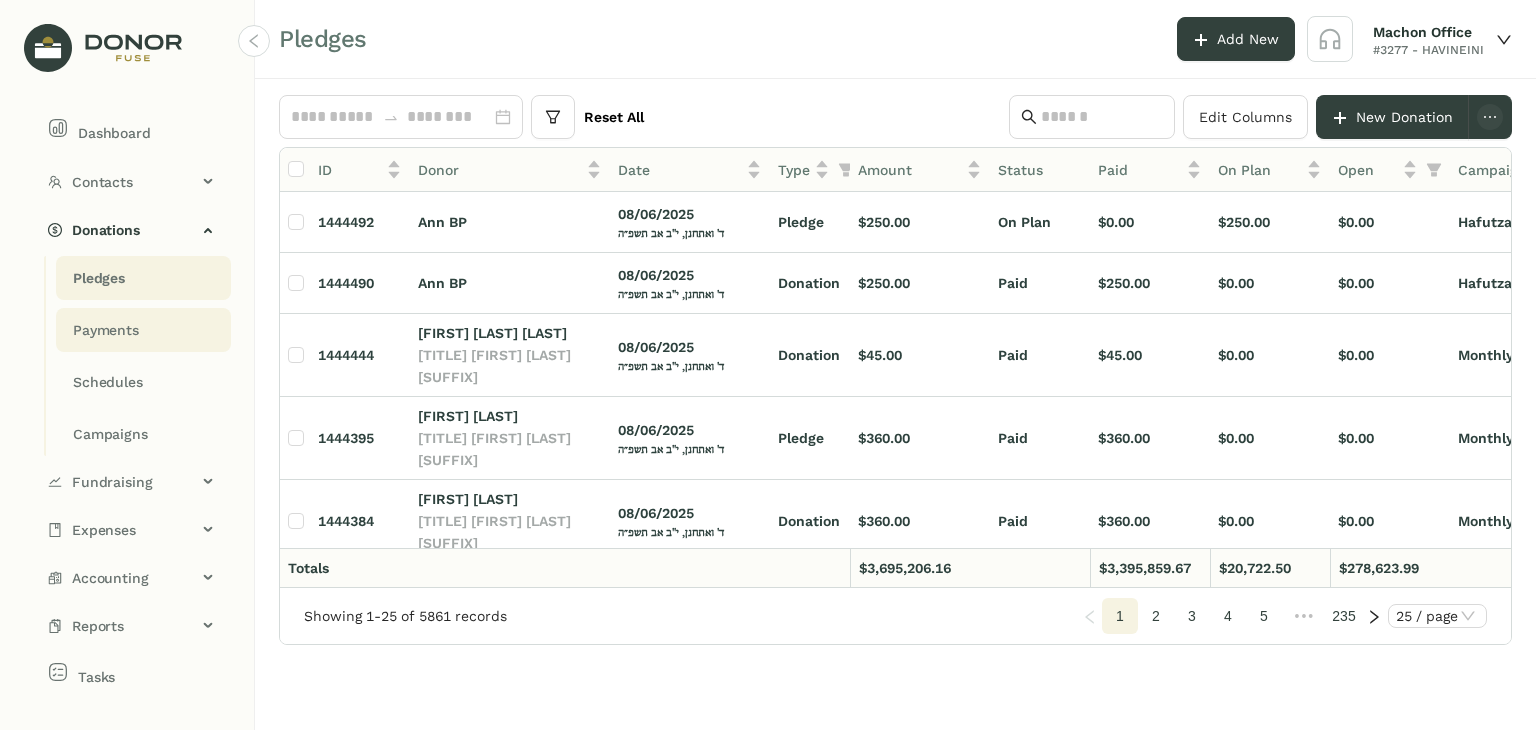 click on "Payments" 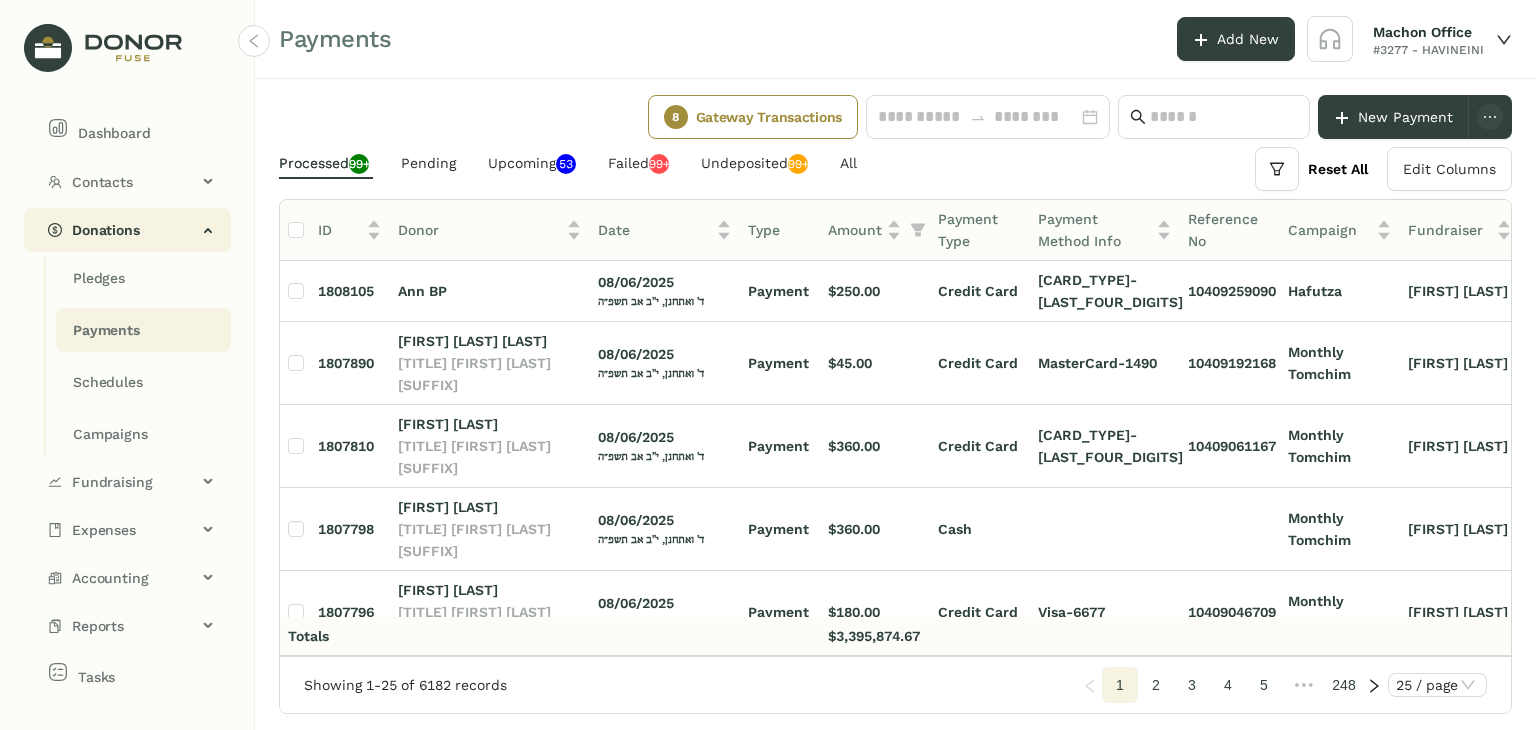 click on "Donations" 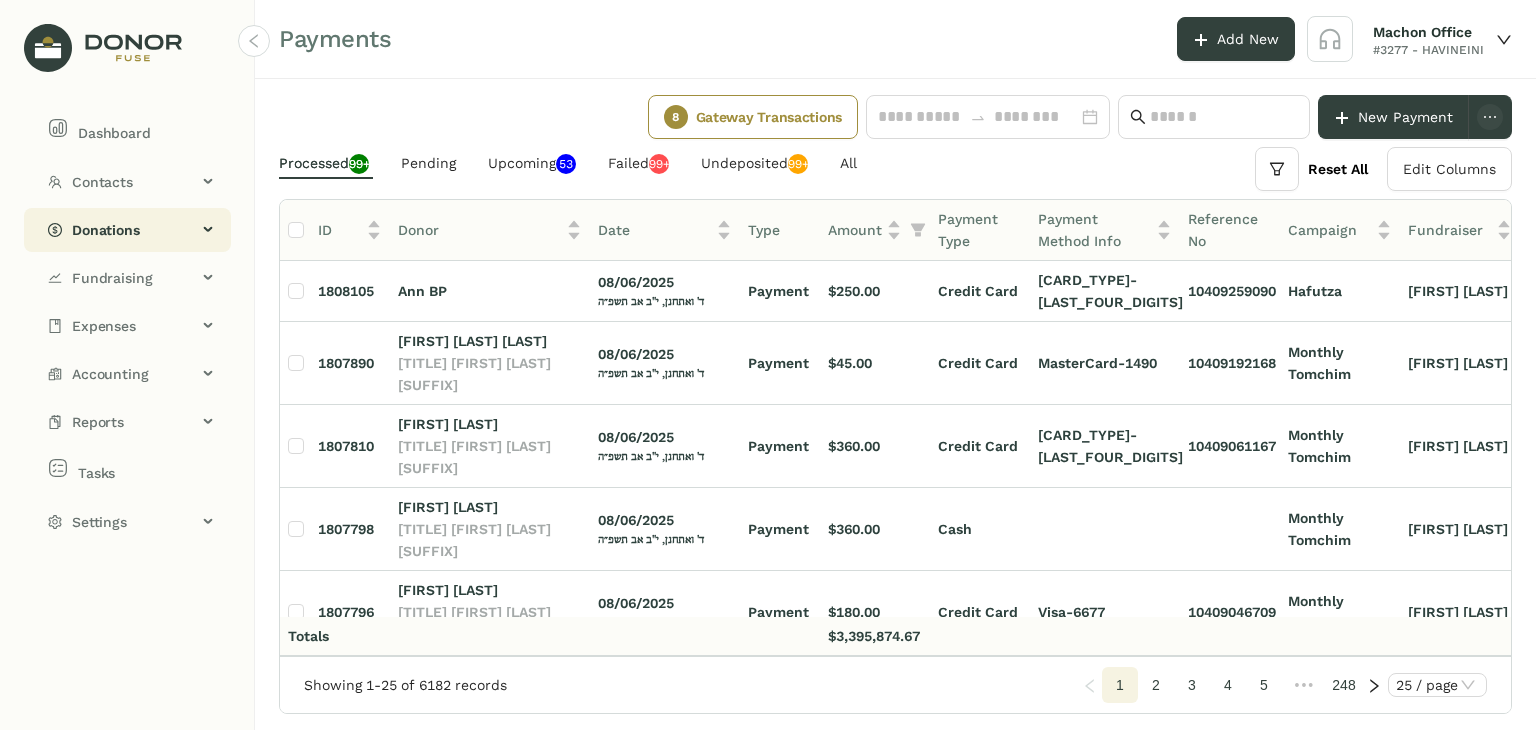 click on "Donations" 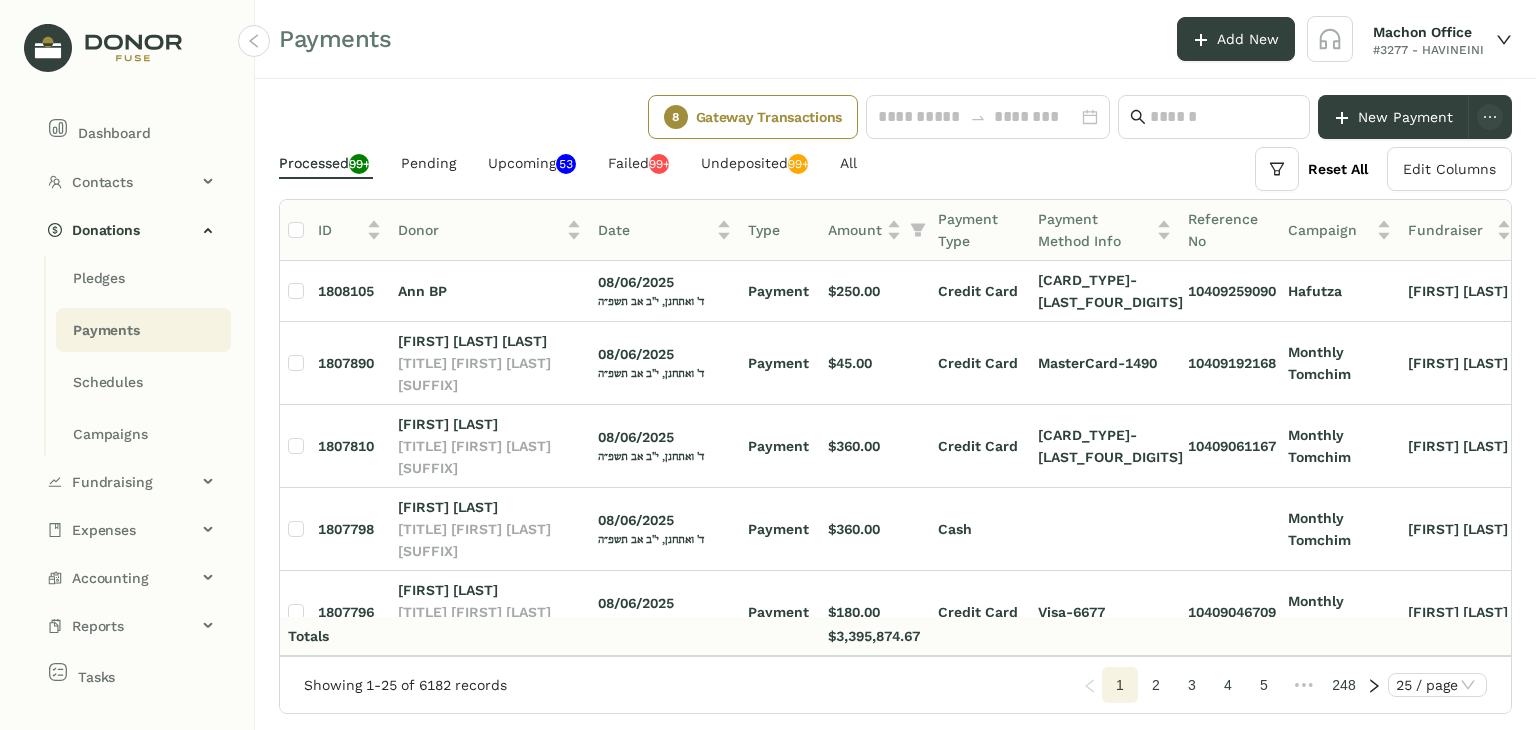 click on "Payments" 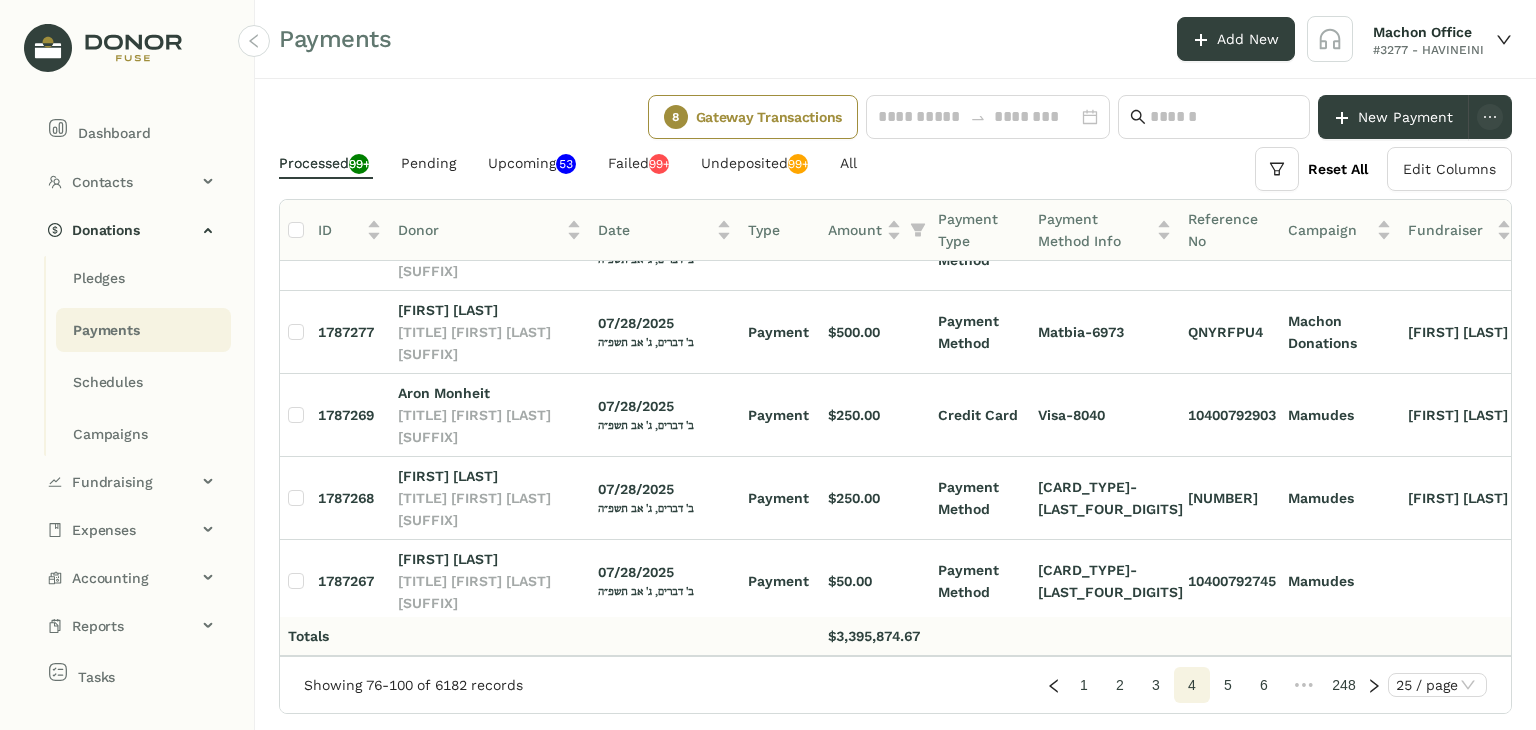 scroll, scrollTop: 1000, scrollLeft: 0, axis: vertical 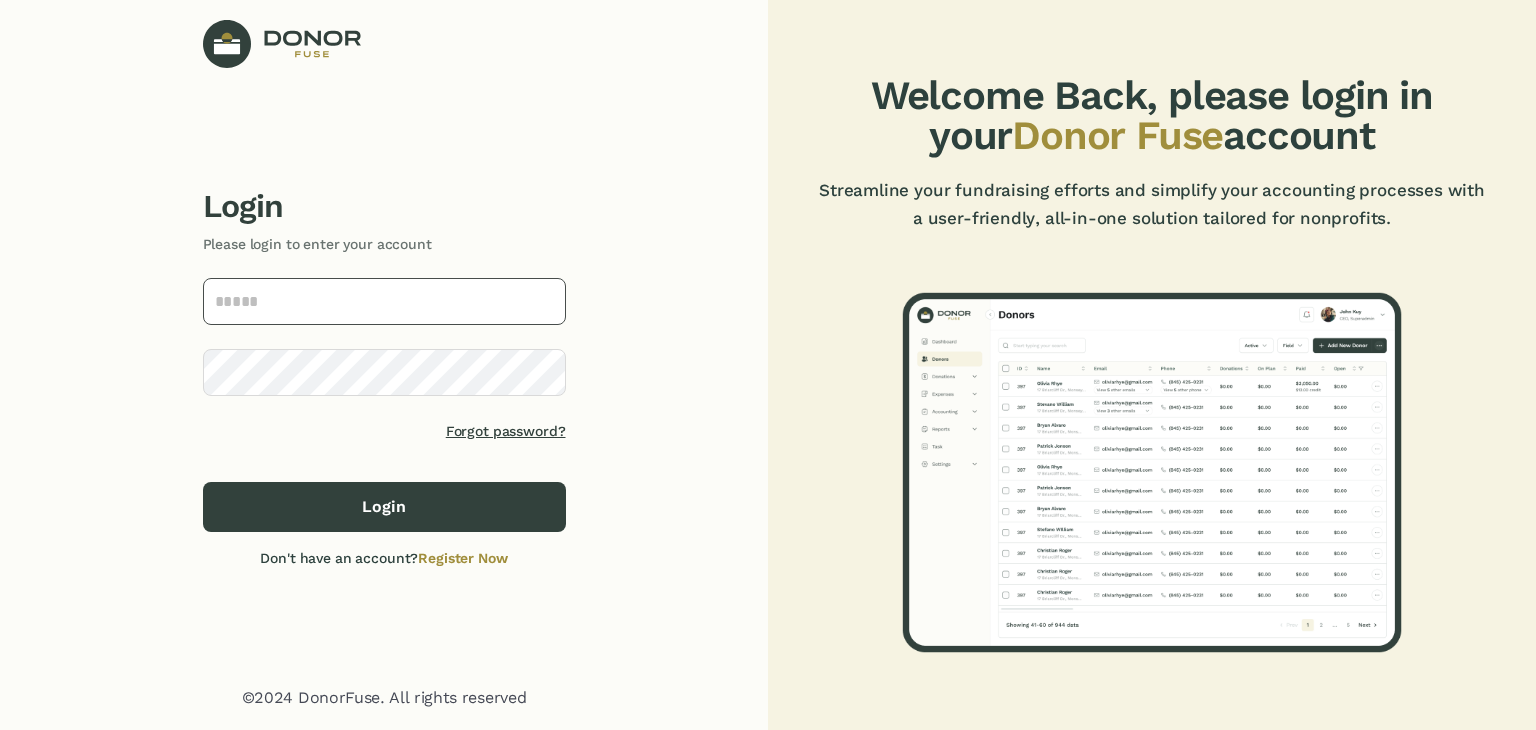 type on "**********" 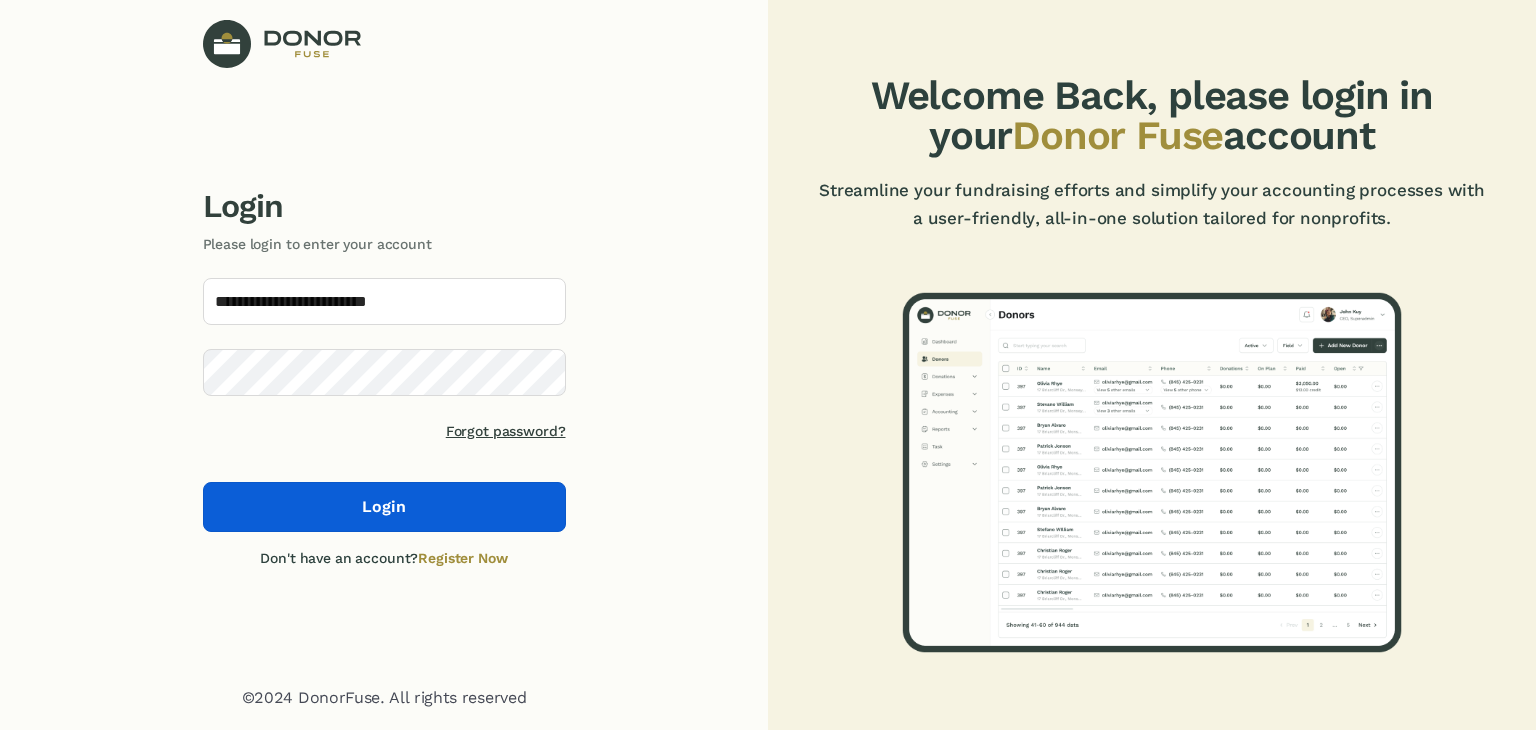 click on "Login" 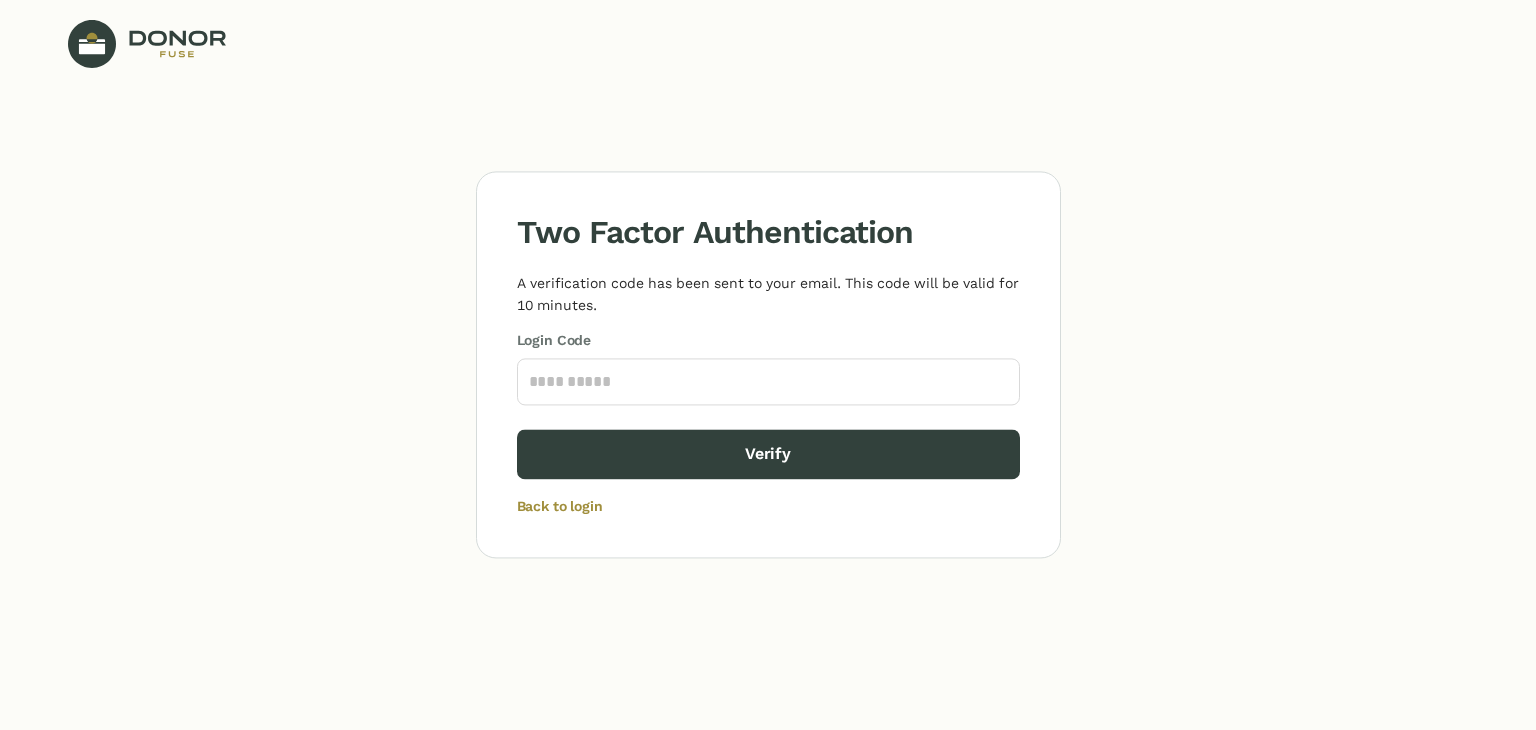 click on "Two Factor Authentication   A verification code has been sent to your email. This code will be valid for 10 minutes.  Login Code Verify Back to login" 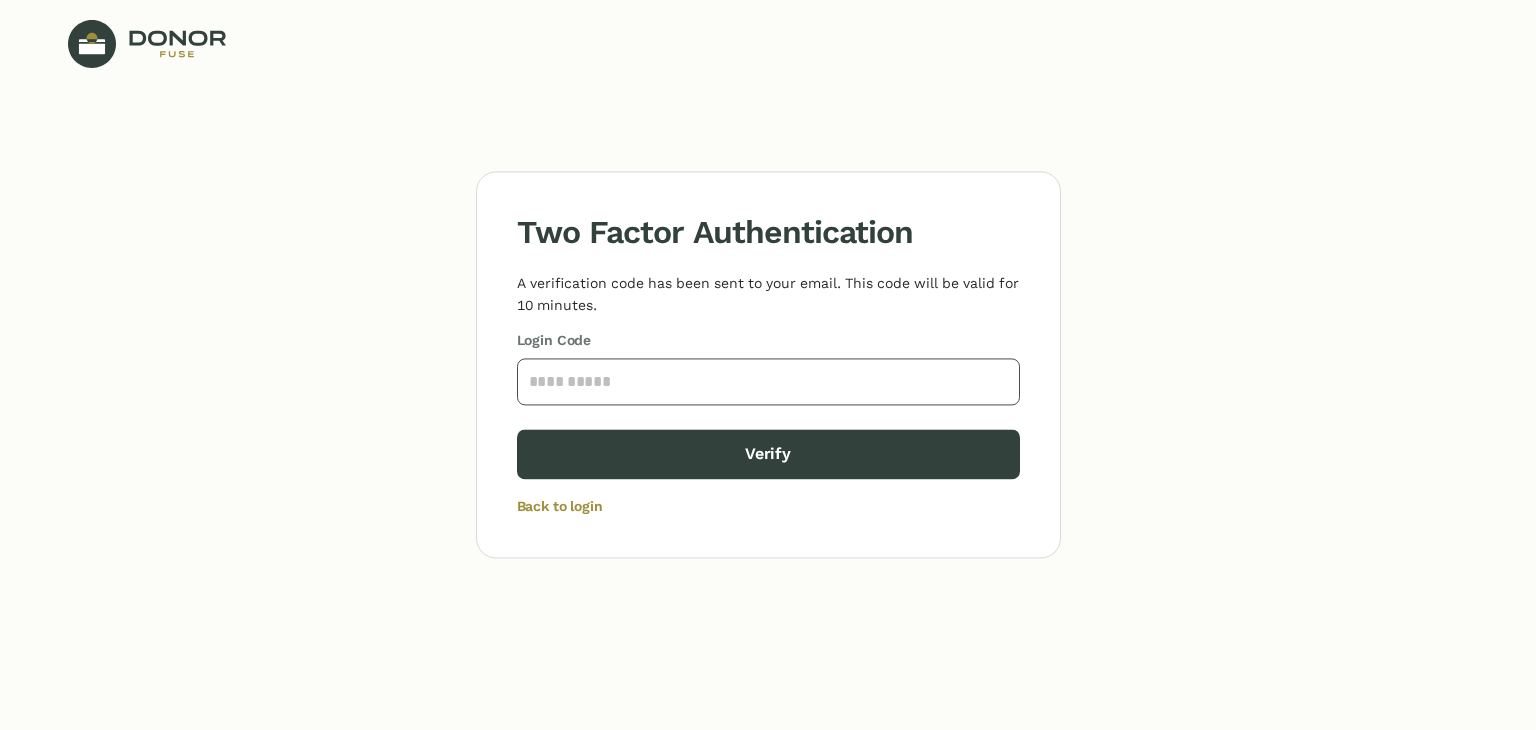 paste on "****" 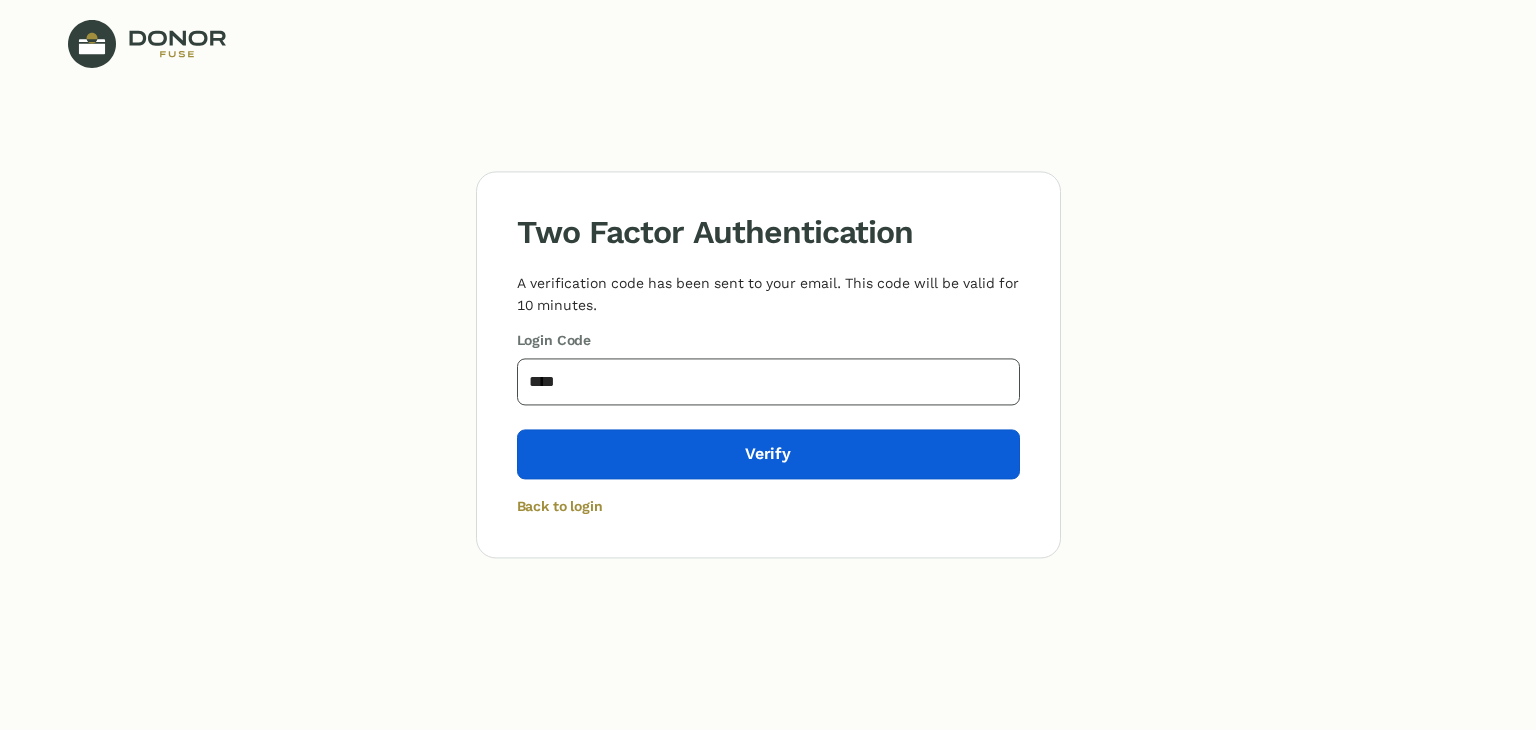 type on "****" 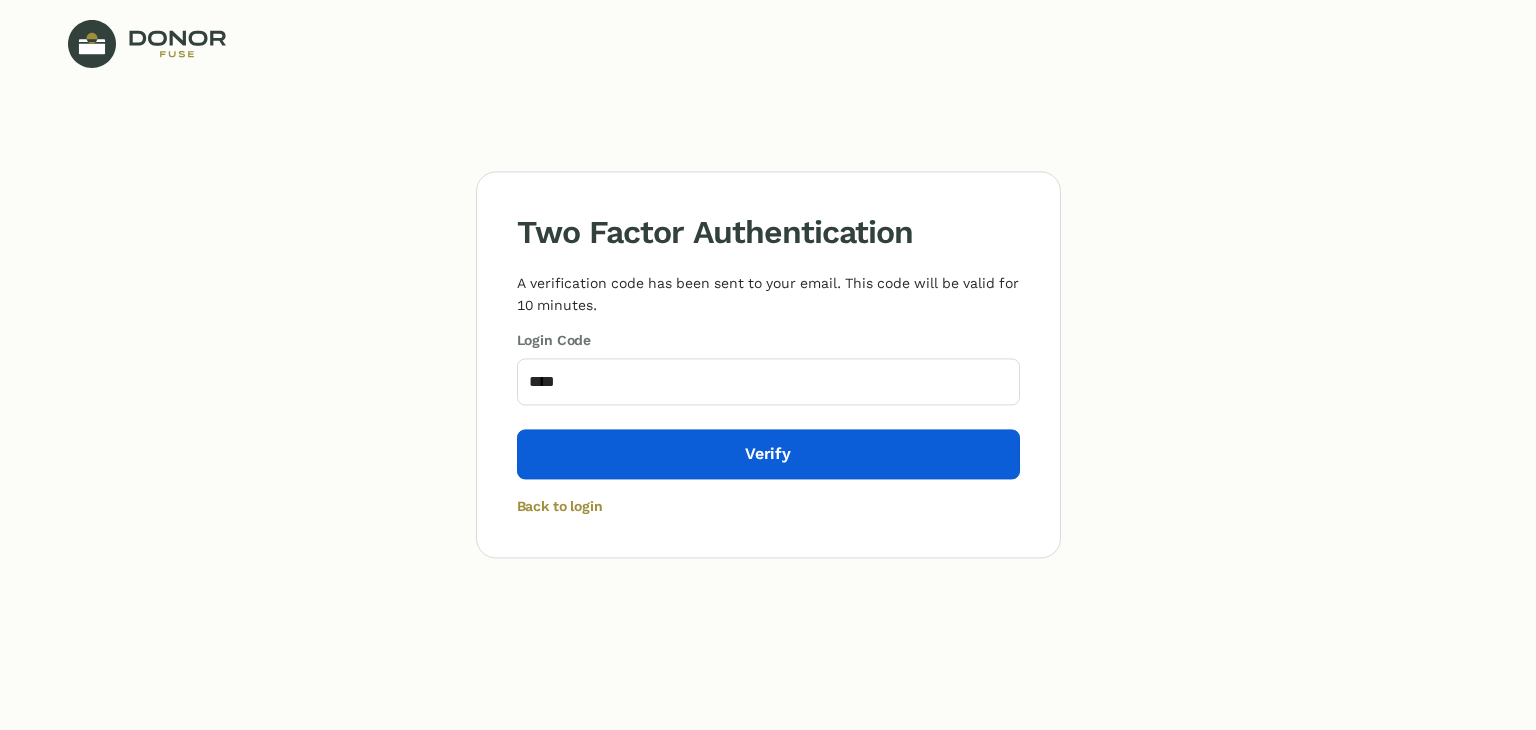 click on "Verify" 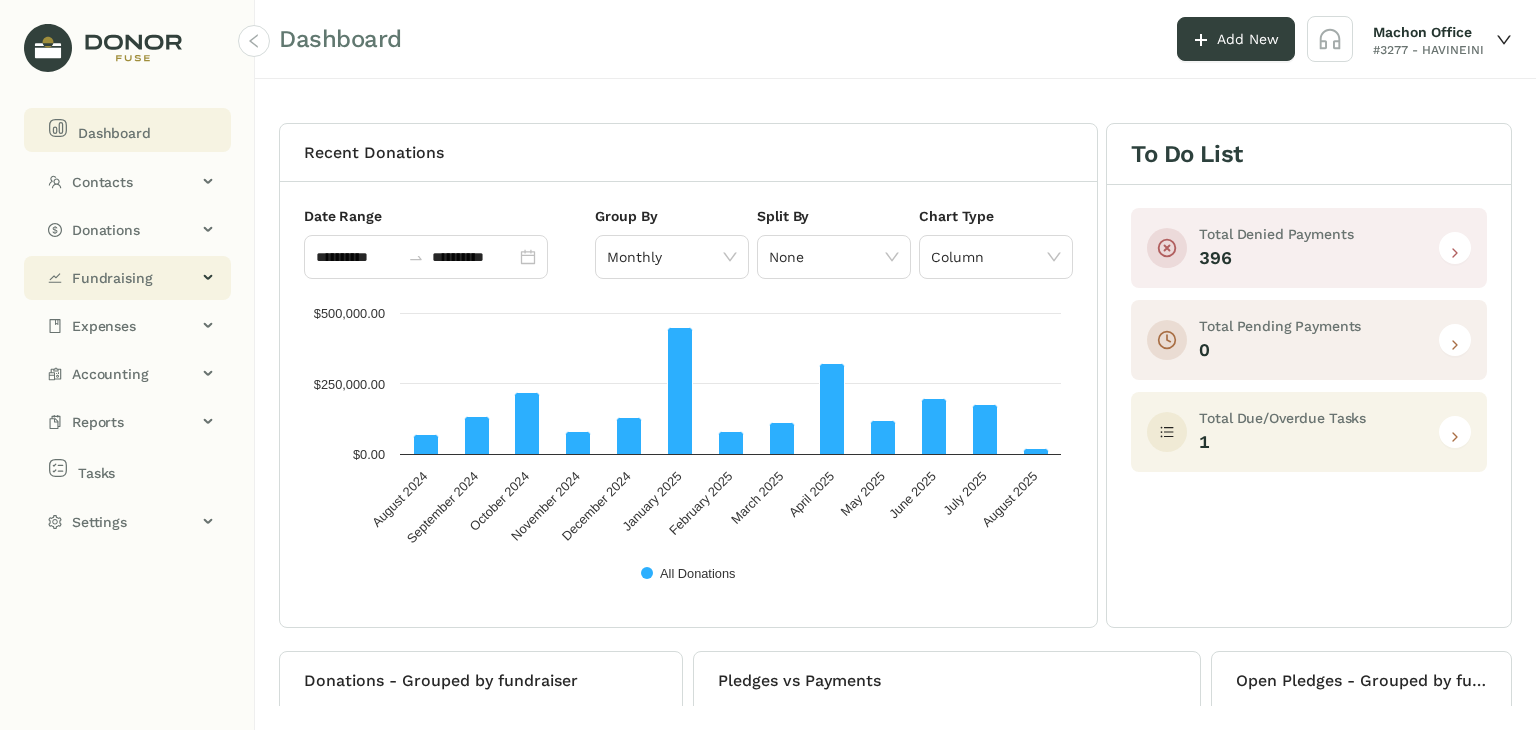 click on "Fundraising" 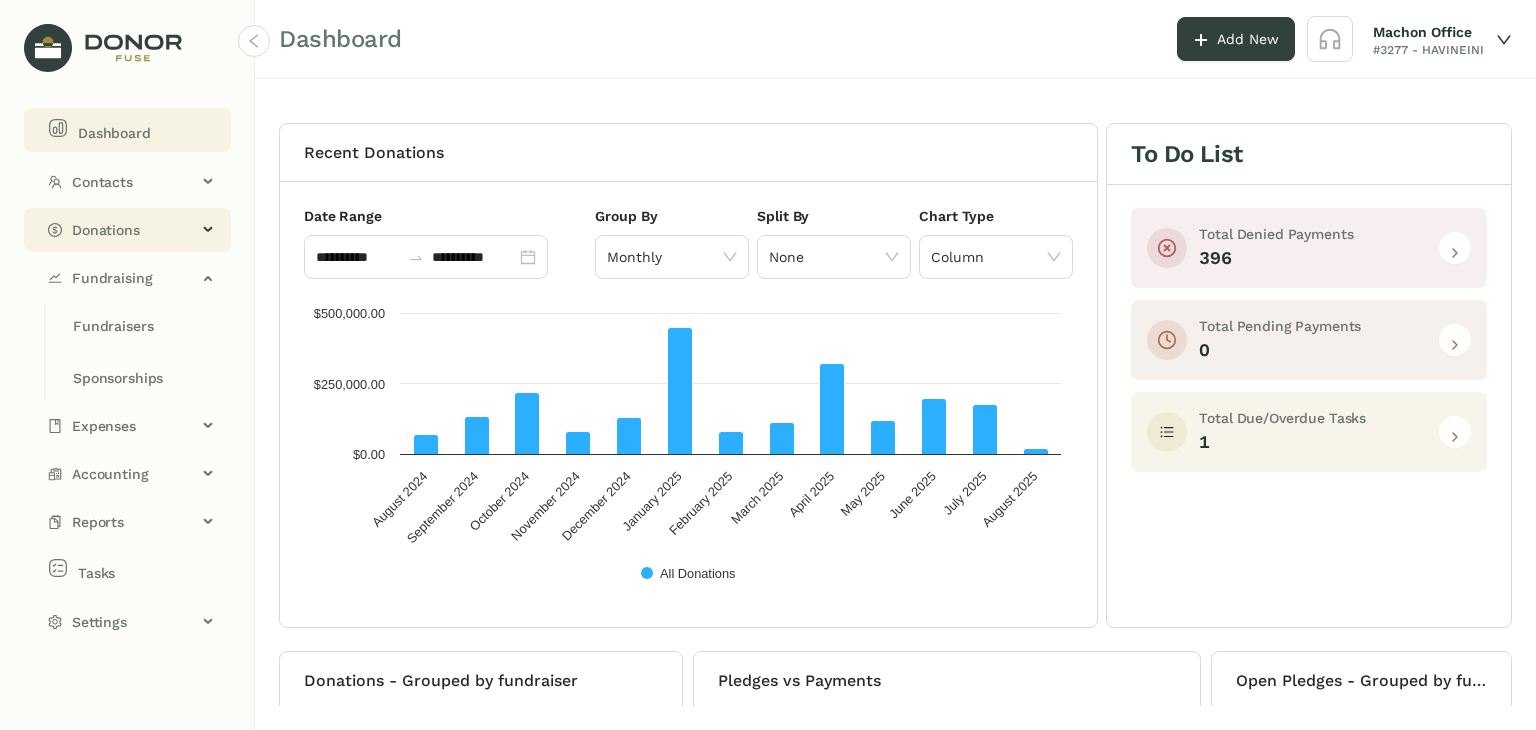 click on "Donations" 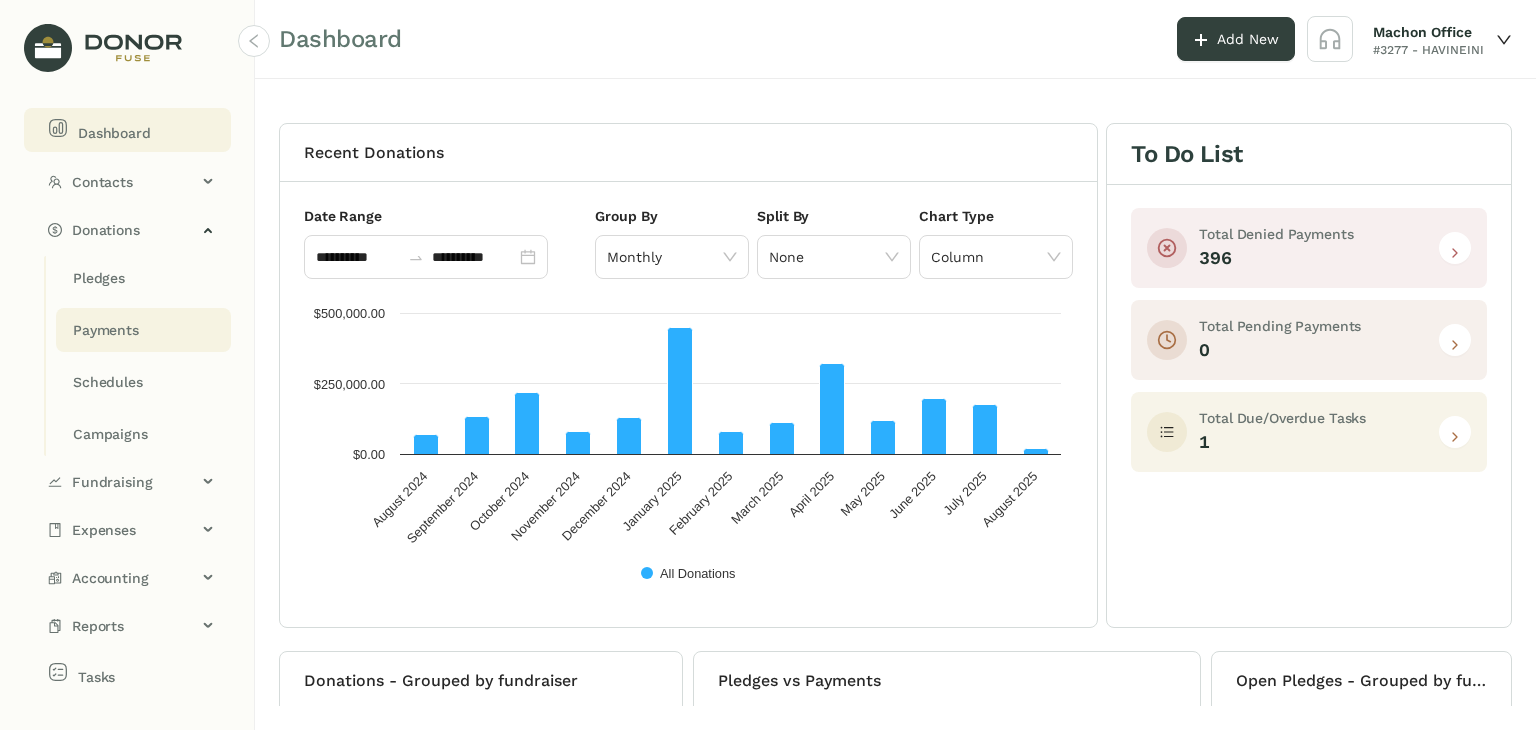 click on "Payments" 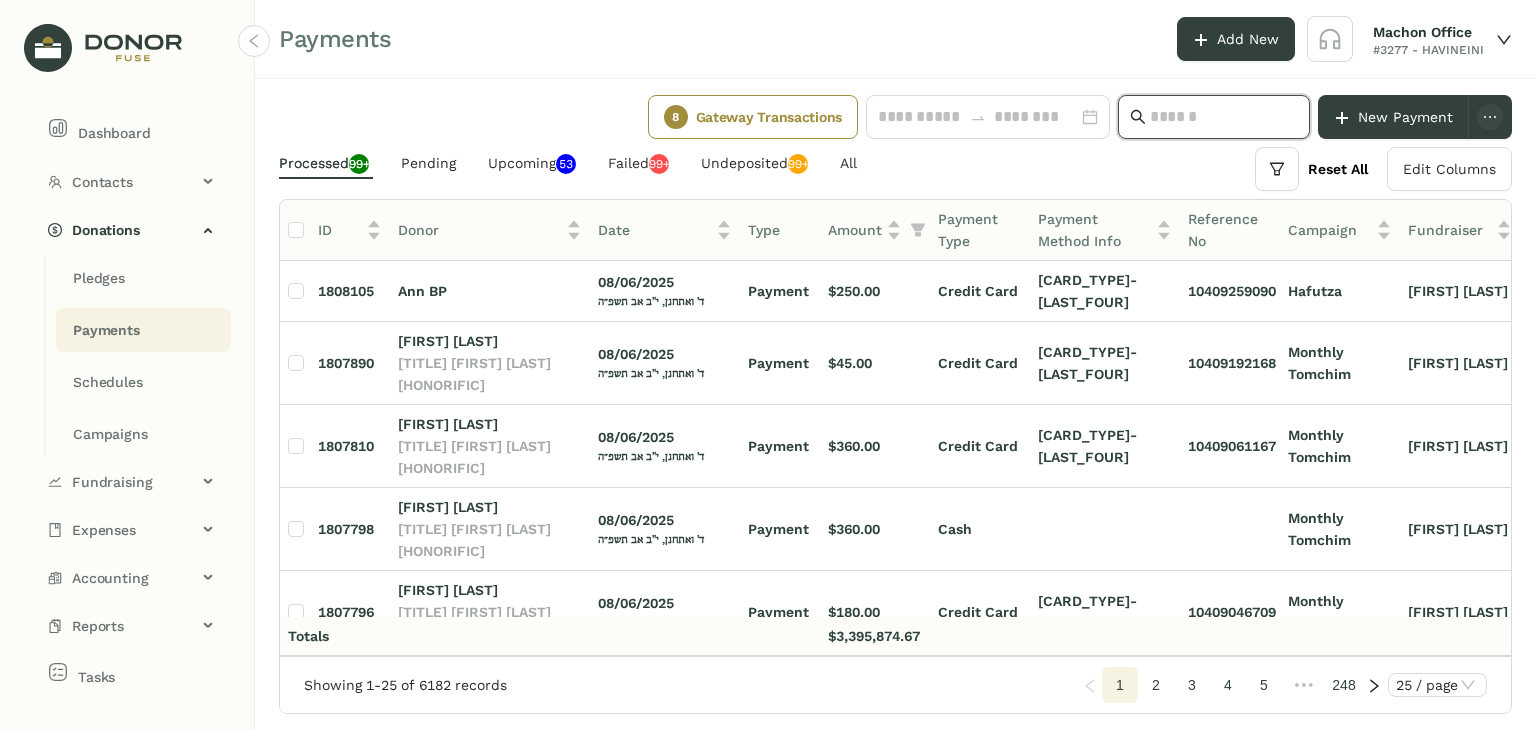 click 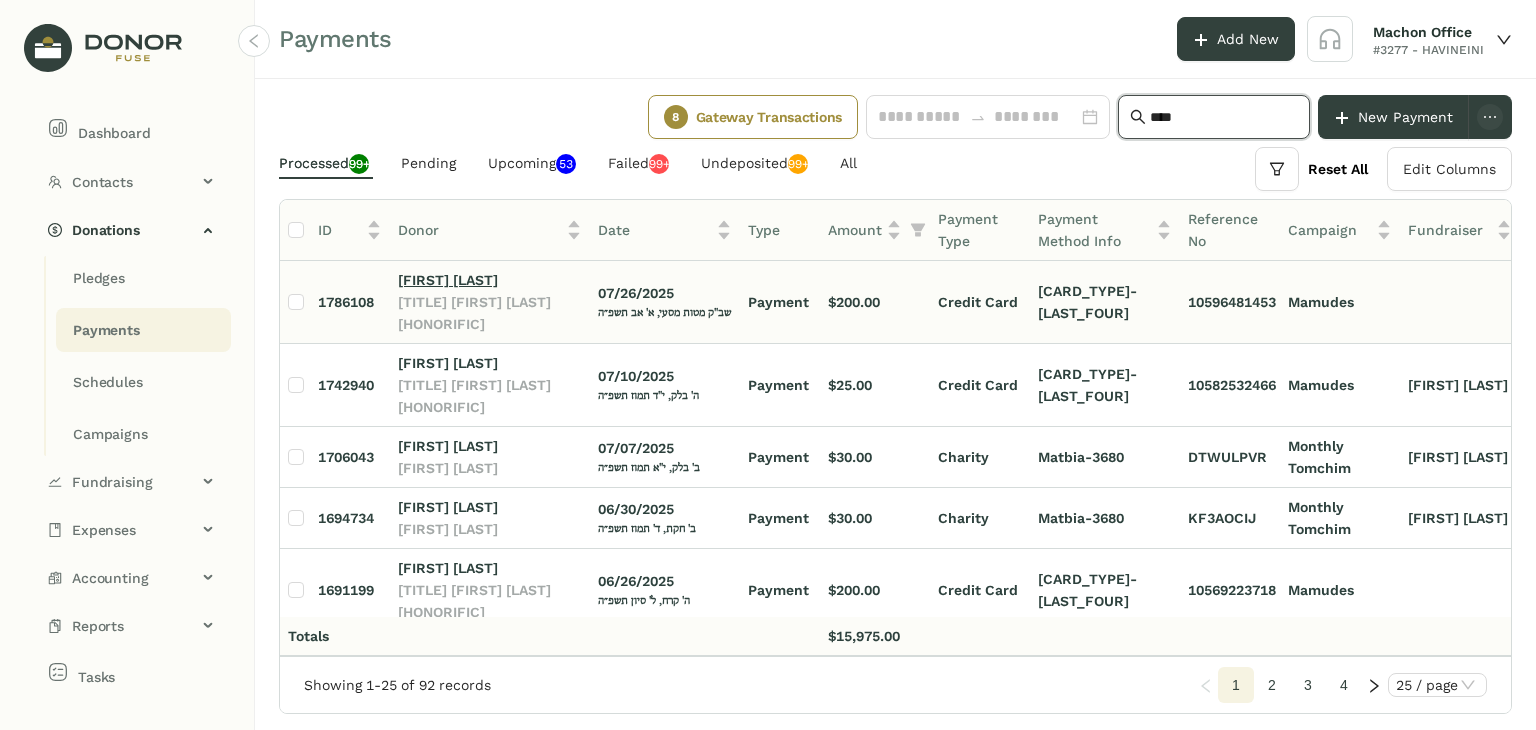 type on "****" 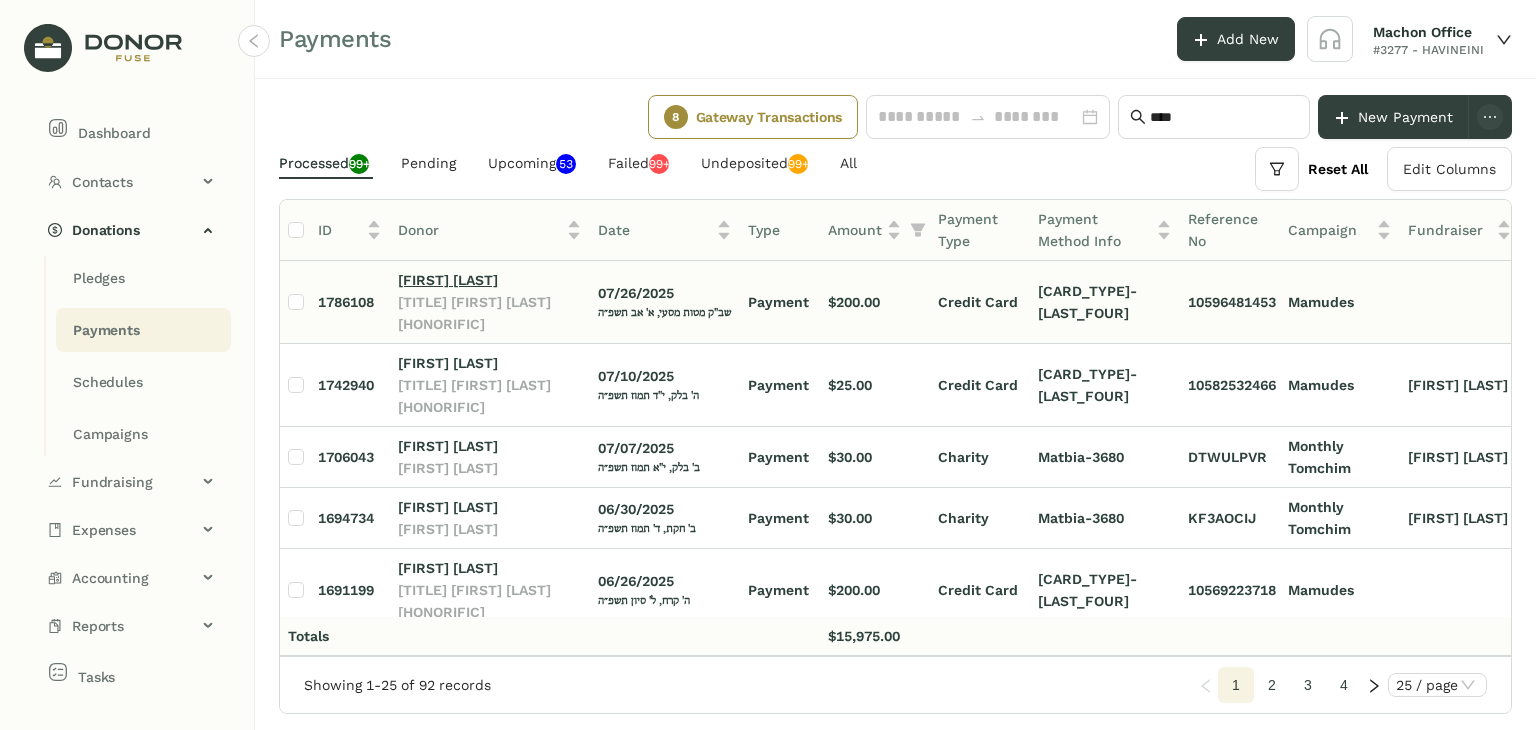 click on "Kalman Mendel Kaufman" 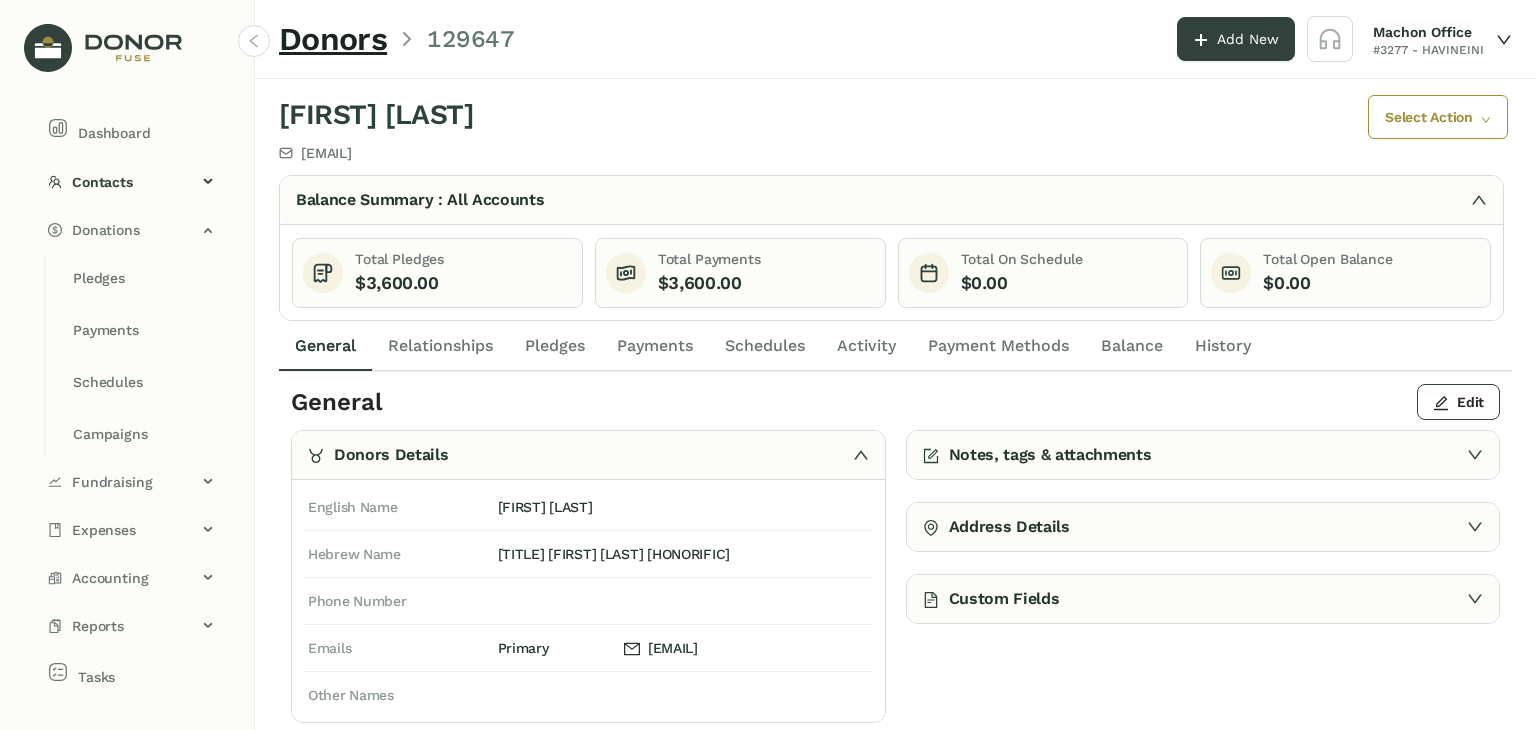 click on "Payments" 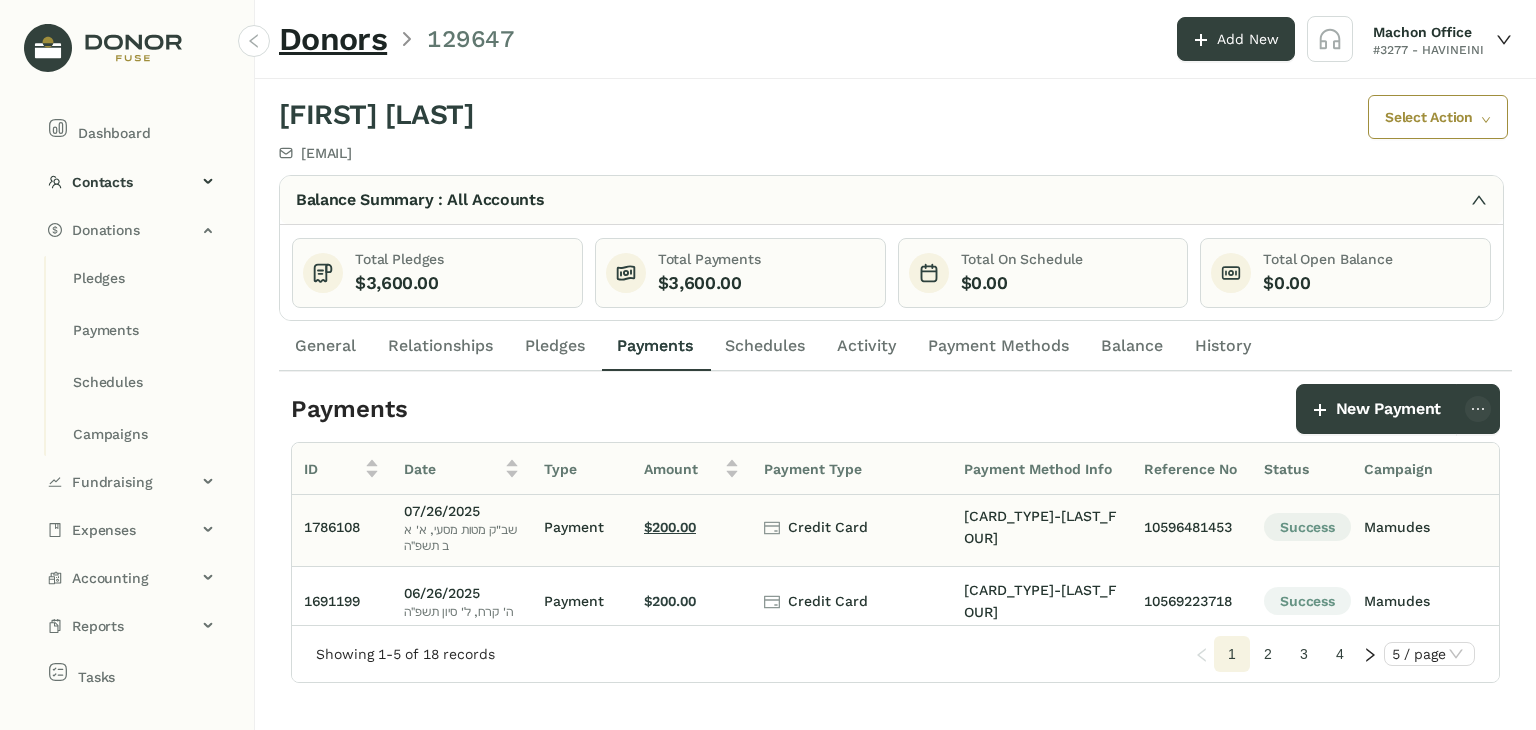 scroll, scrollTop: 0, scrollLeft: 0, axis: both 